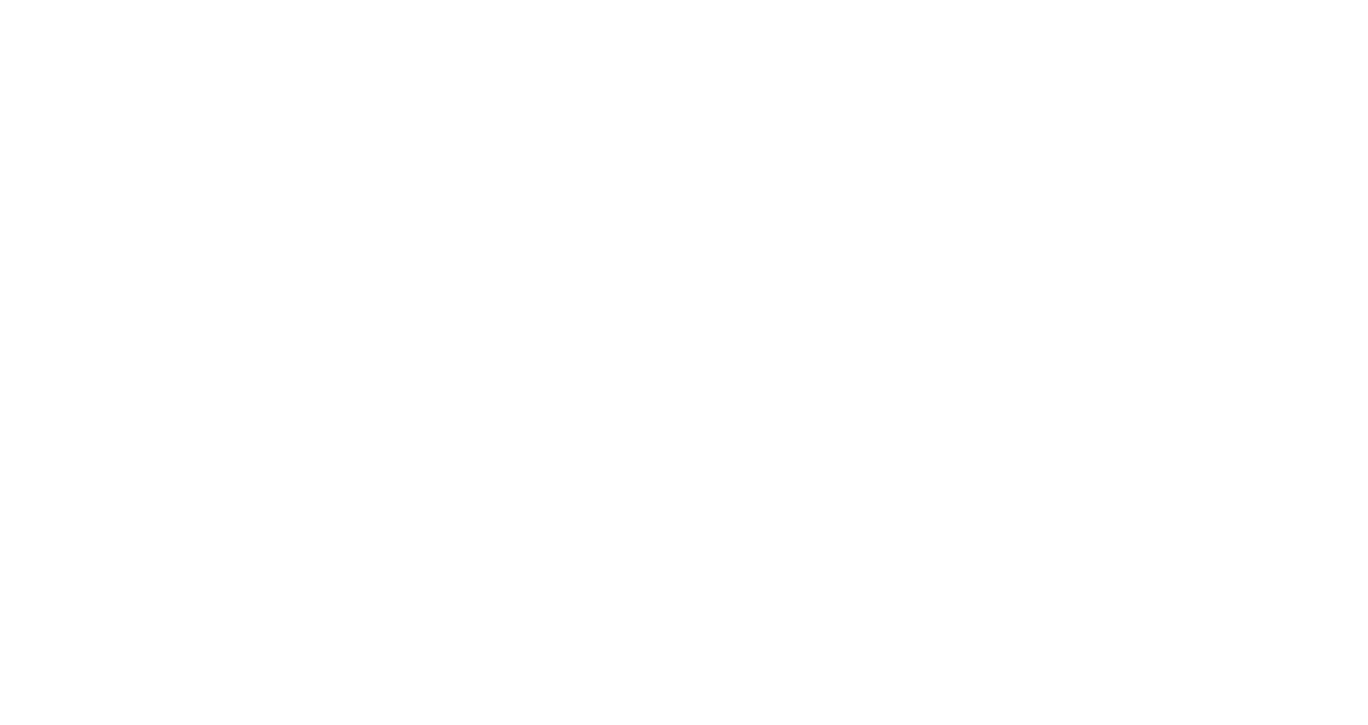 scroll, scrollTop: 0, scrollLeft: 0, axis: both 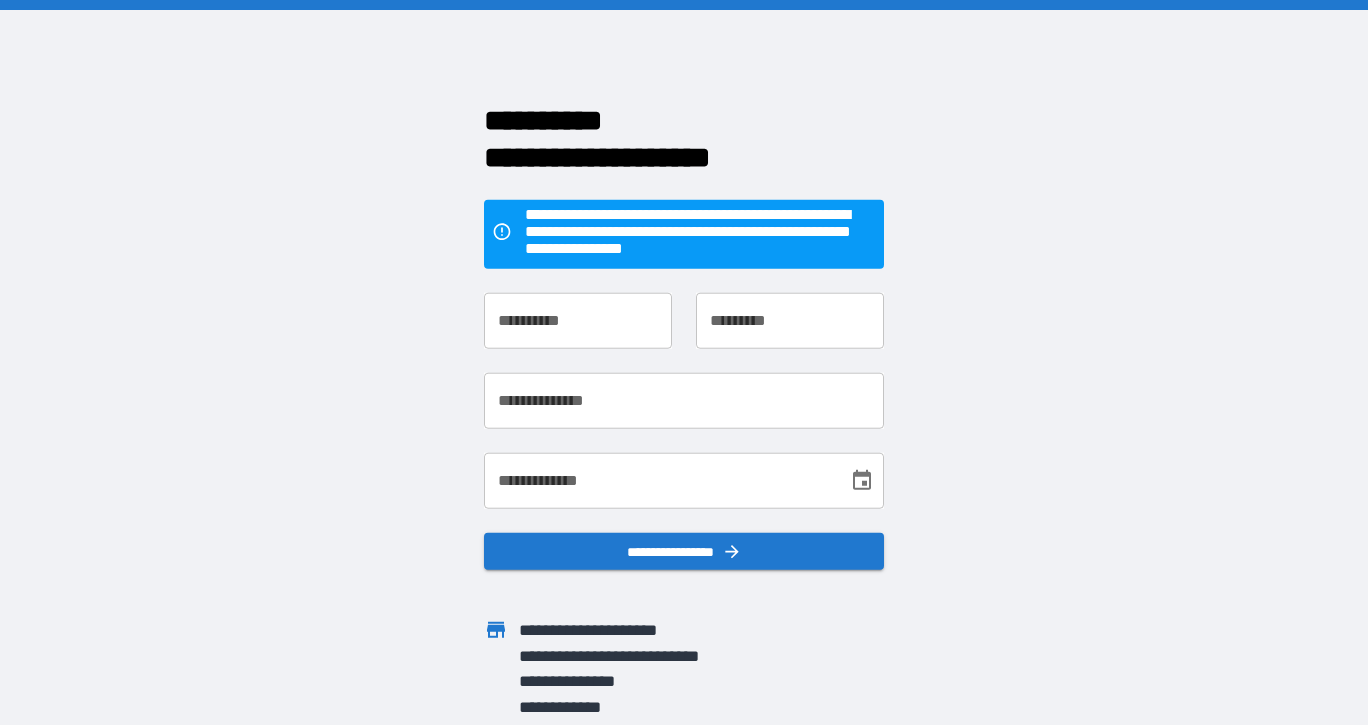 click on "**********" at bounding box center [578, 320] 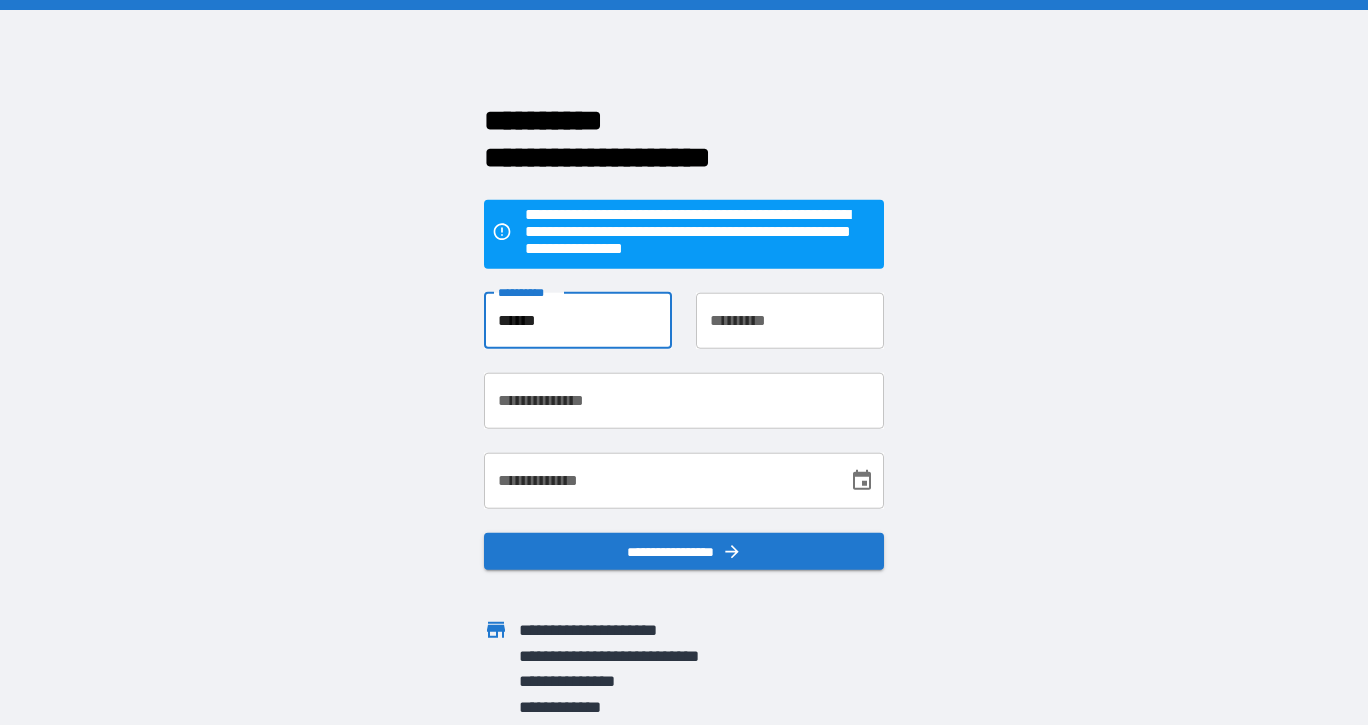 type on "******" 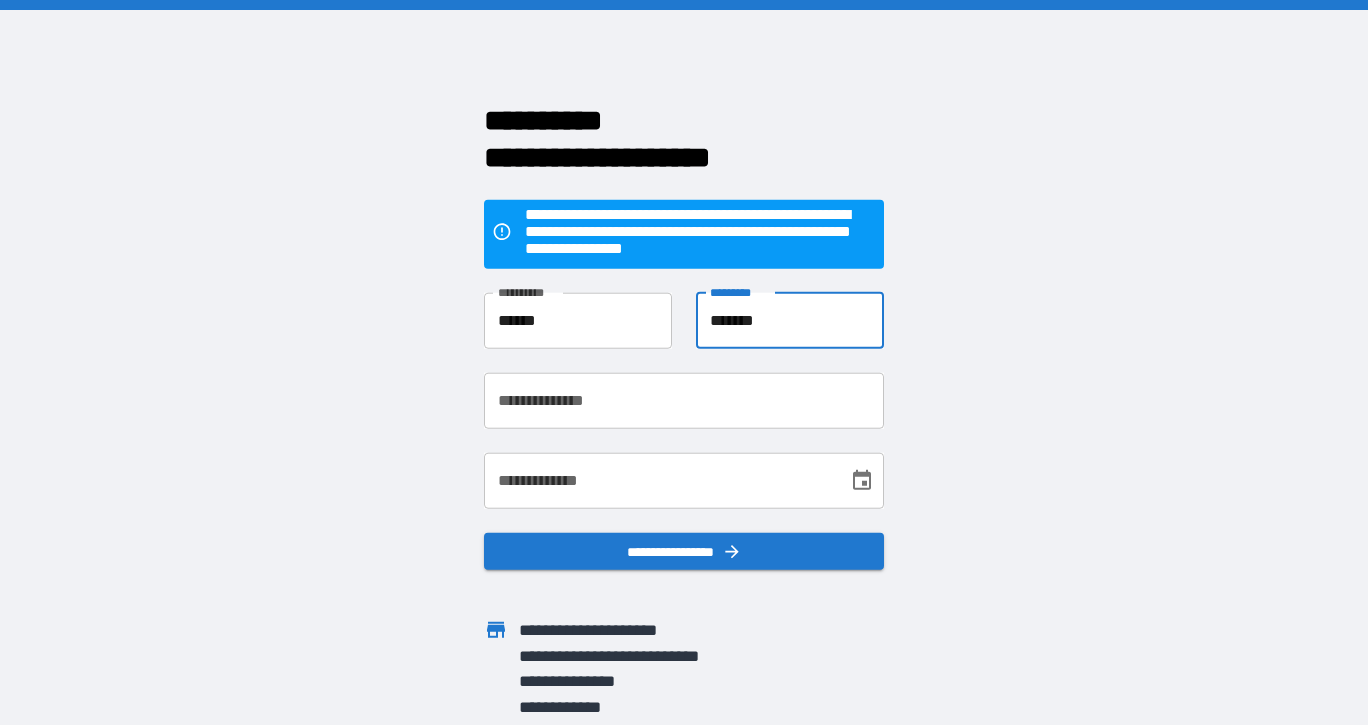 type on "*******" 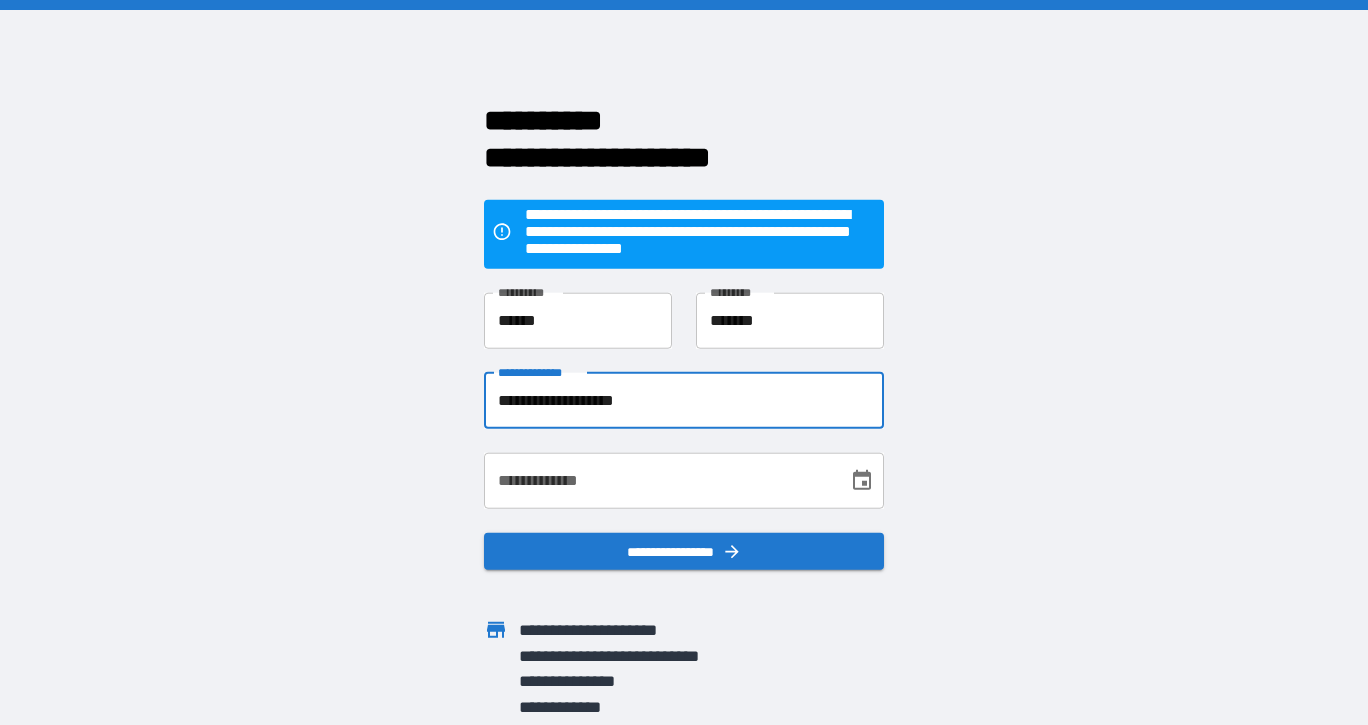 type on "**********" 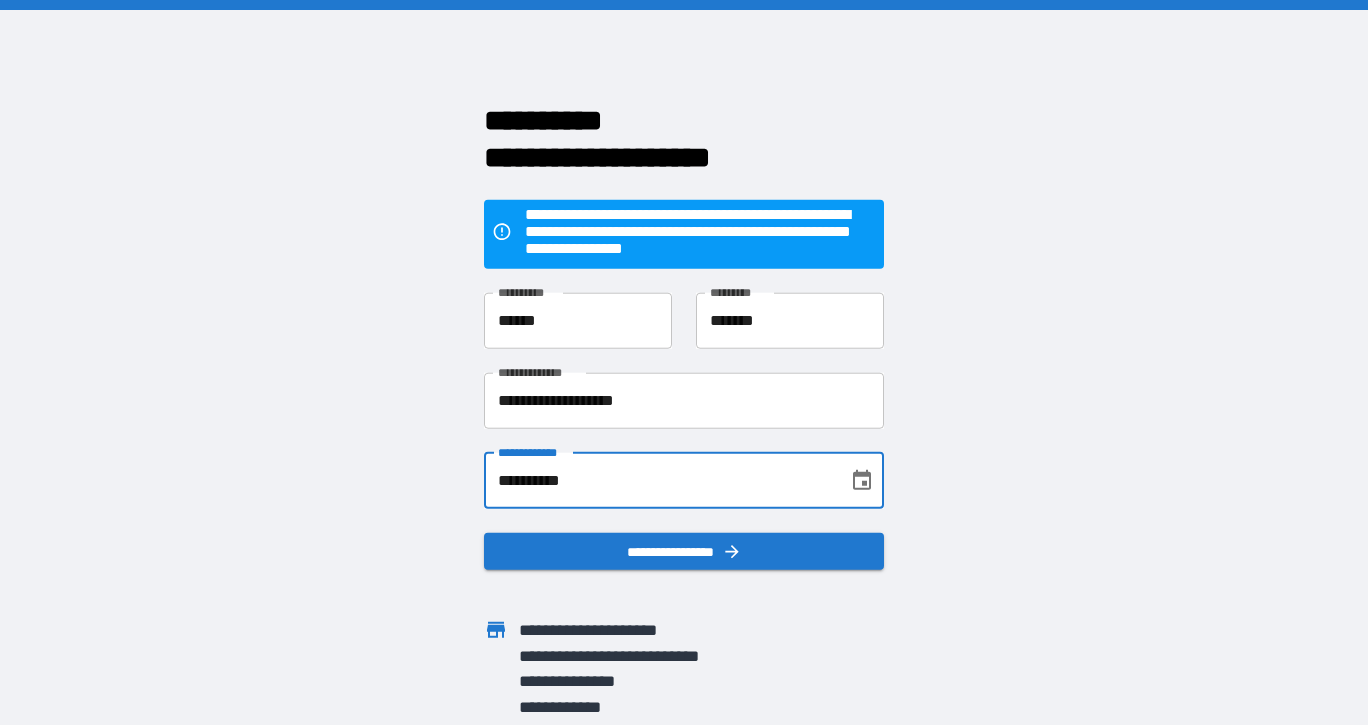 type on "**********" 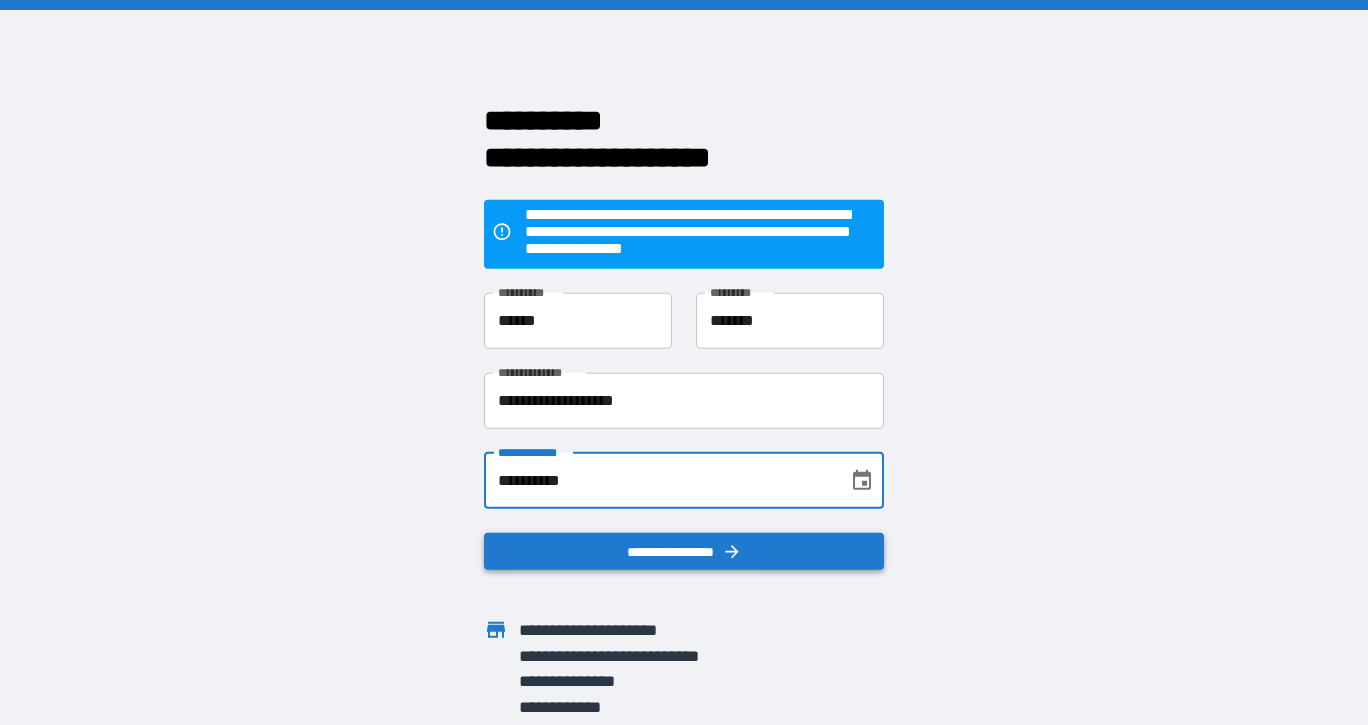 click on "**********" at bounding box center [684, 551] 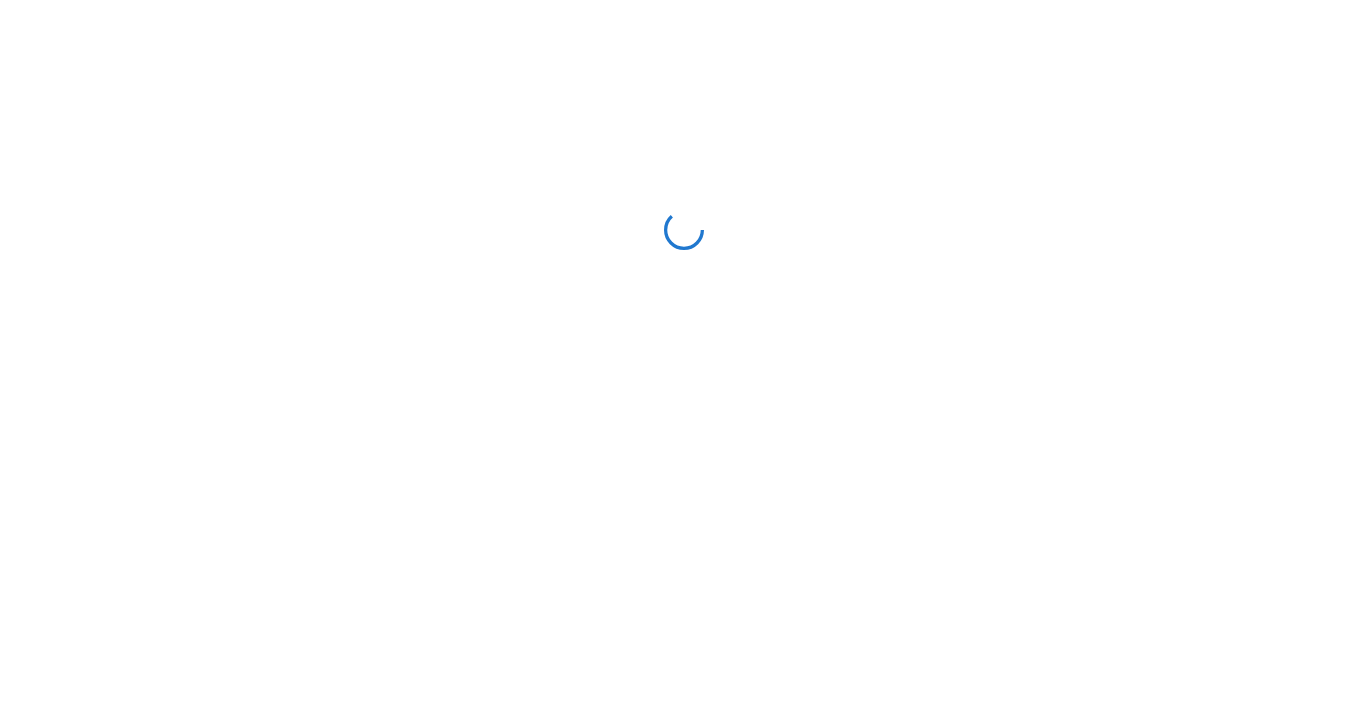 scroll, scrollTop: 0, scrollLeft: 0, axis: both 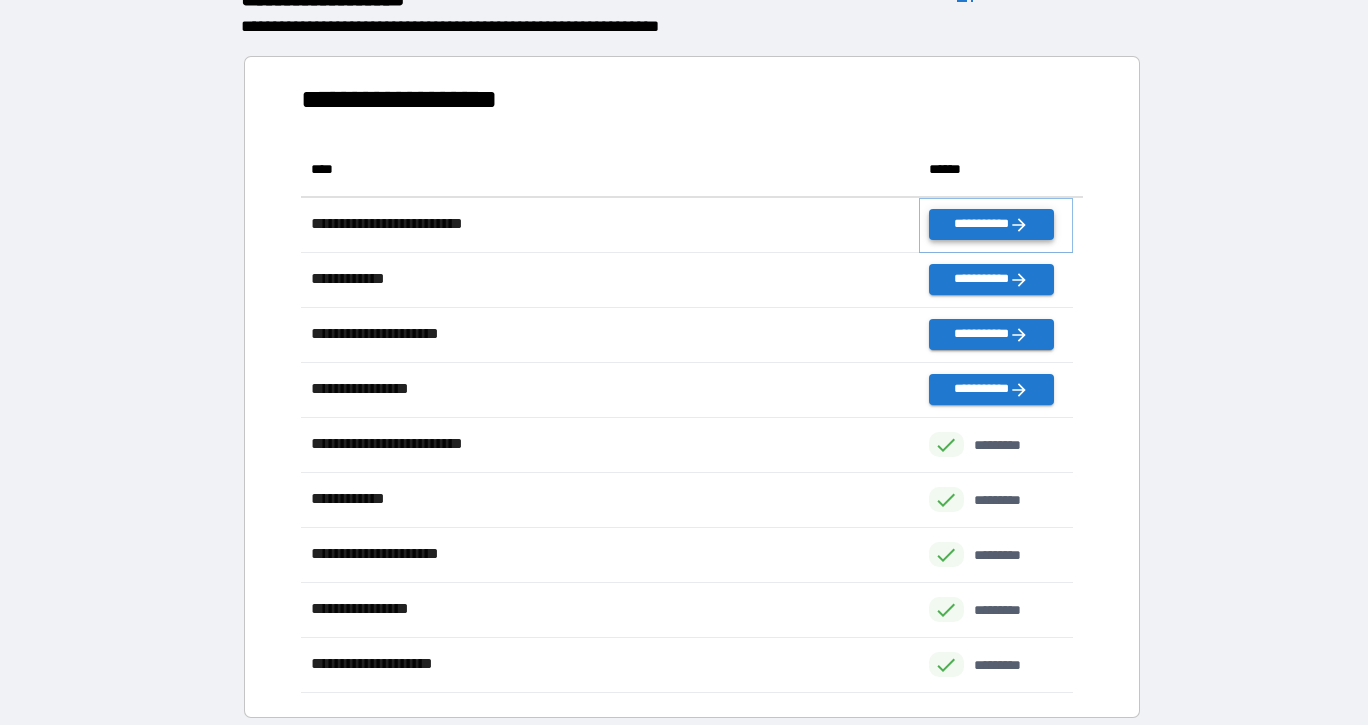 click on "**********" at bounding box center (991, 224) 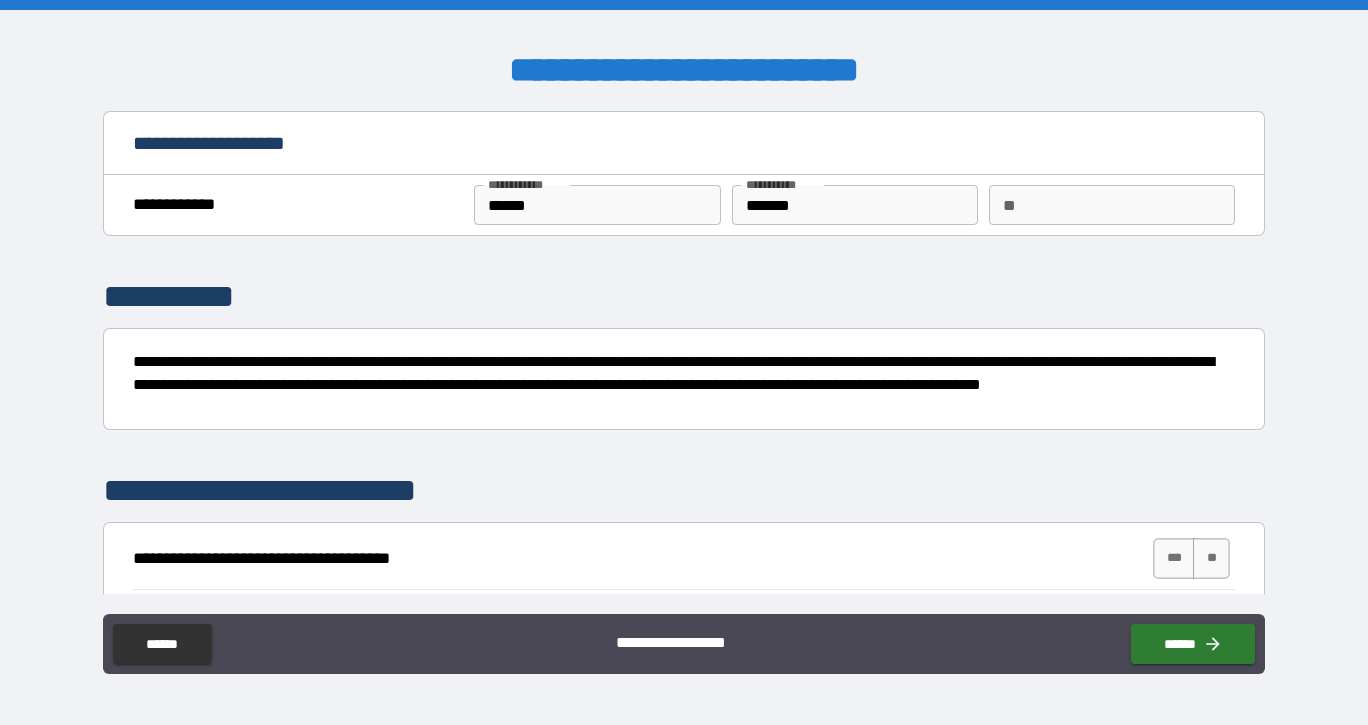 click on "**" at bounding box center (1112, 205) 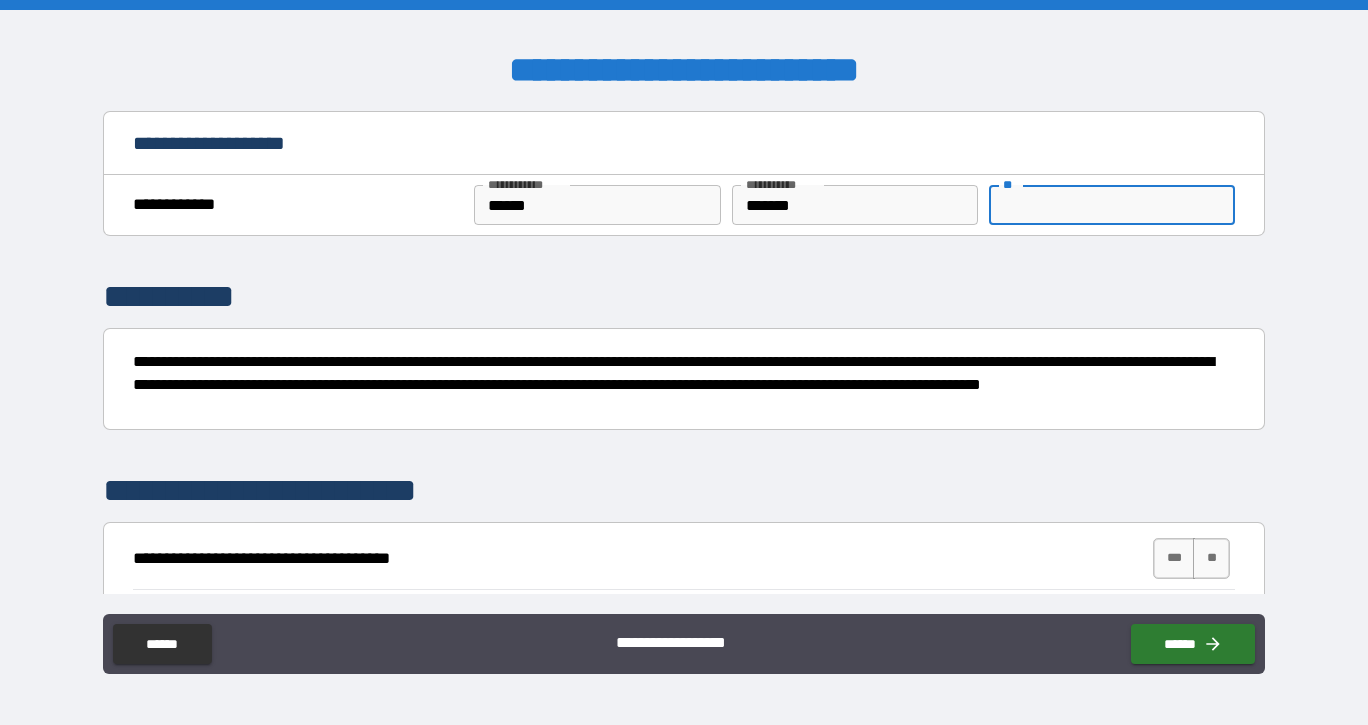 type on "*" 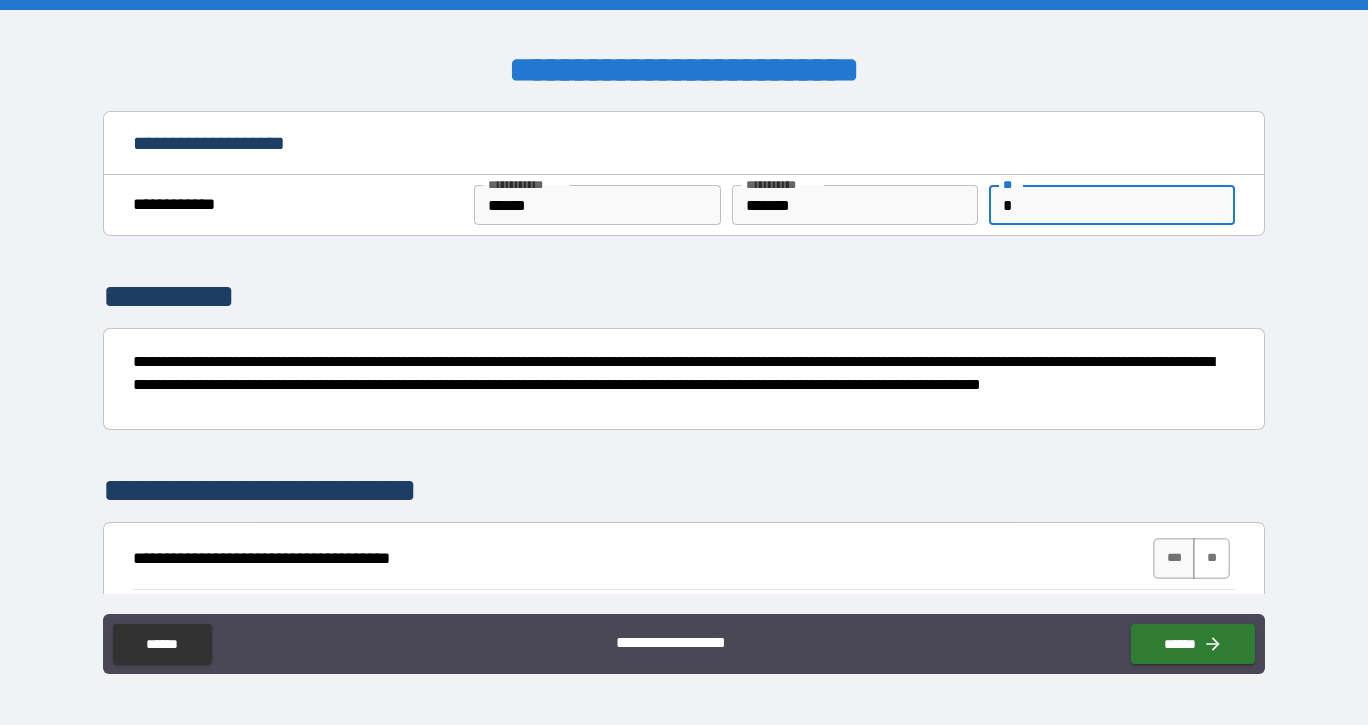 type on "*" 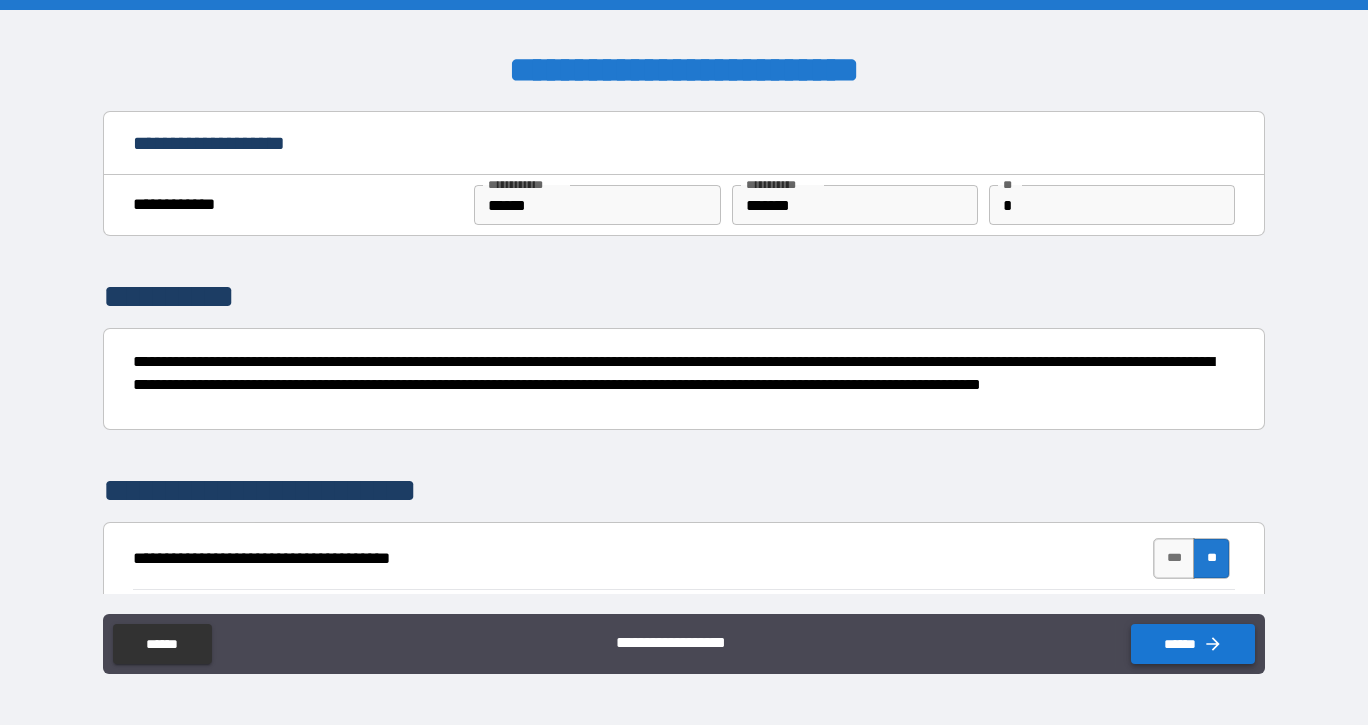 click 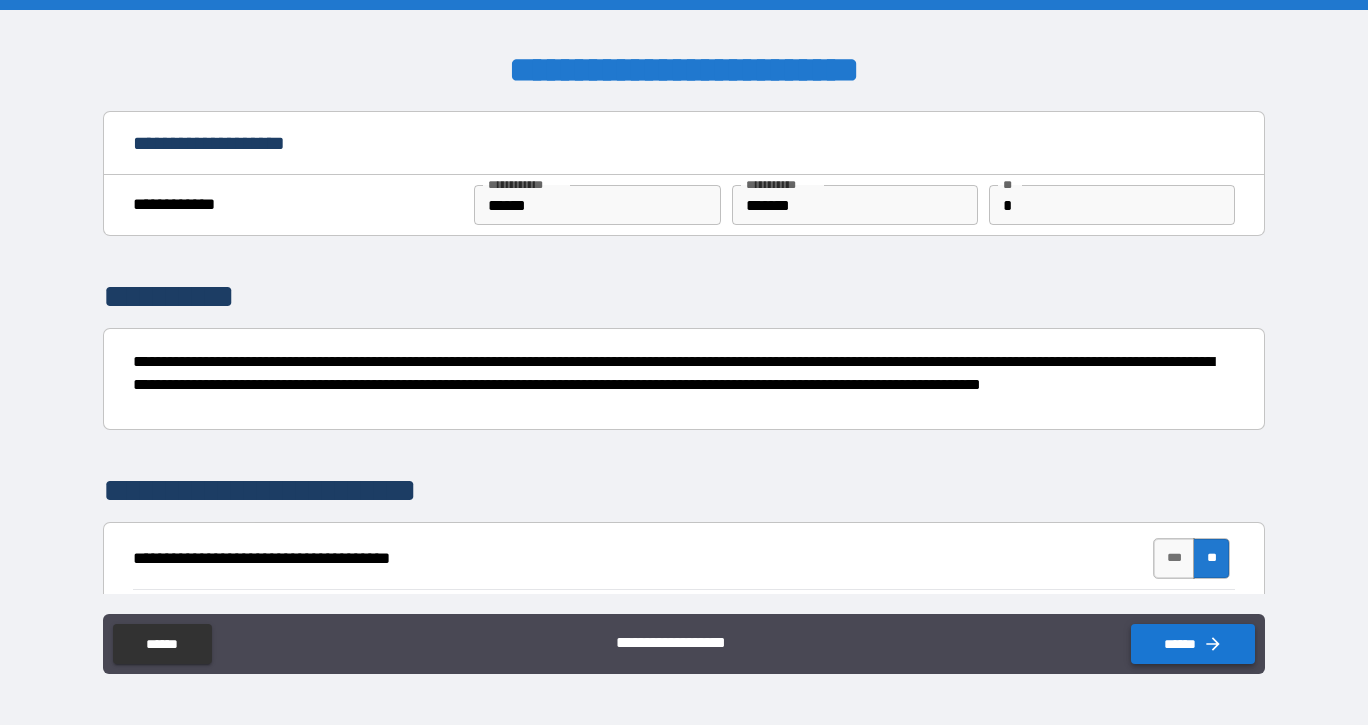 click 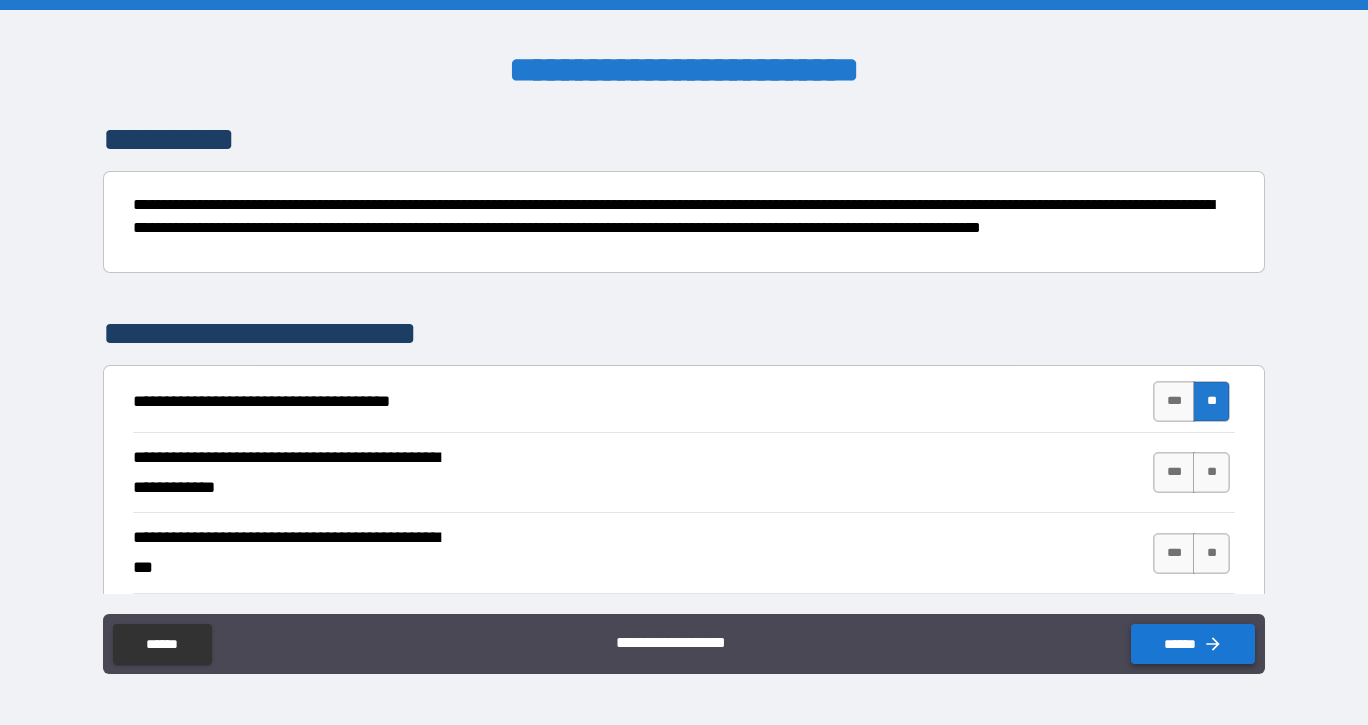 scroll, scrollTop: 158, scrollLeft: 0, axis: vertical 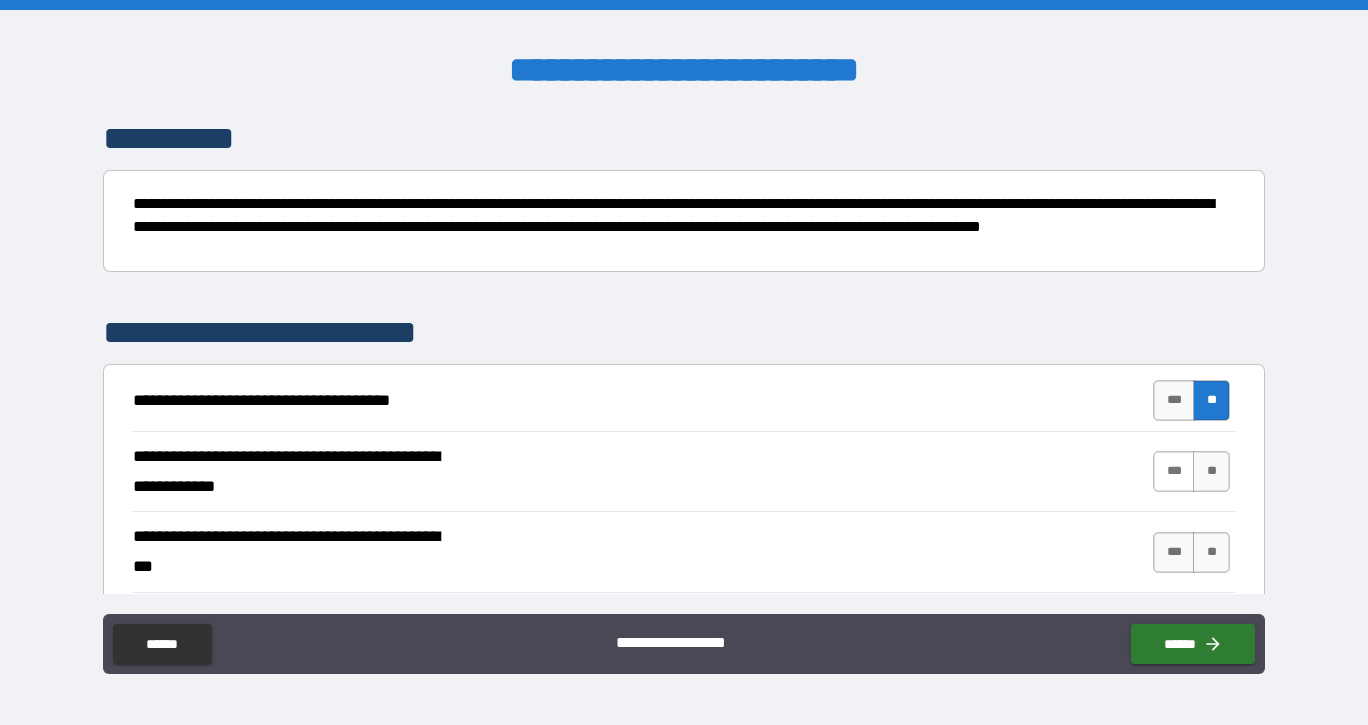 click on "***" at bounding box center [1174, 471] 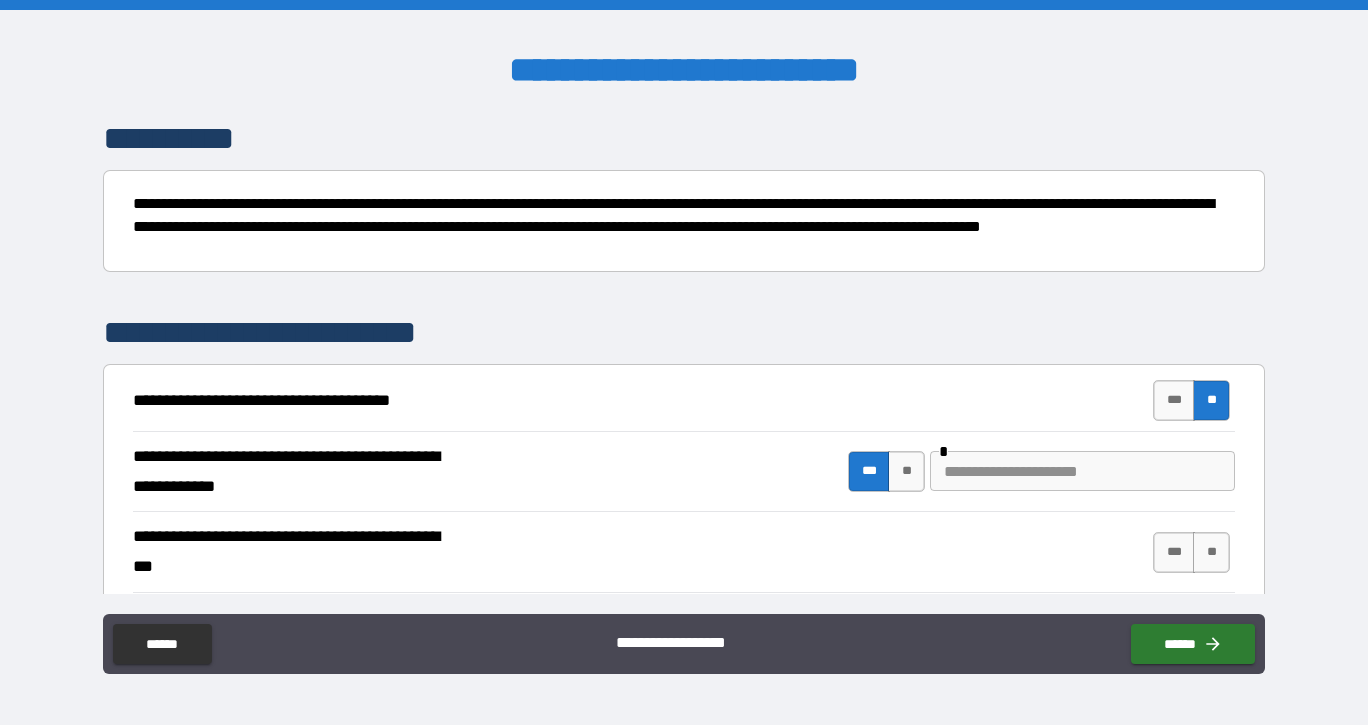 click at bounding box center (1082, 471) 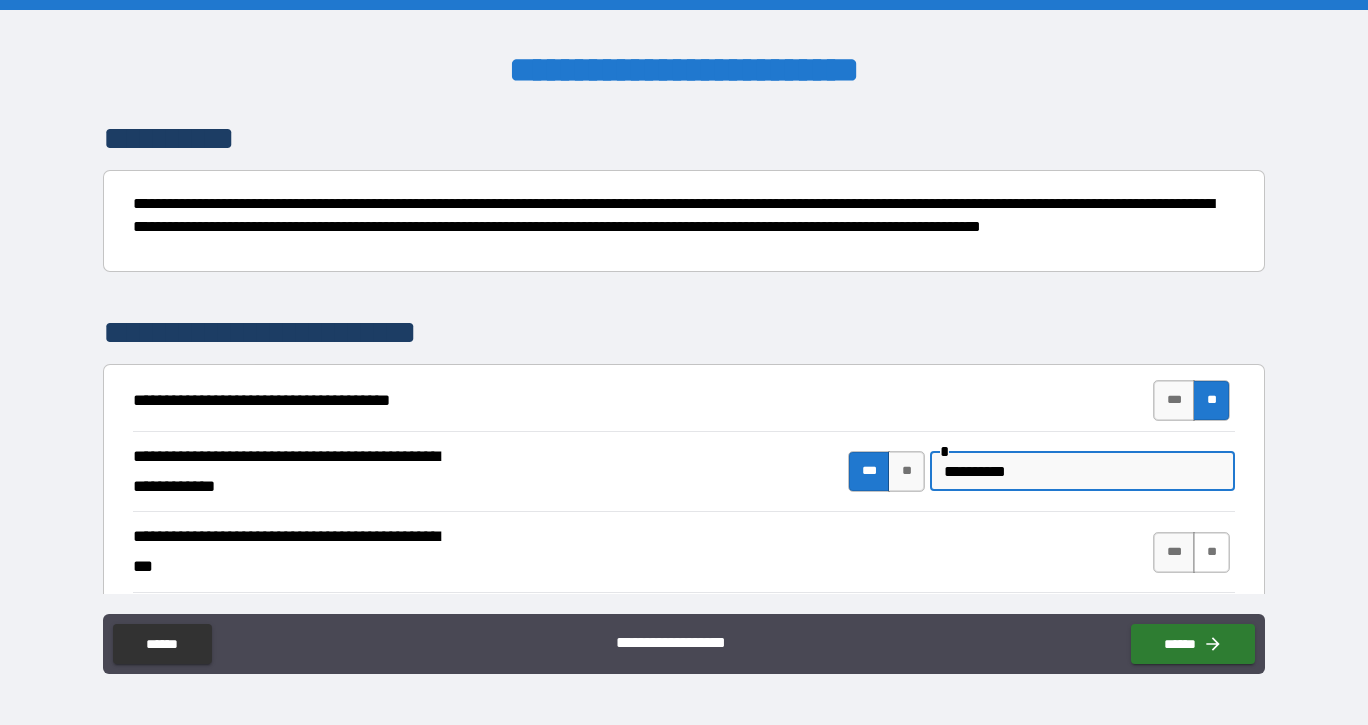 type on "*********" 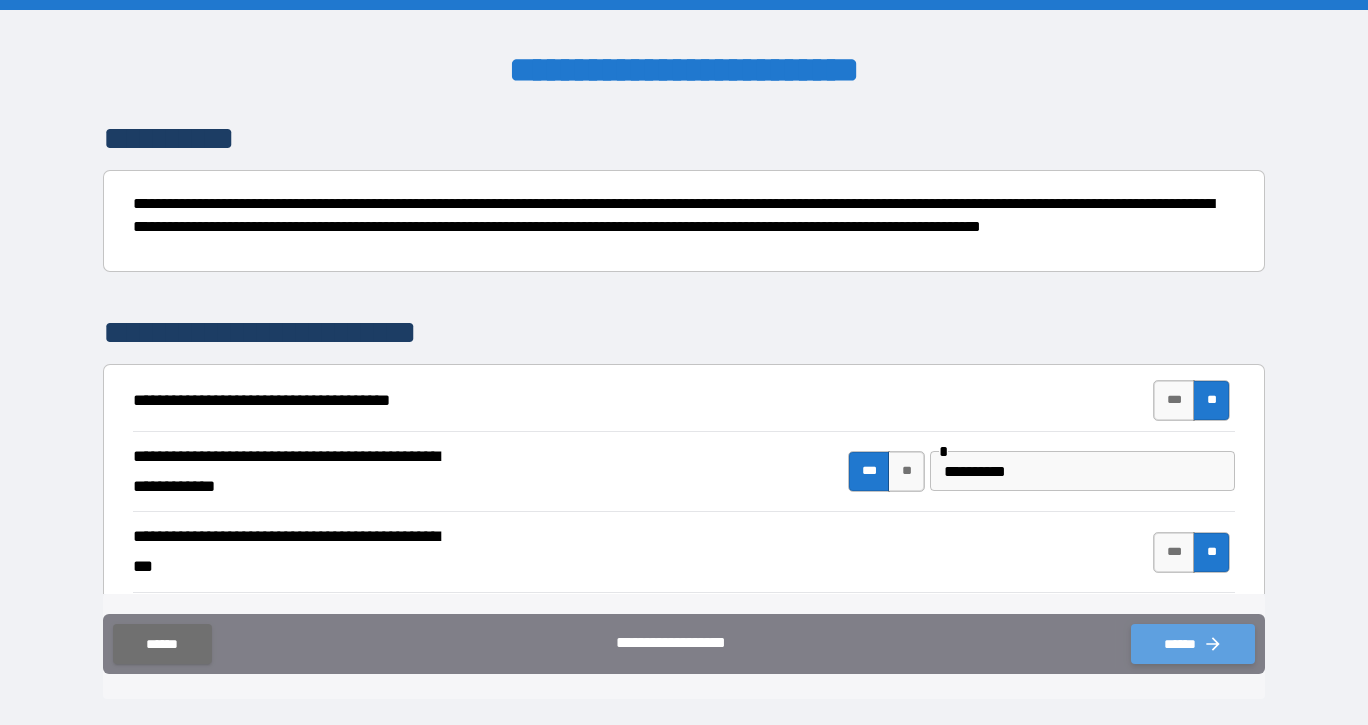 click on "******" at bounding box center (1193, 644) 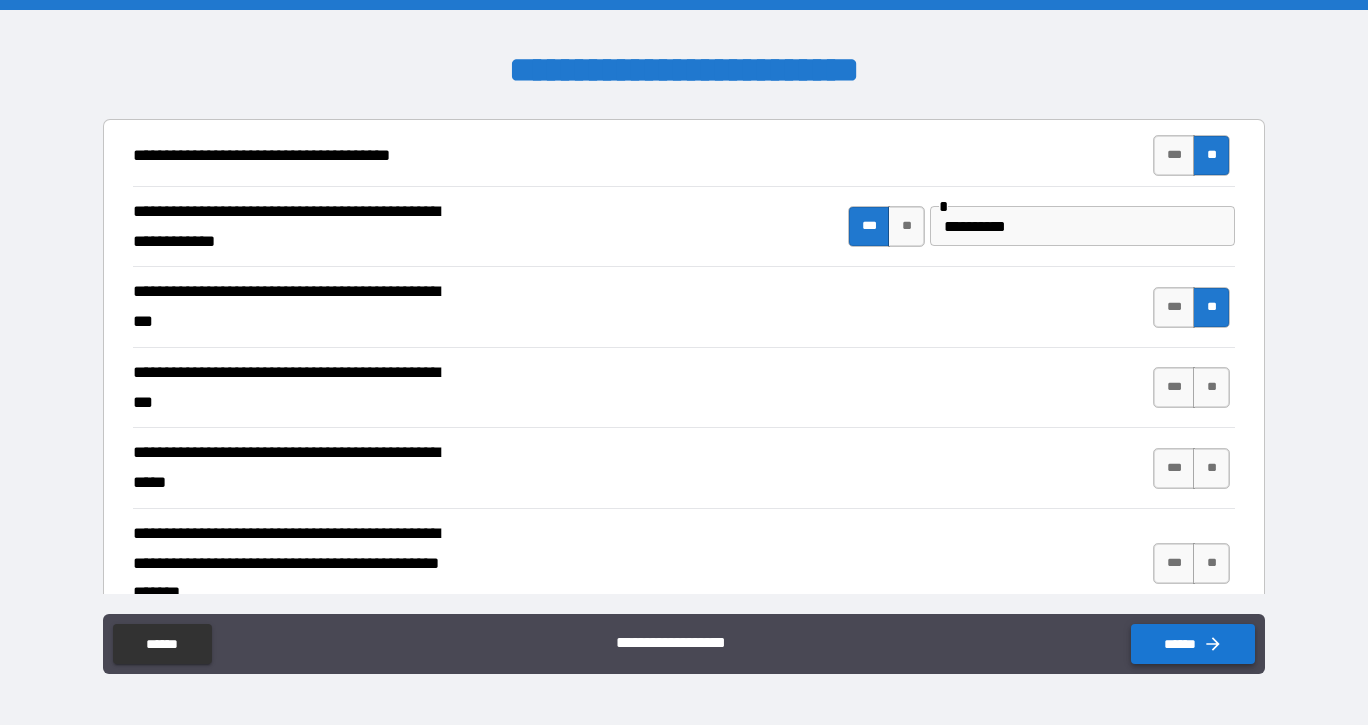 scroll, scrollTop: 436, scrollLeft: 0, axis: vertical 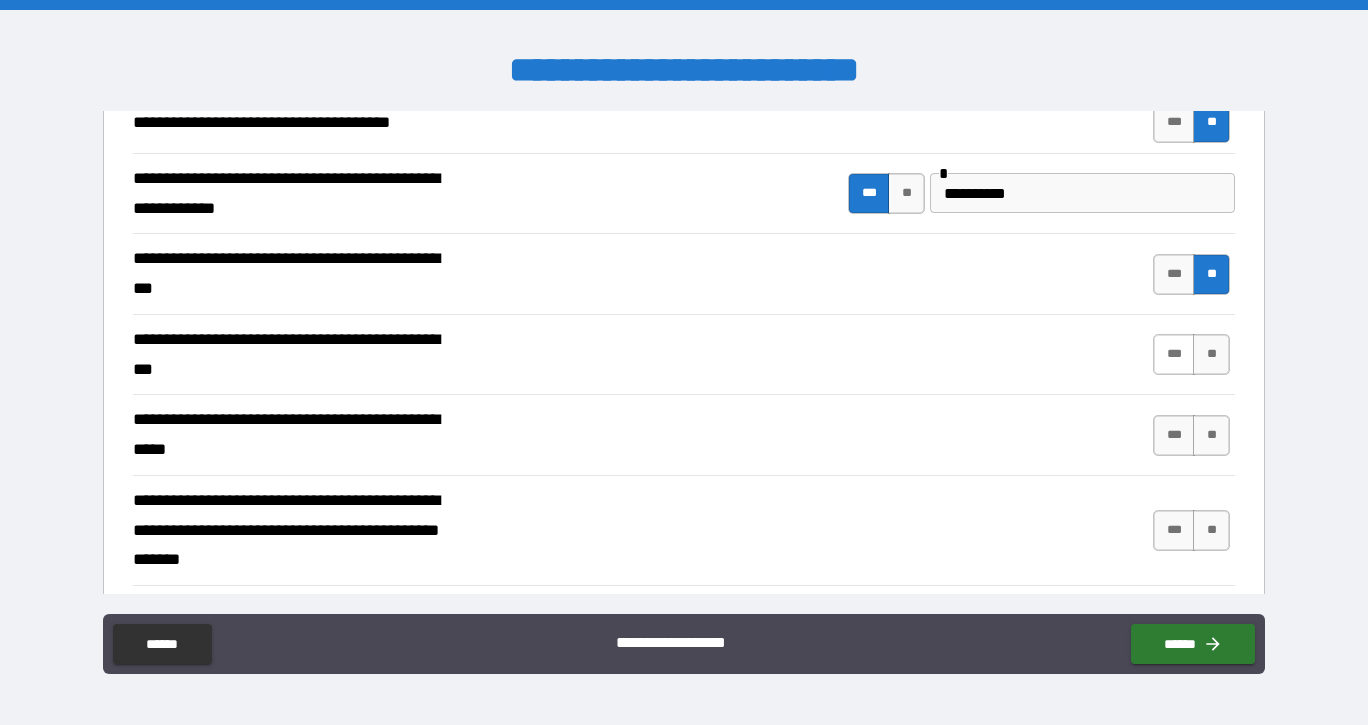 click on "***" at bounding box center [1174, 354] 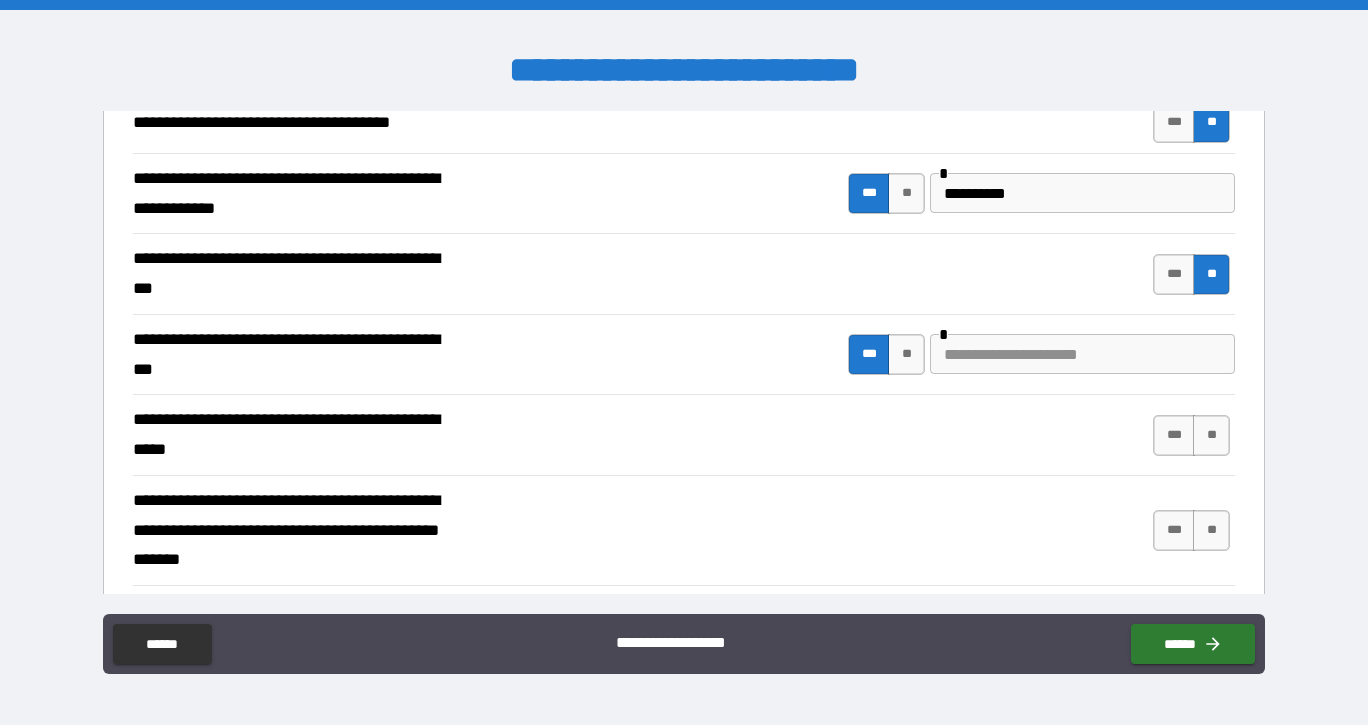click at bounding box center (1082, 354) 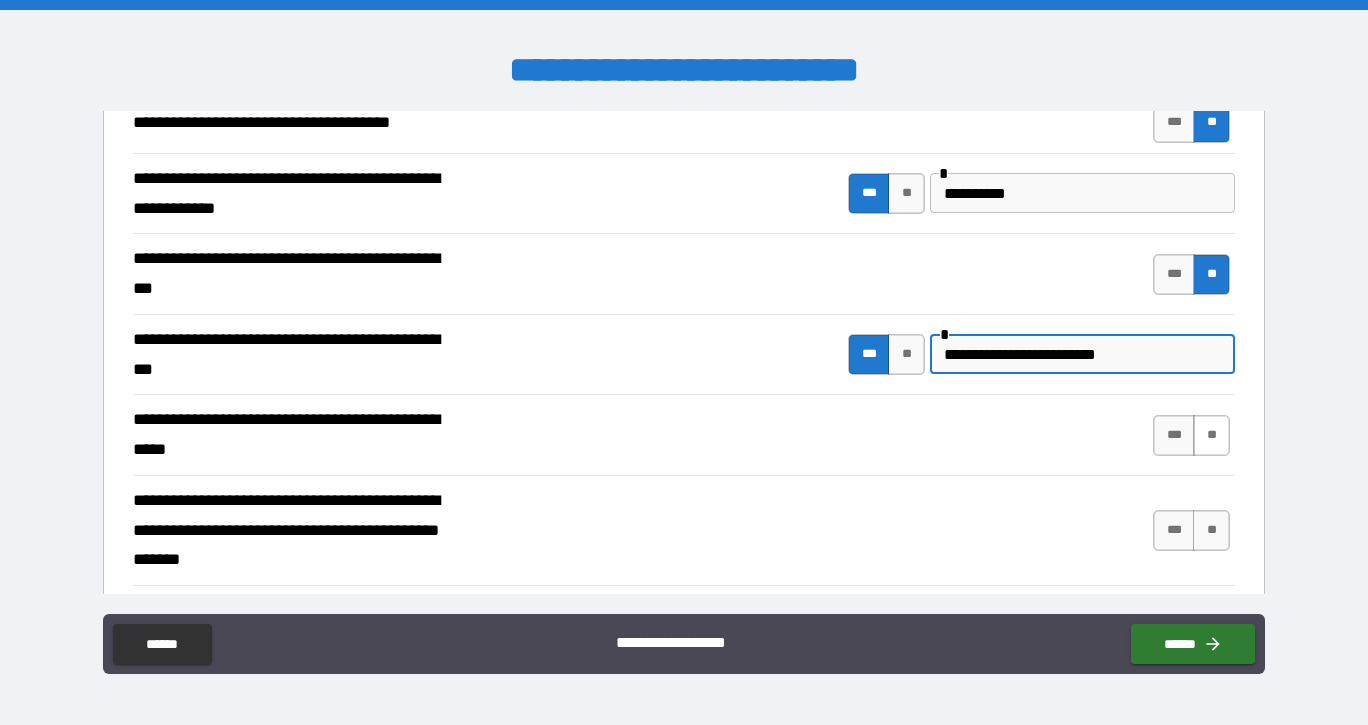 type on "**********" 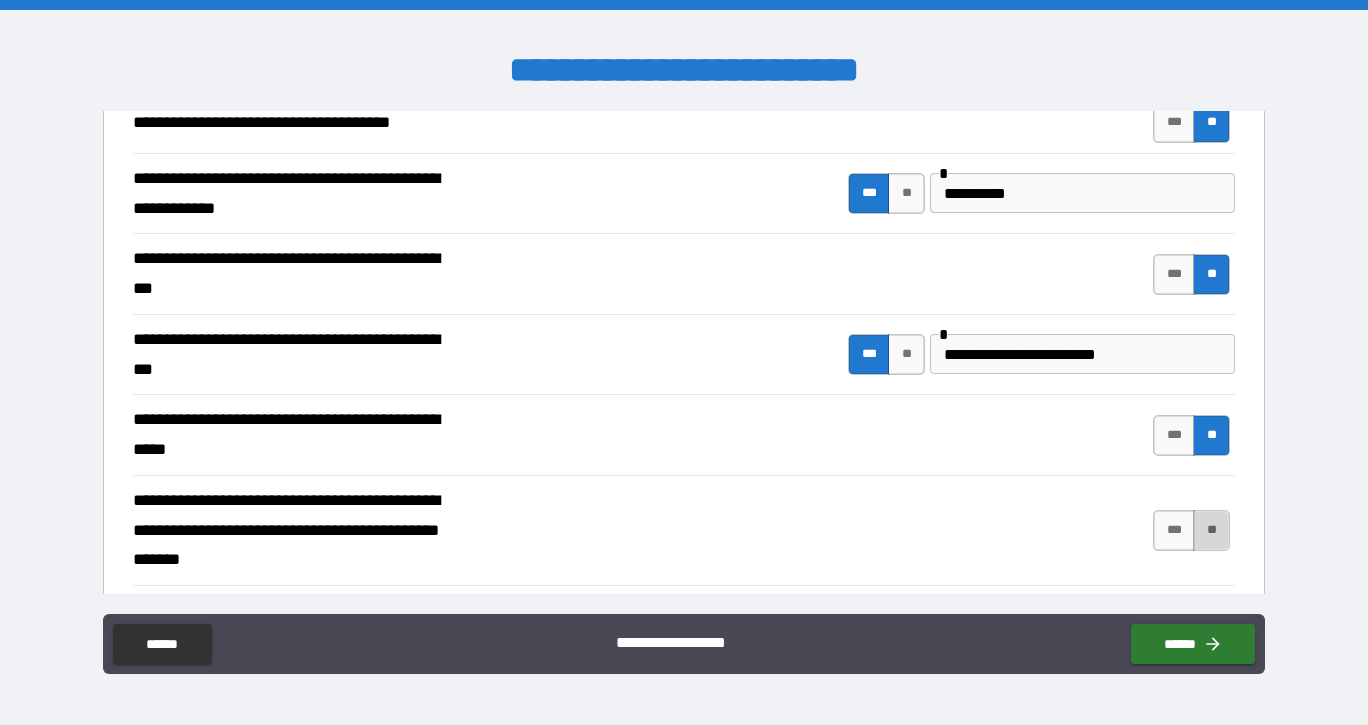 click on "**" at bounding box center (1211, 530) 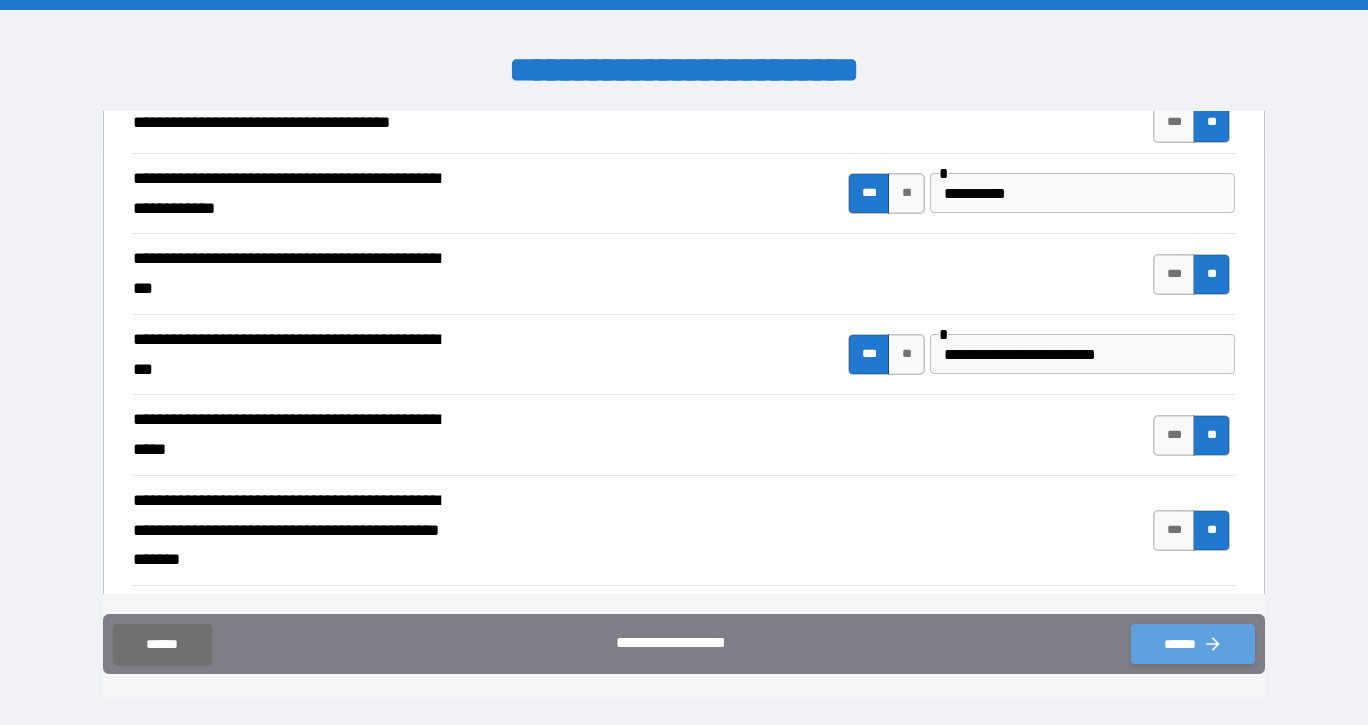 click on "******" at bounding box center [1193, 644] 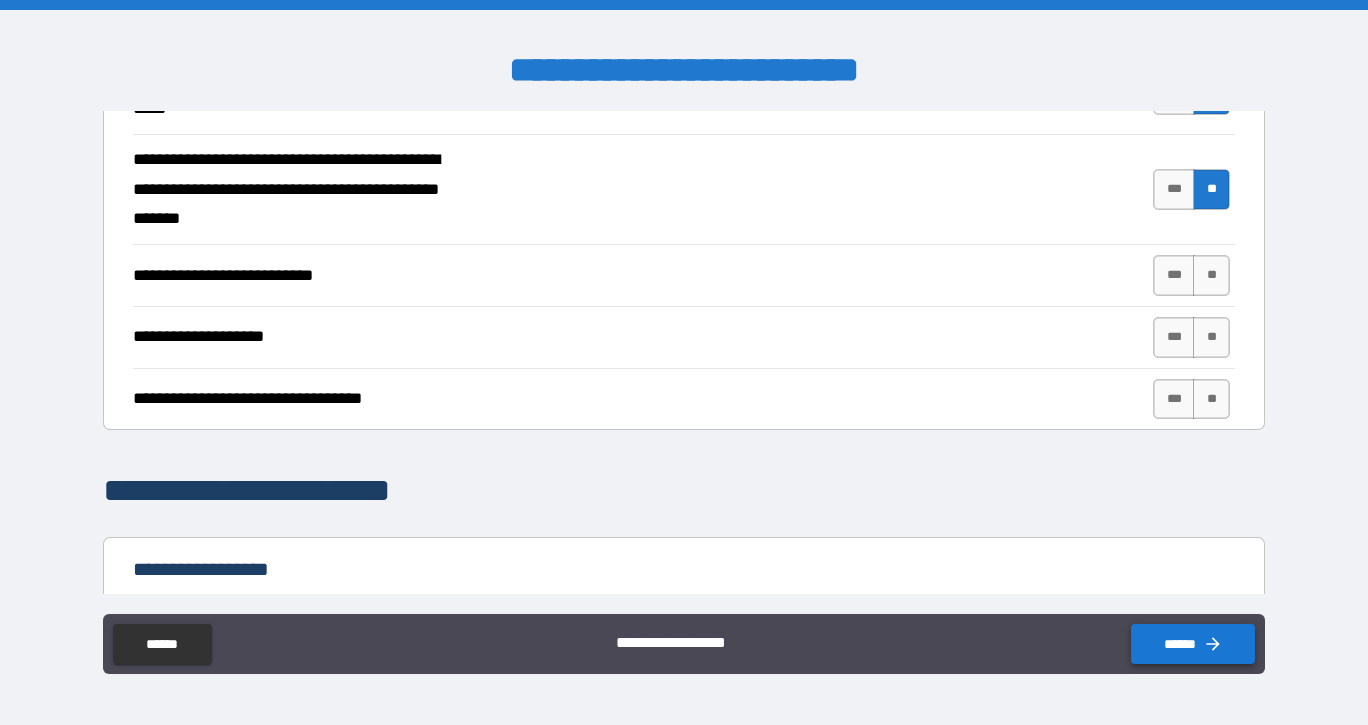 scroll, scrollTop: 777, scrollLeft: 0, axis: vertical 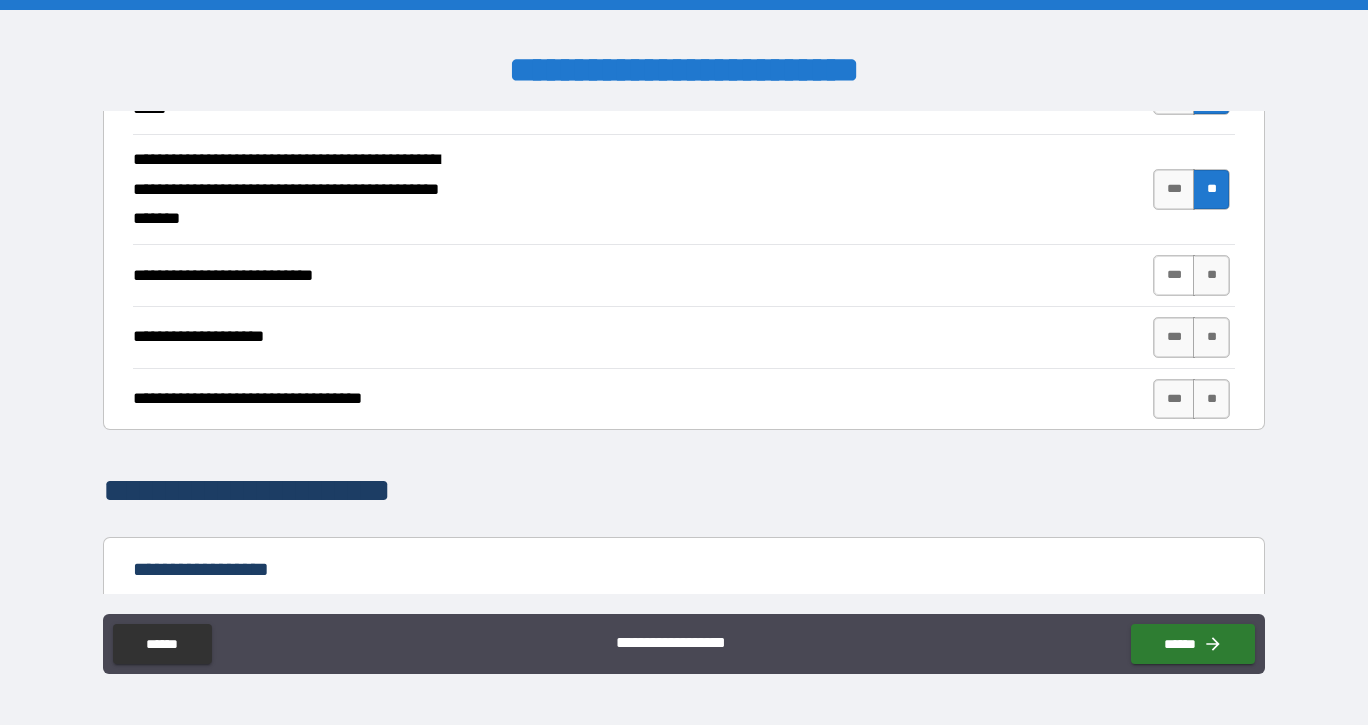 click on "***" at bounding box center (1174, 275) 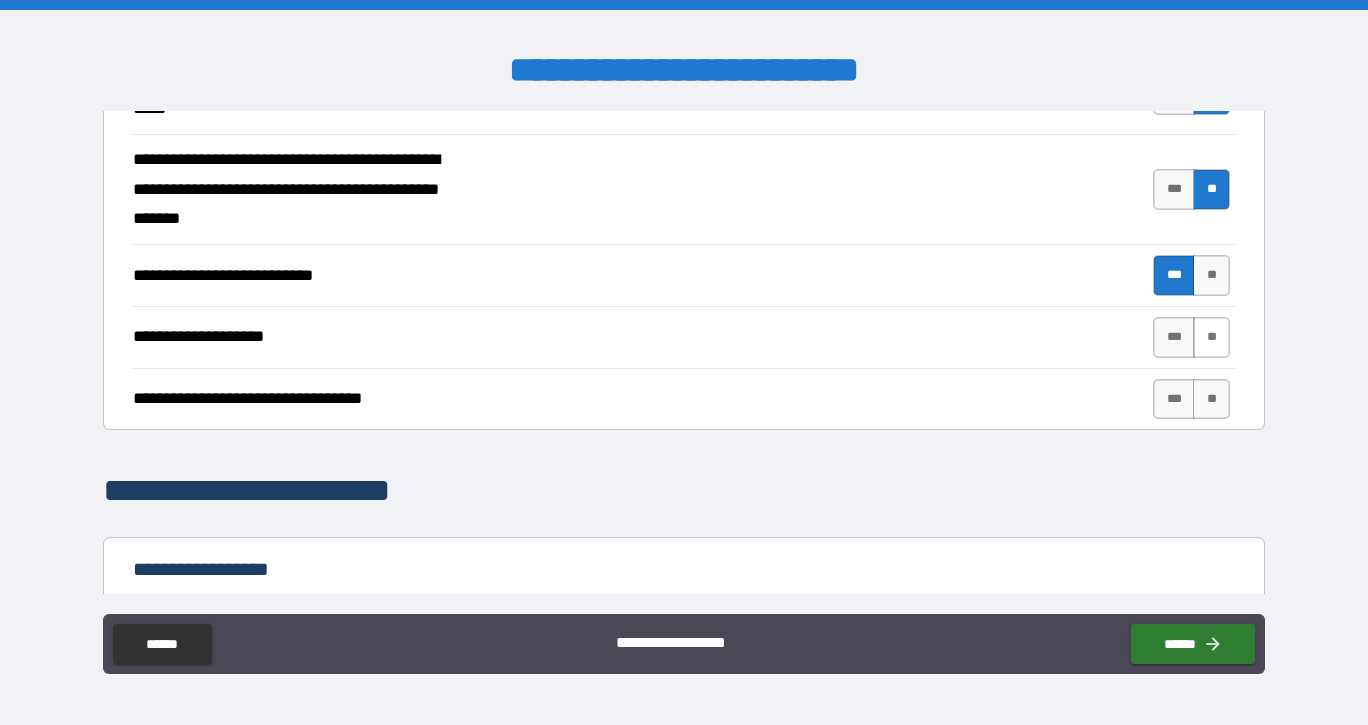 click on "**" at bounding box center [1211, 337] 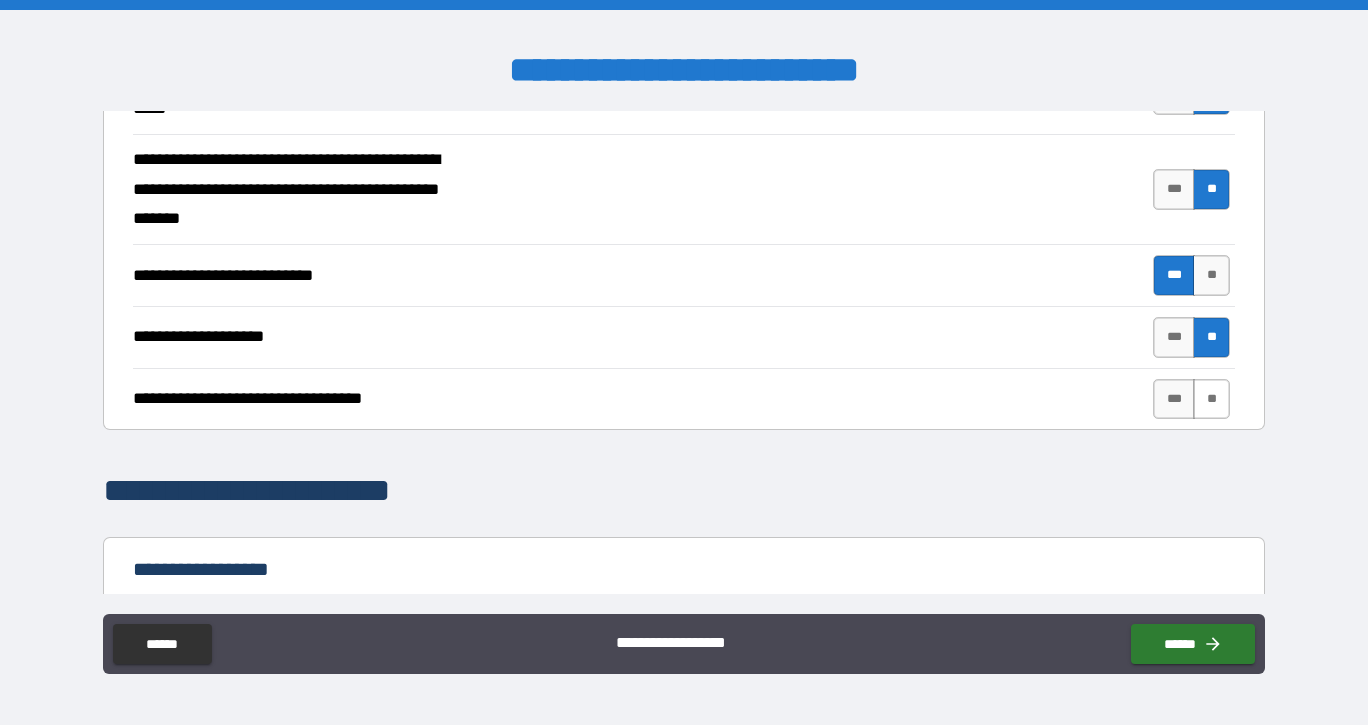 click on "**" at bounding box center (1211, 399) 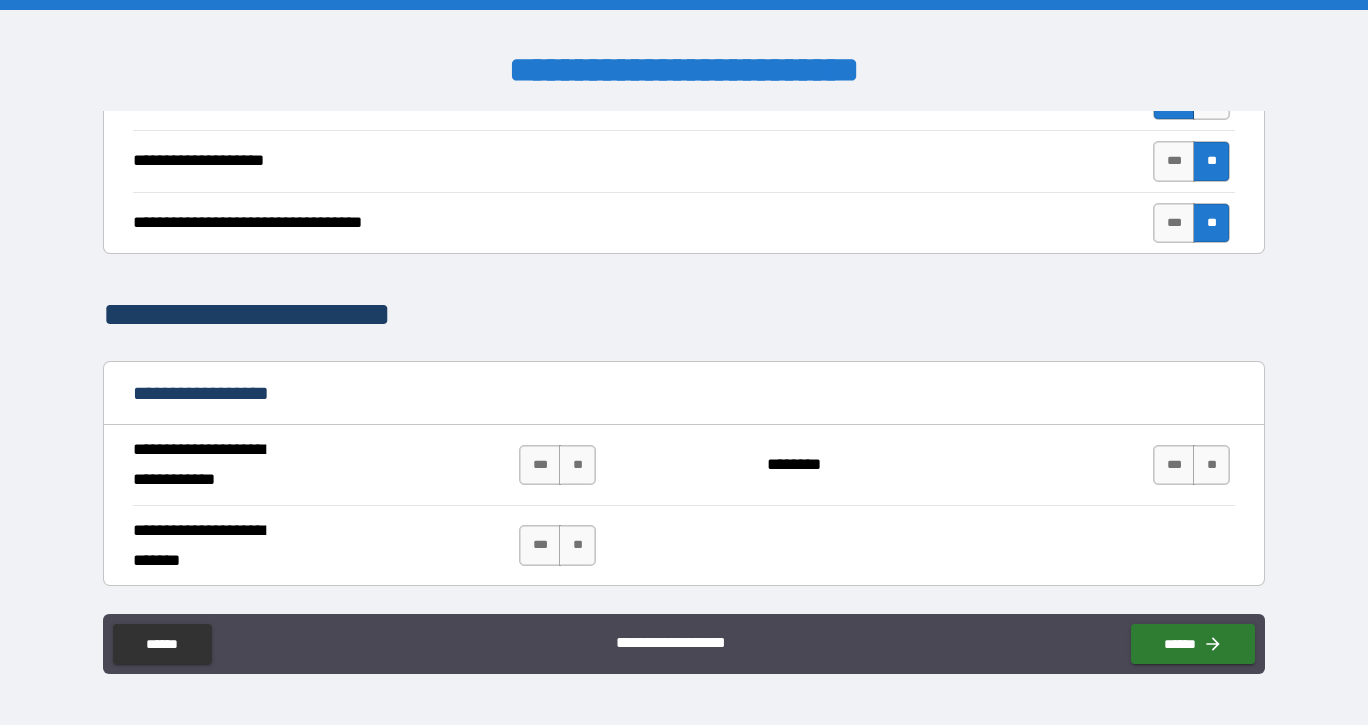scroll, scrollTop: 989, scrollLeft: 0, axis: vertical 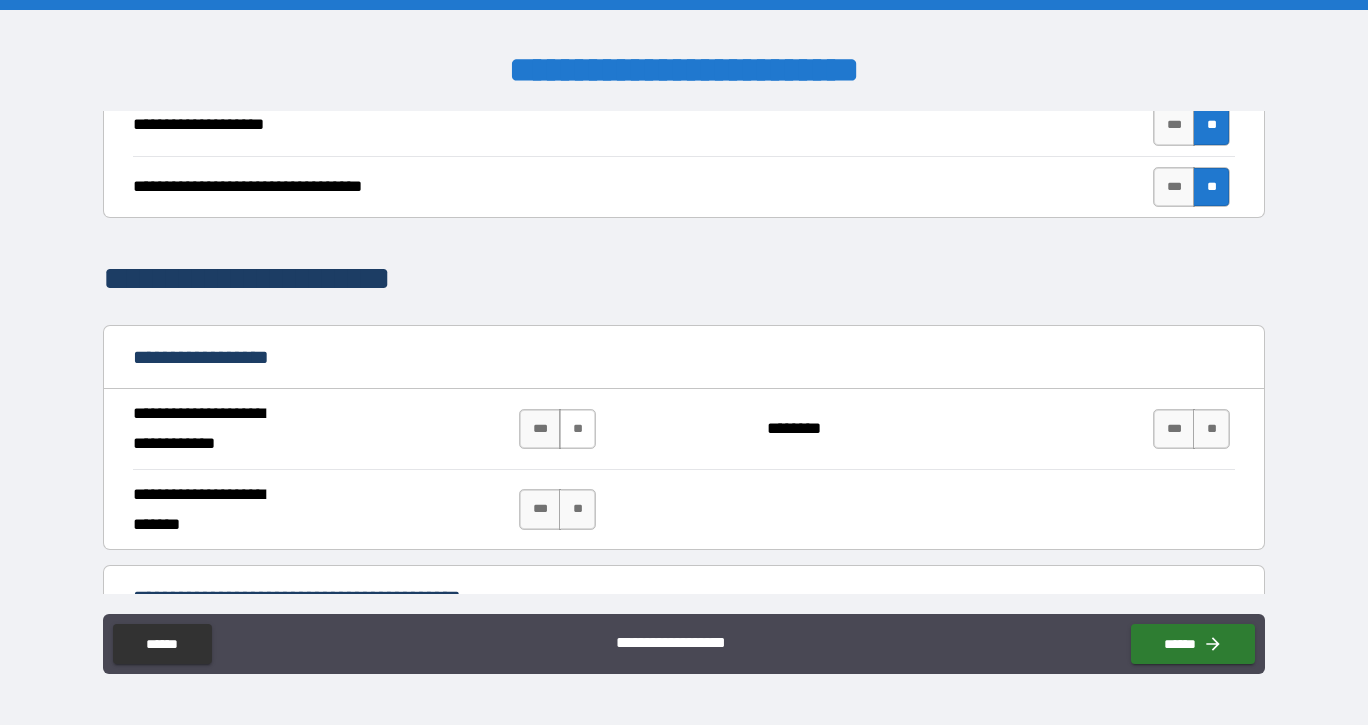click on "**" at bounding box center [577, 429] 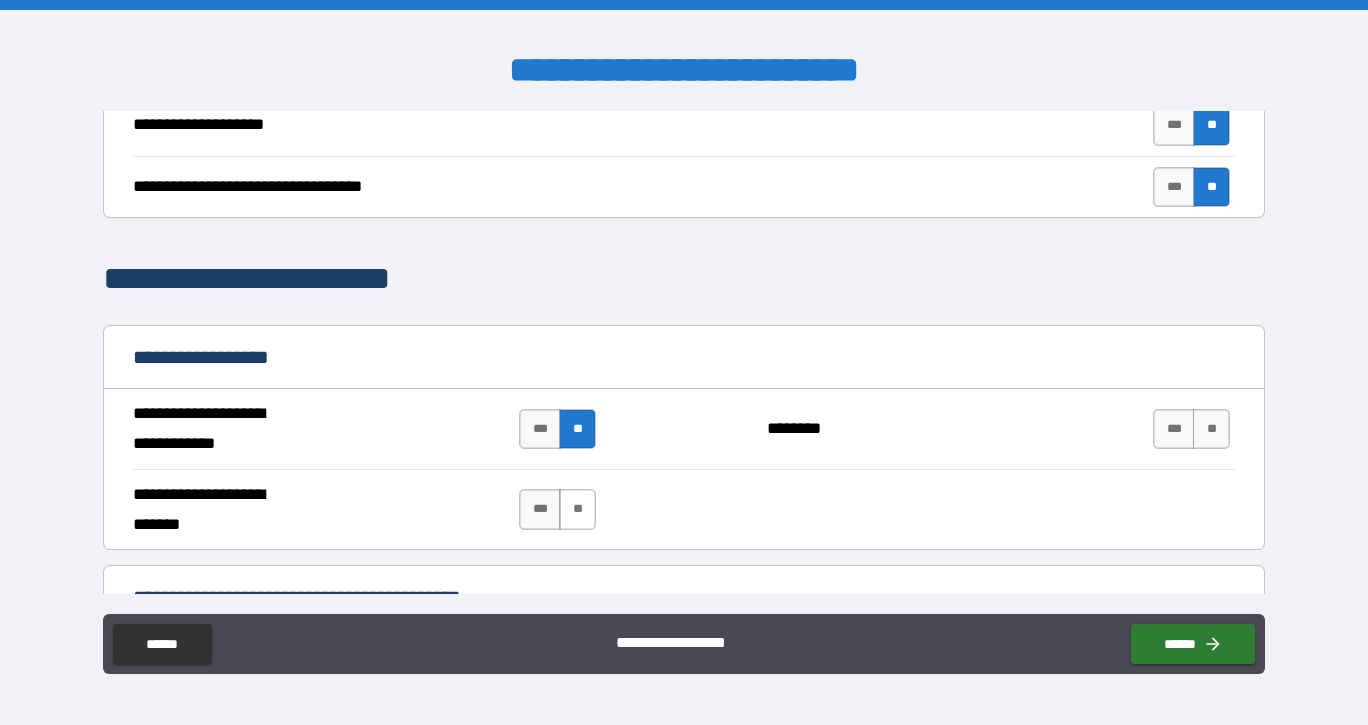click on "**" at bounding box center [577, 509] 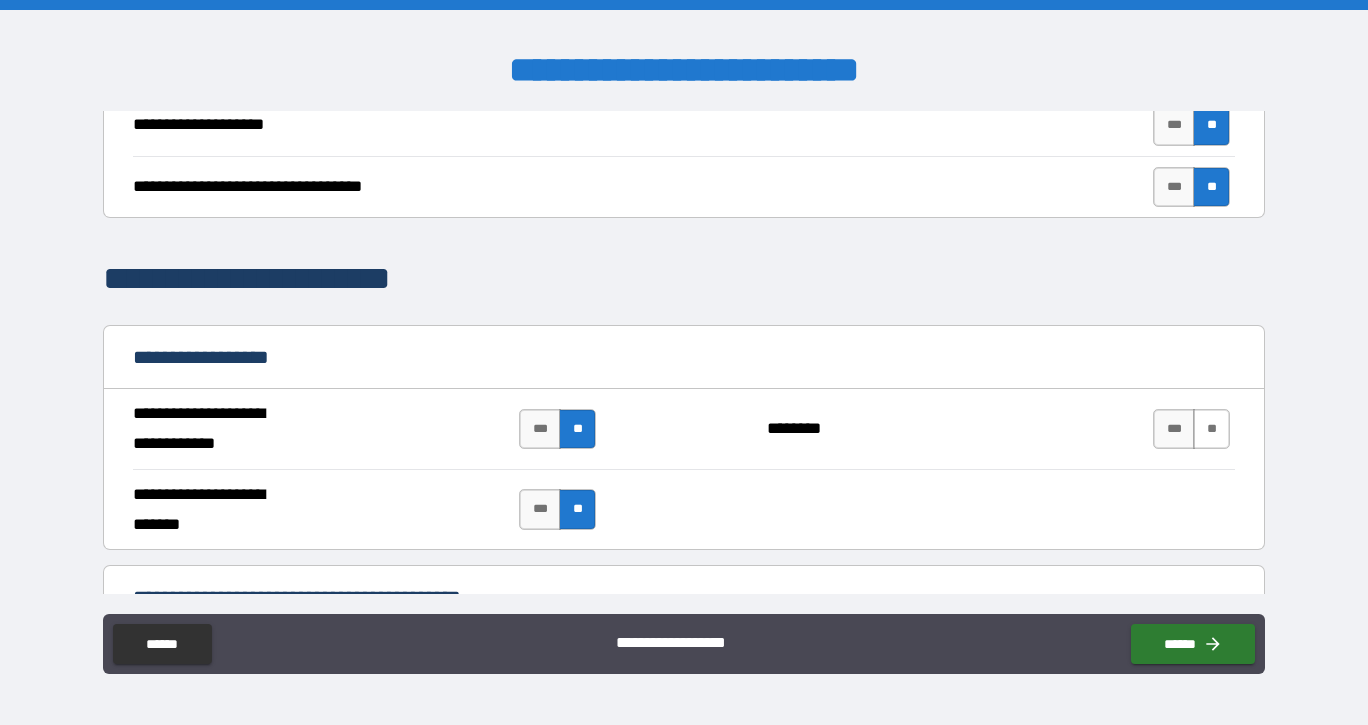 click on "**" at bounding box center [1211, 429] 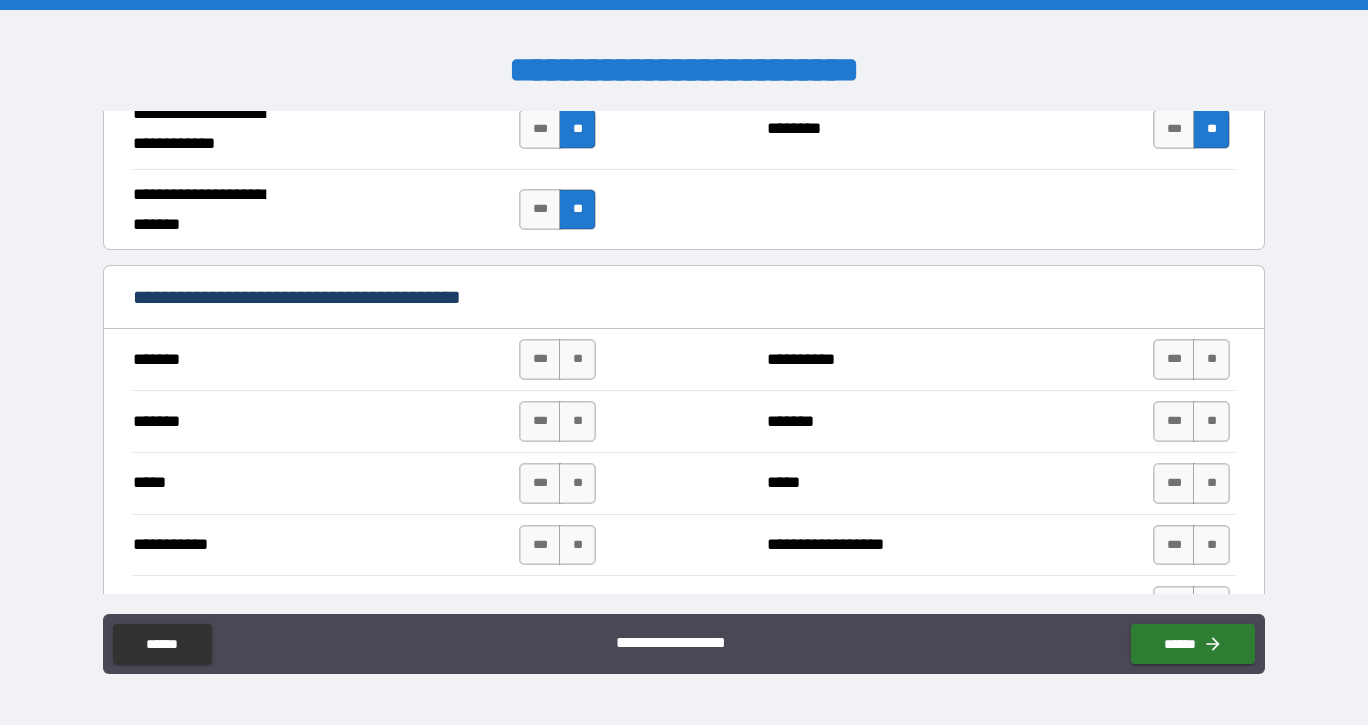 scroll, scrollTop: 1321, scrollLeft: 0, axis: vertical 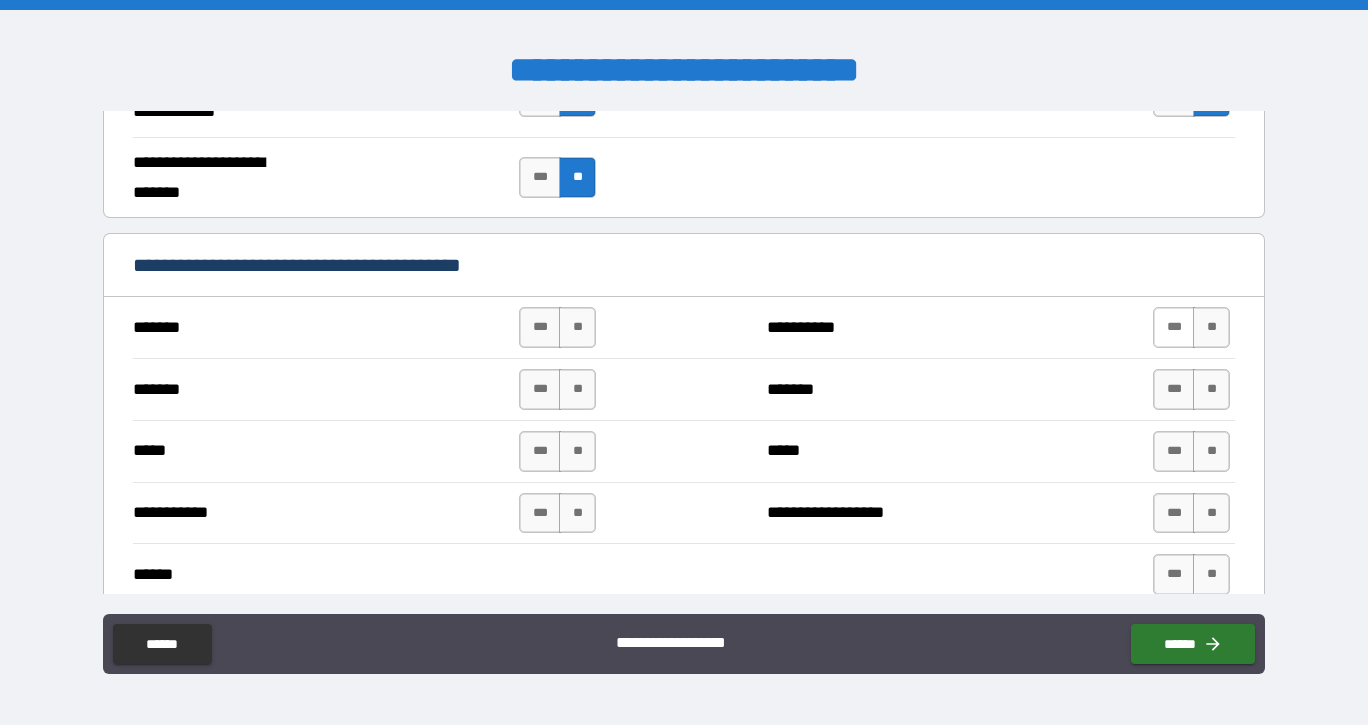 click on "***" at bounding box center (1174, 327) 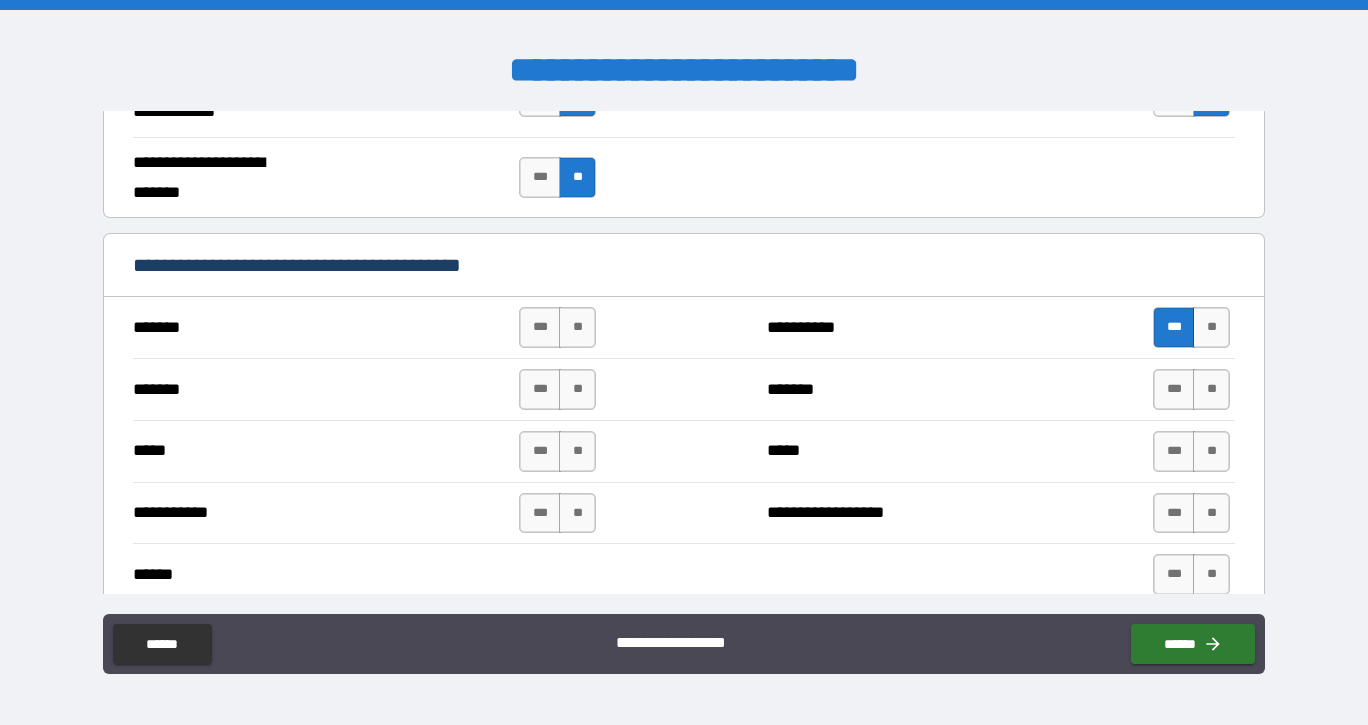 click on "******" at bounding box center (296, 575) 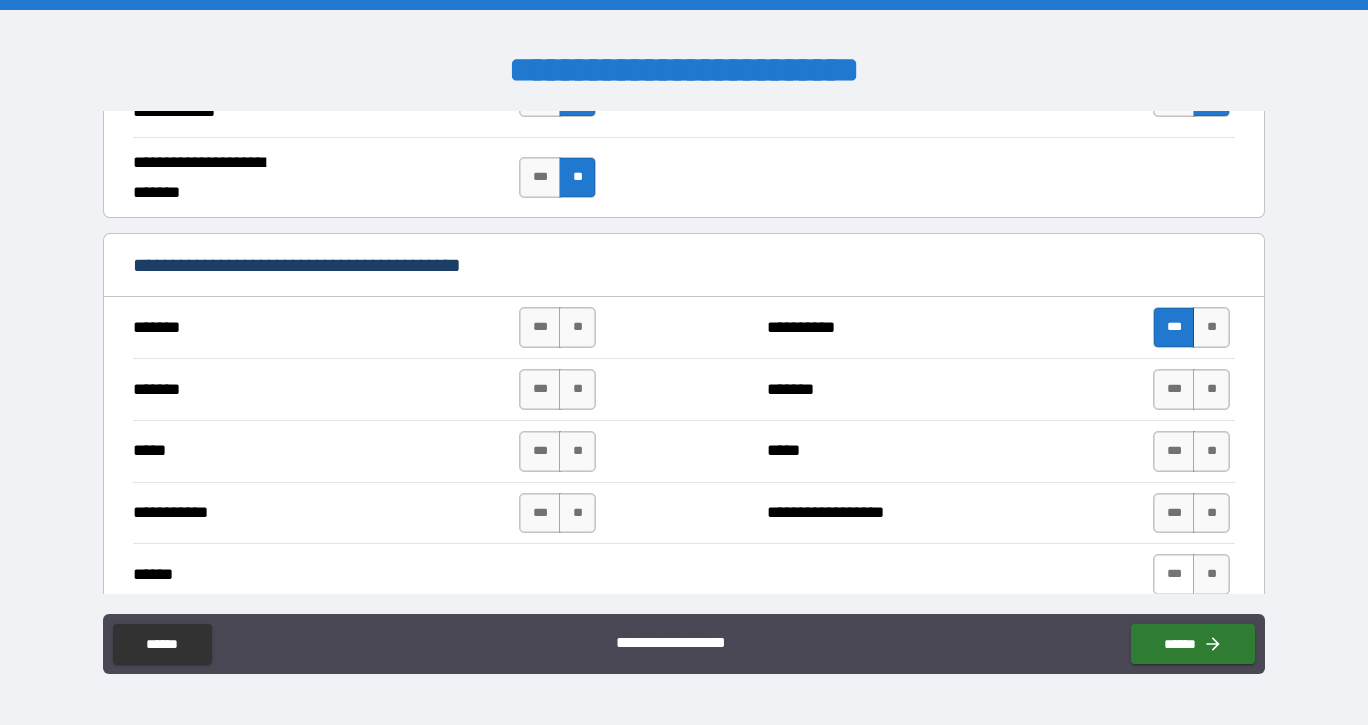 click on "***" at bounding box center (1174, 574) 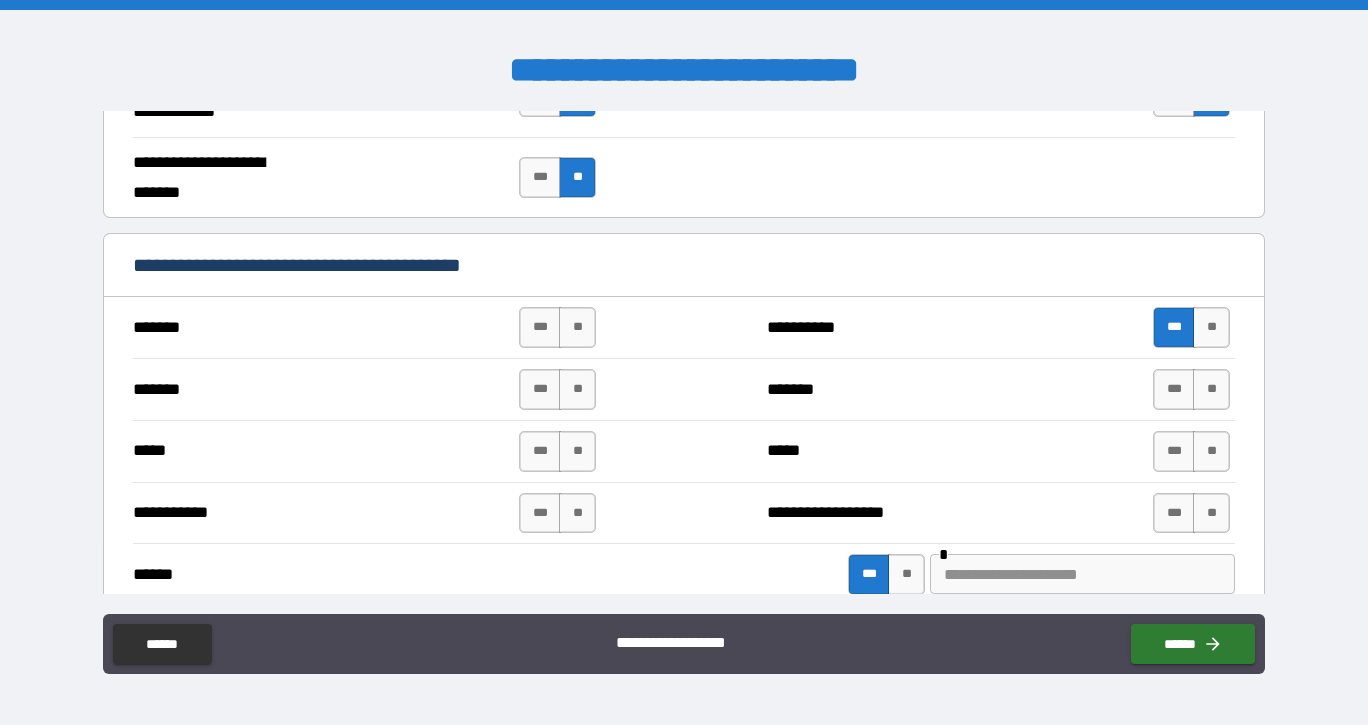 click at bounding box center (1082, 574) 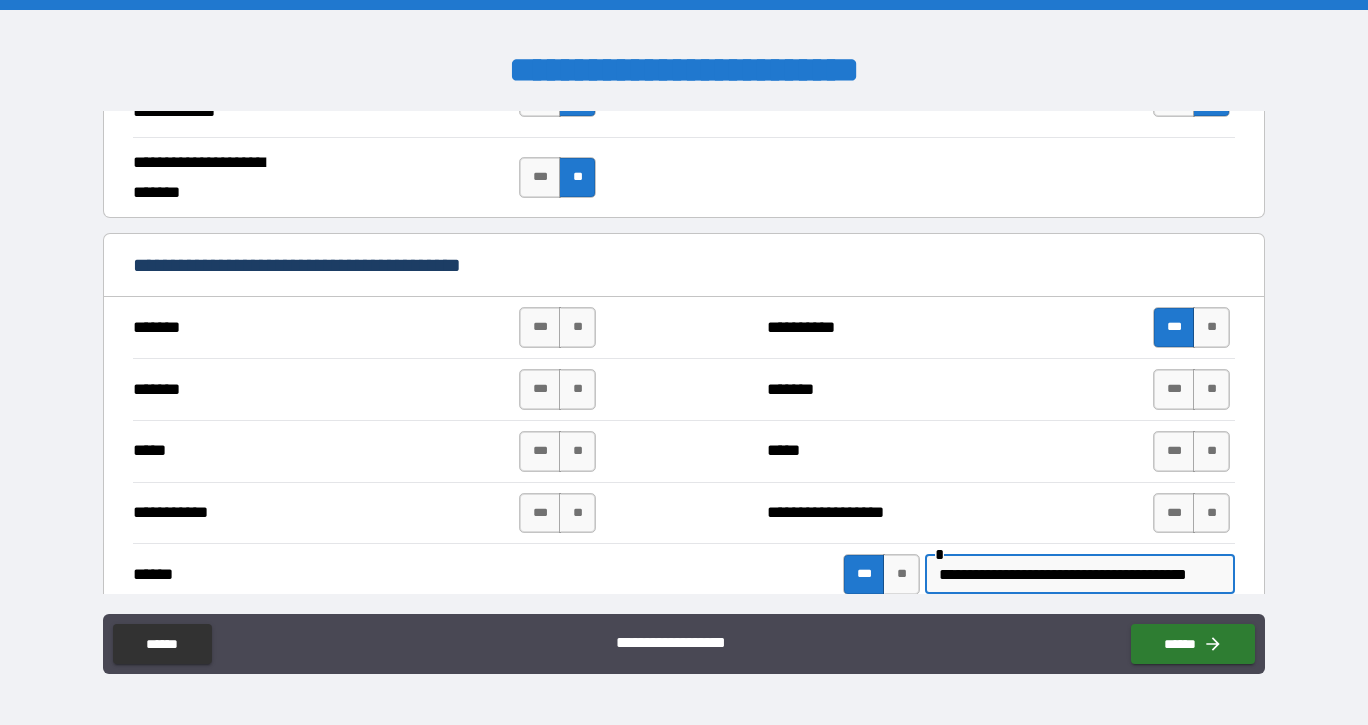scroll, scrollTop: 0, scrollLeft: 44, axis: horizontal 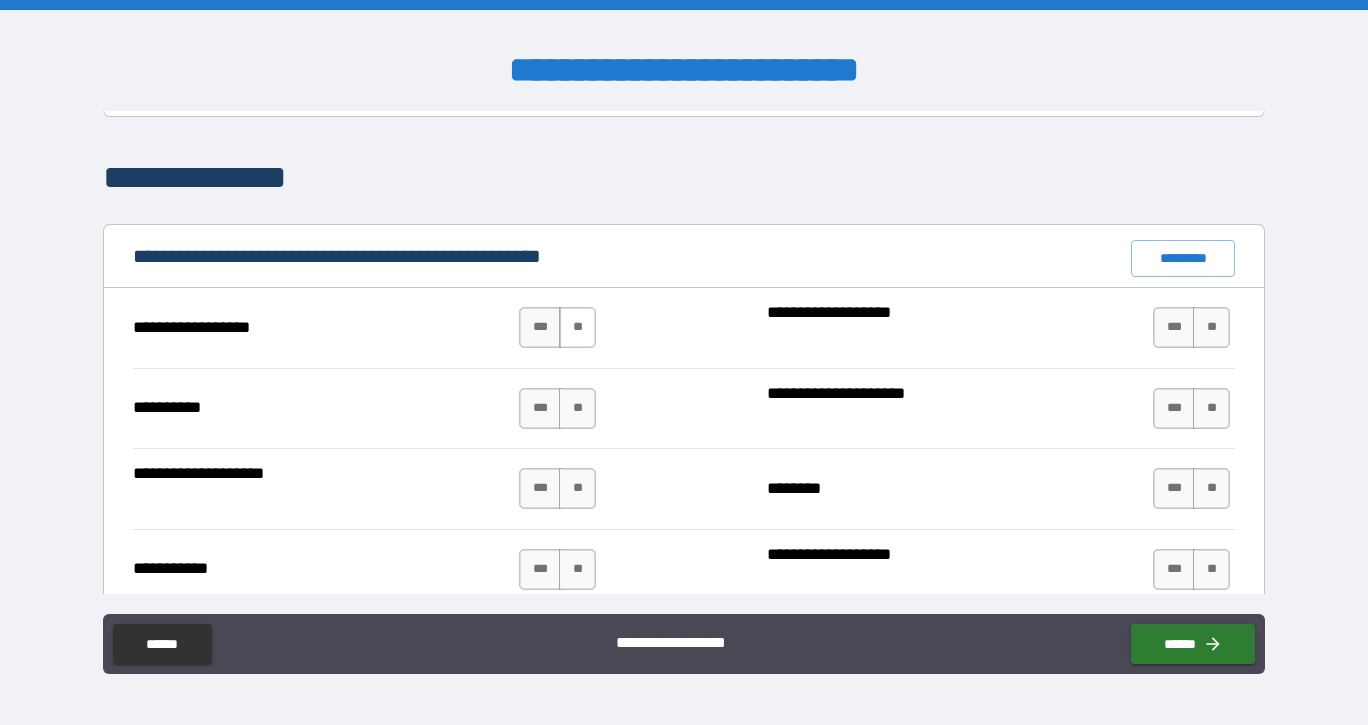type on "**********" 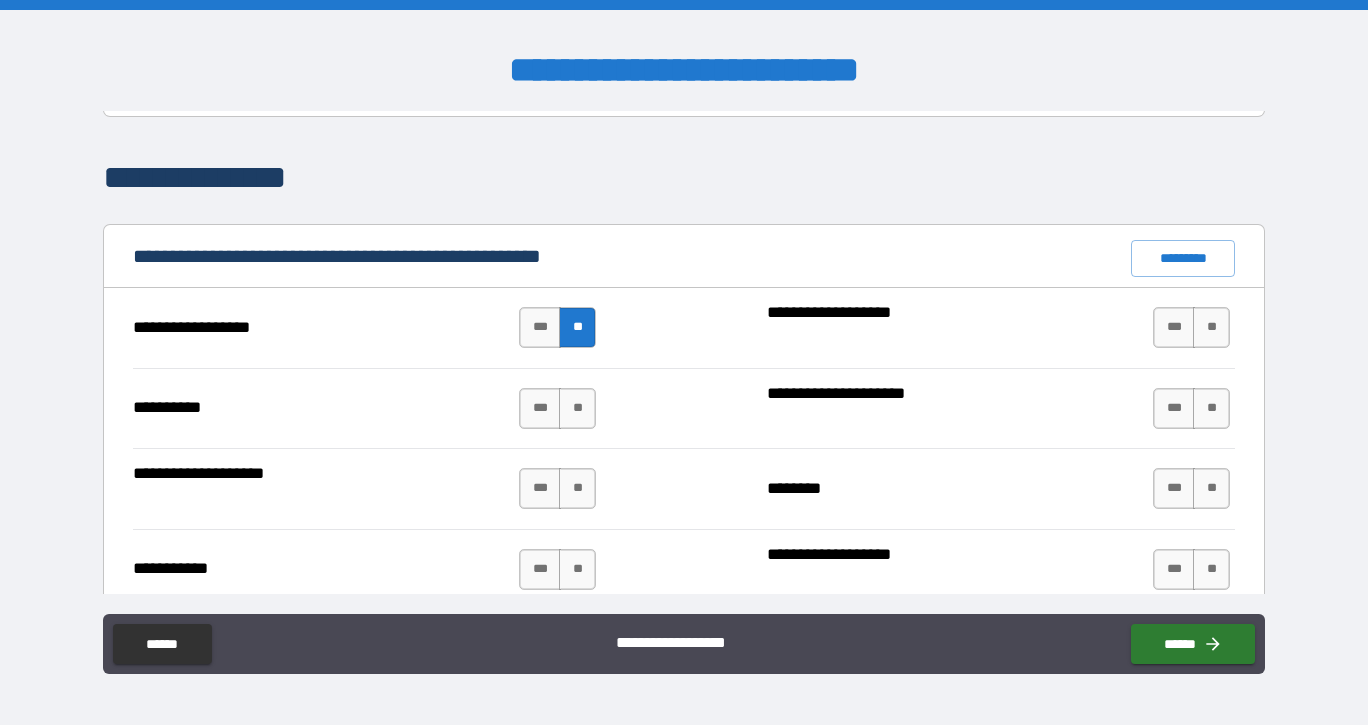 scroll, scrollTop: 0, scrollLeft: 0, axis: both 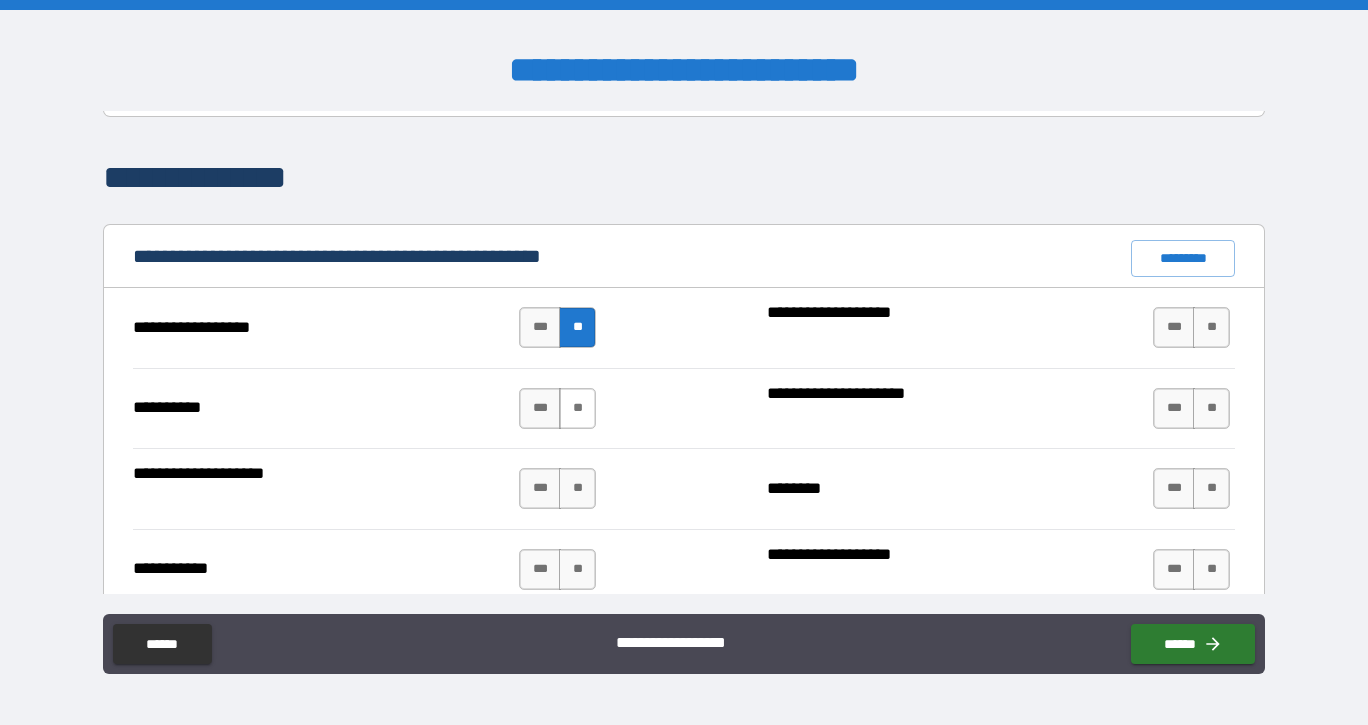 click on "**" at bounding box center (577, 408) 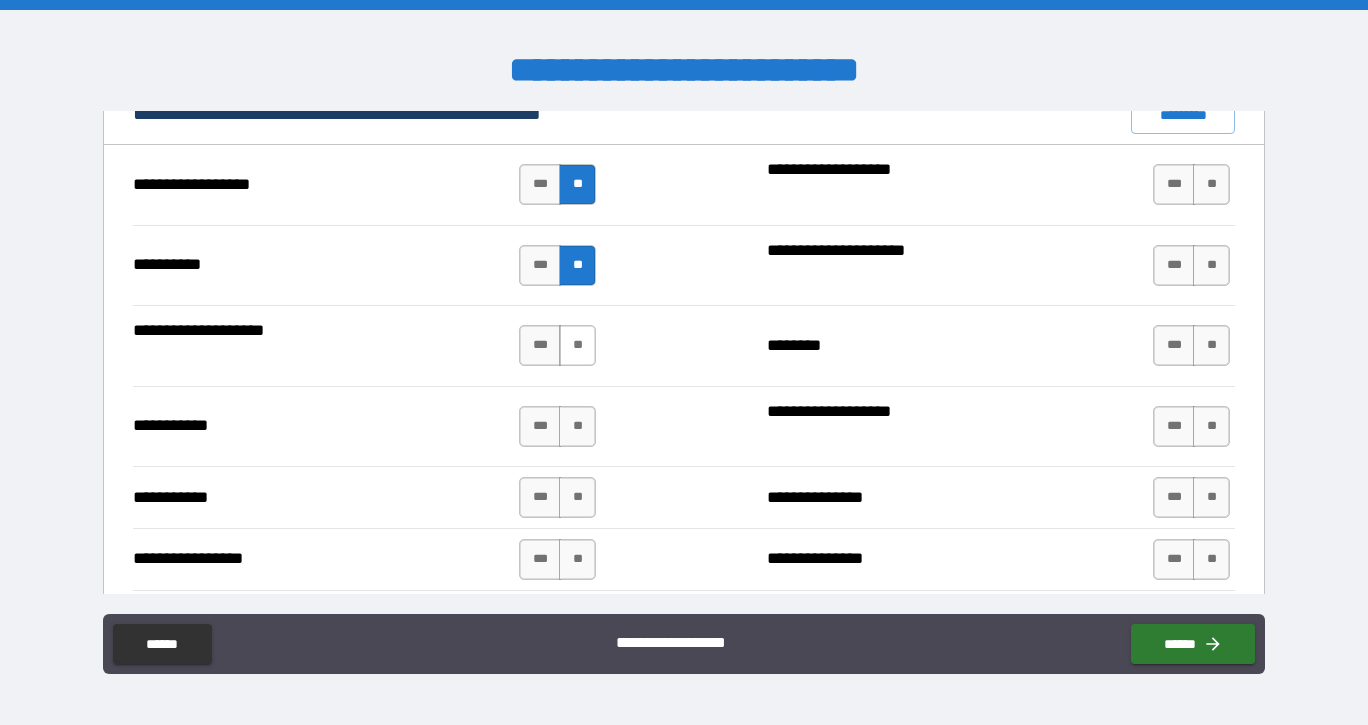 click on "**" at bounding box center [577, 345] 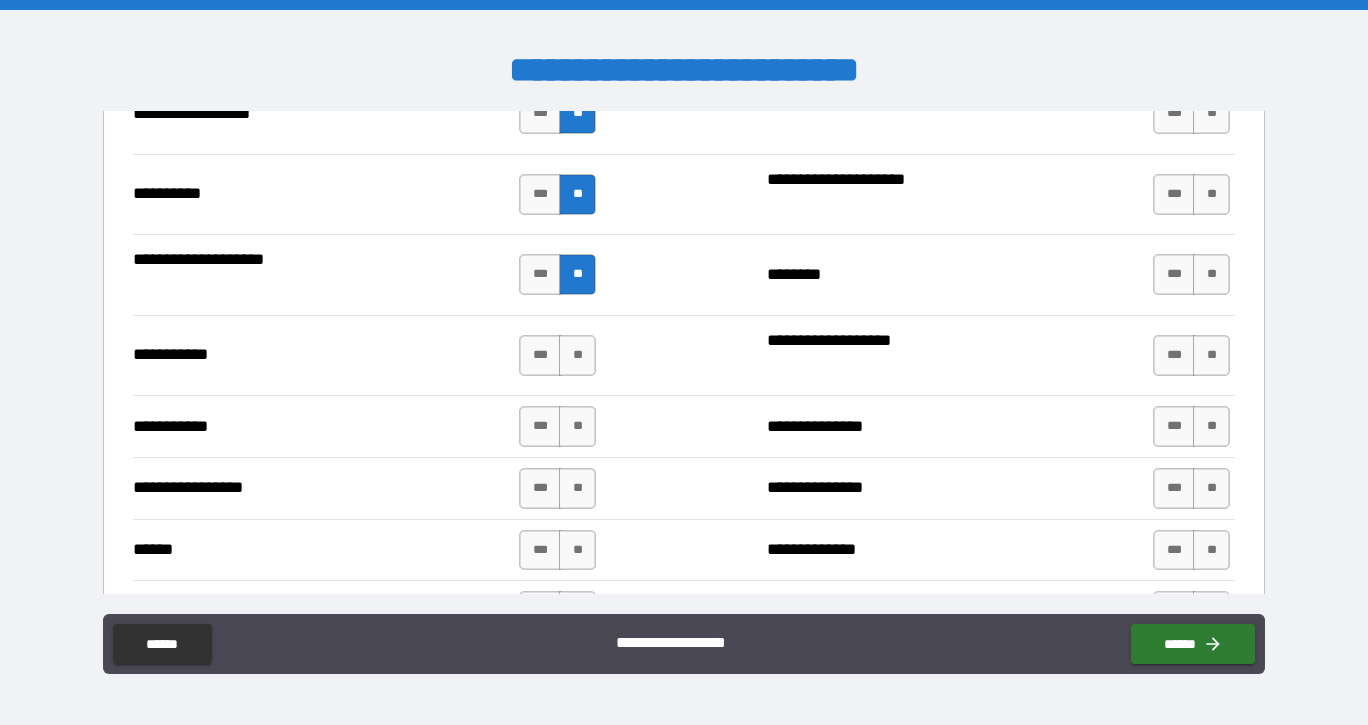 scroll, scrollTop: 2025, scrollLeft: 0, axis: vertical 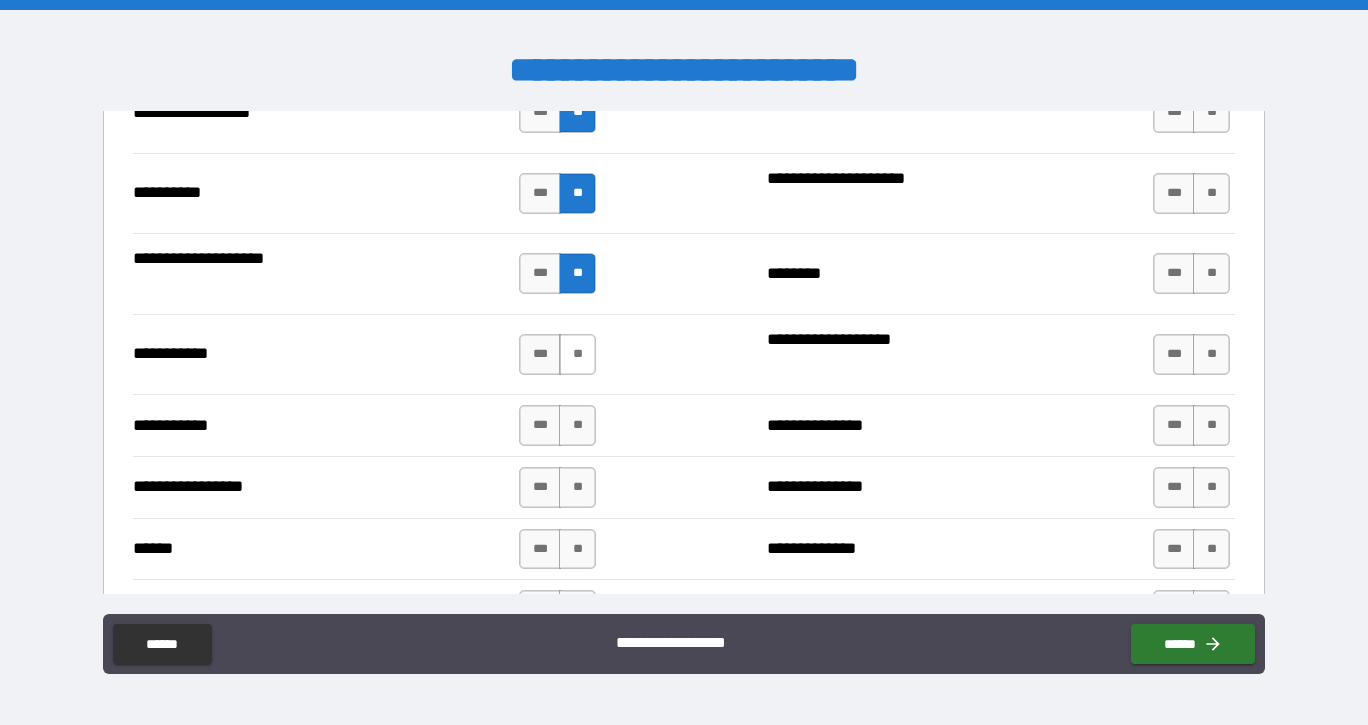 click on "**" at bounding box center (577, 354) 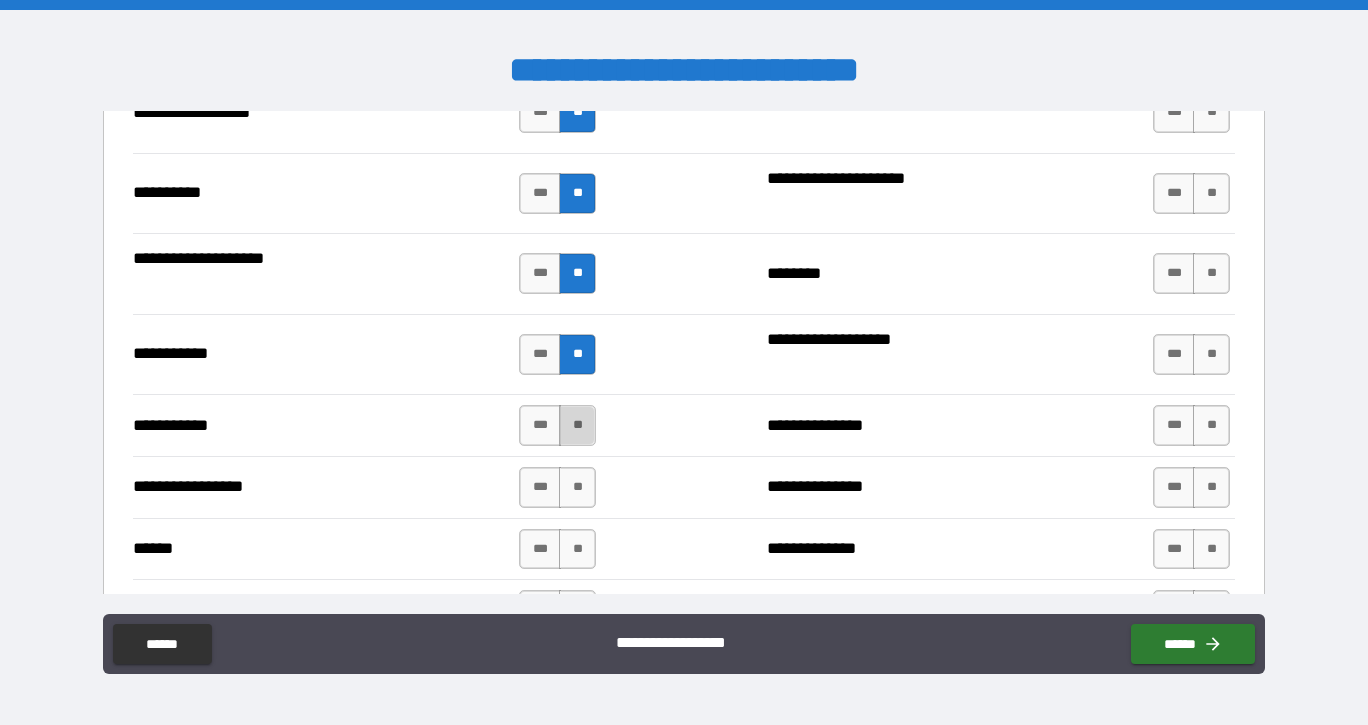 click on "**" at bounding box center (577, 425) 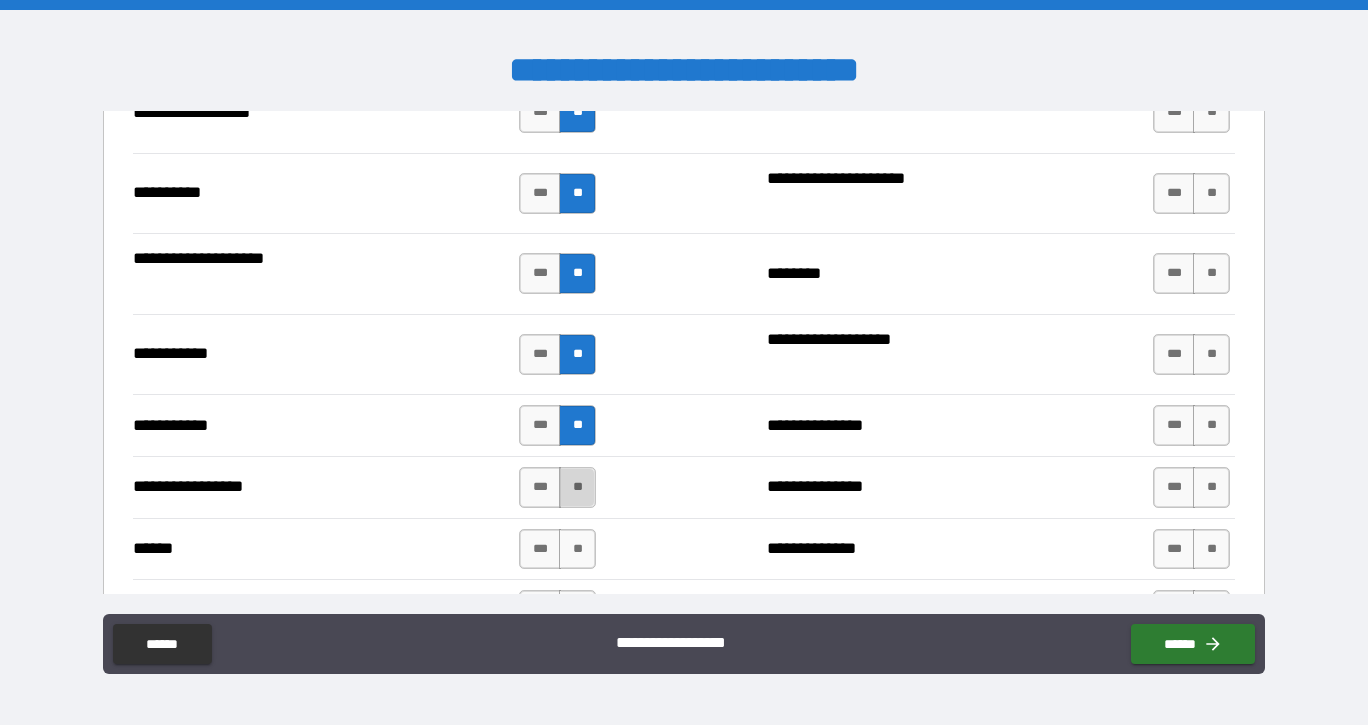 click on "**" at bounding box center [577, 487] 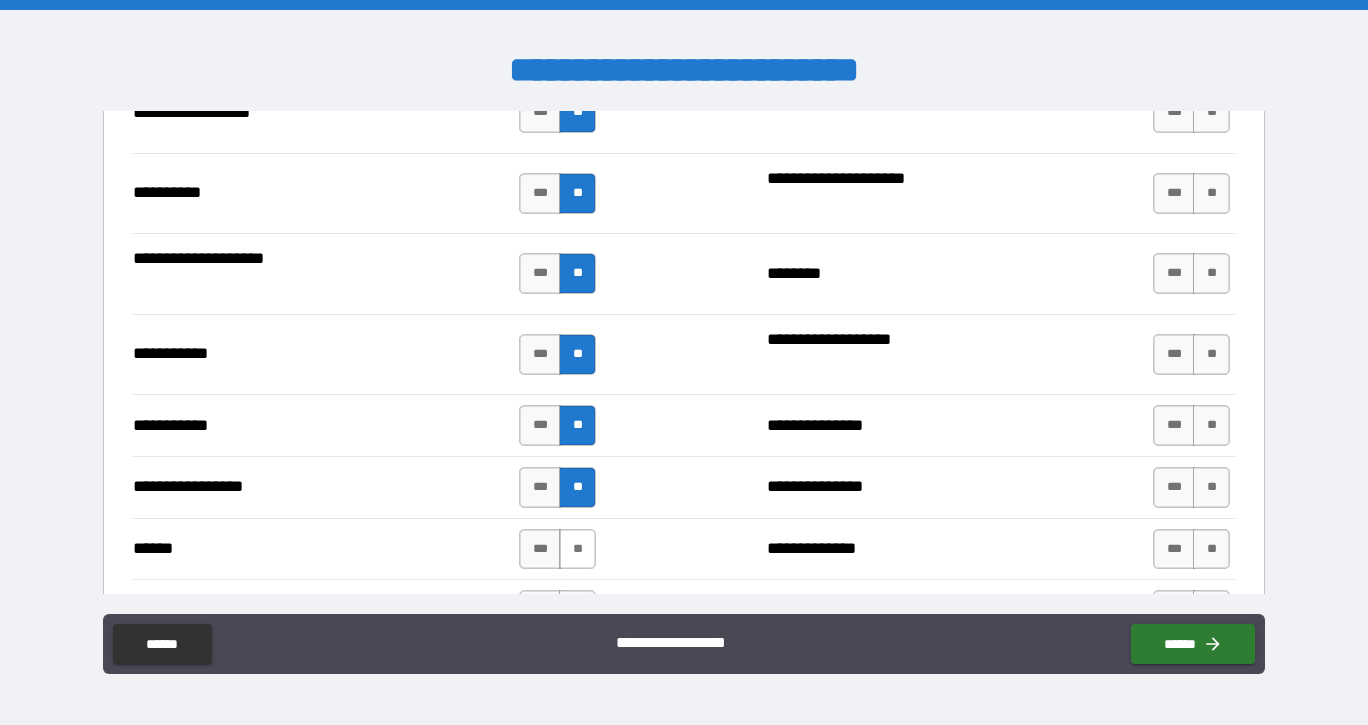 click on "**" at bounding box center [577, 549] 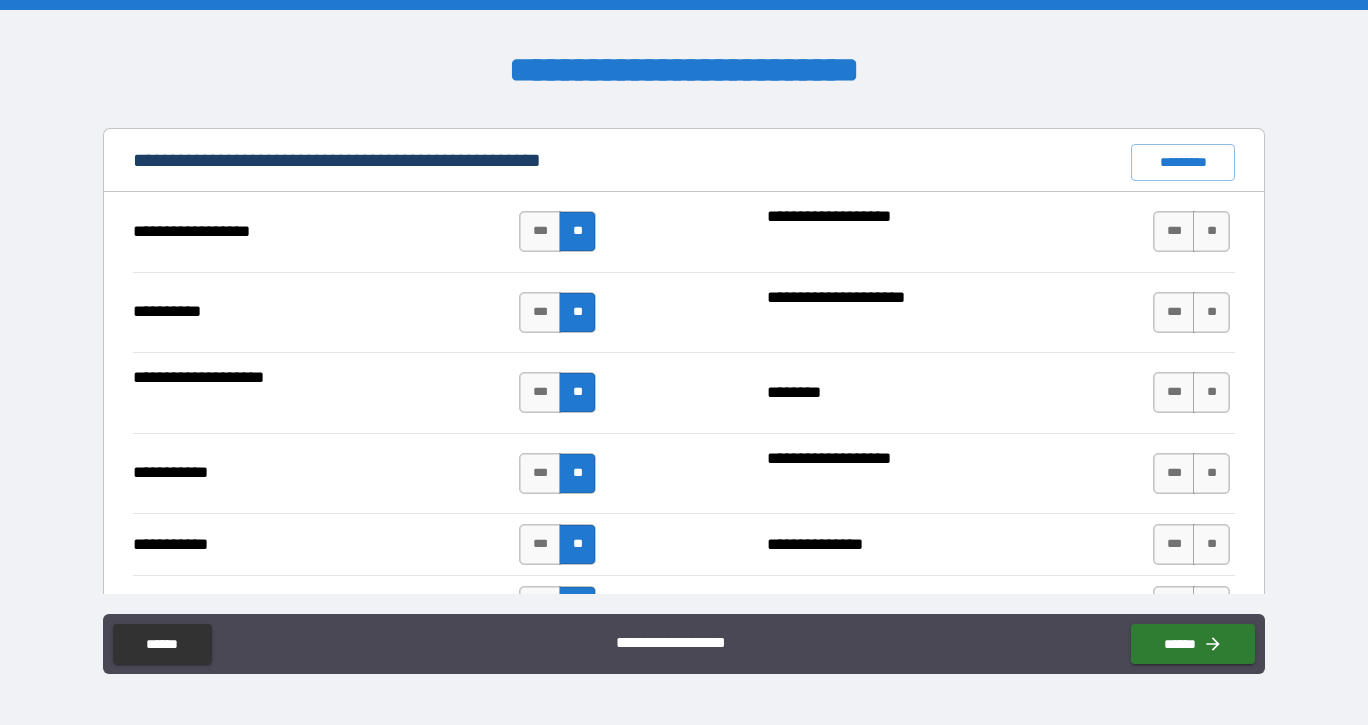 scroll, scrollTop: 1910, scrollLeft: 0, axis: vertical 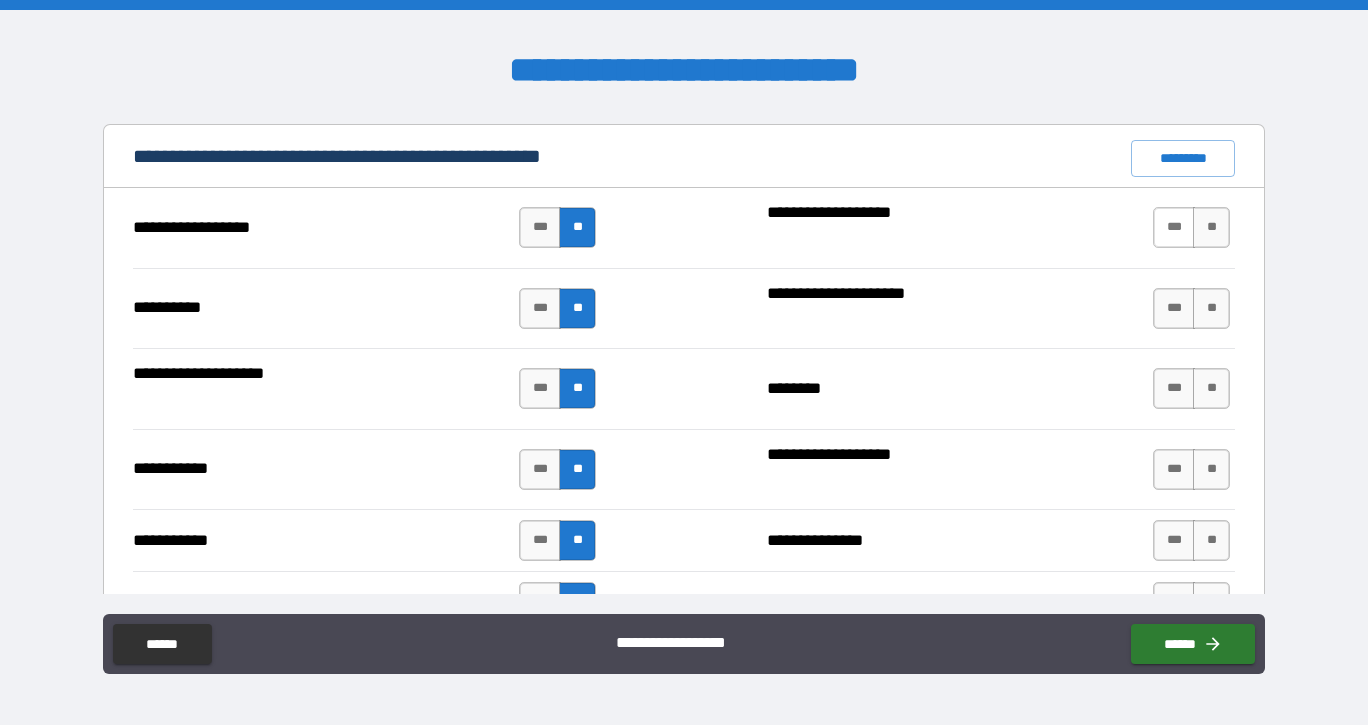 click on "***" at bounding box center (1174, 227) 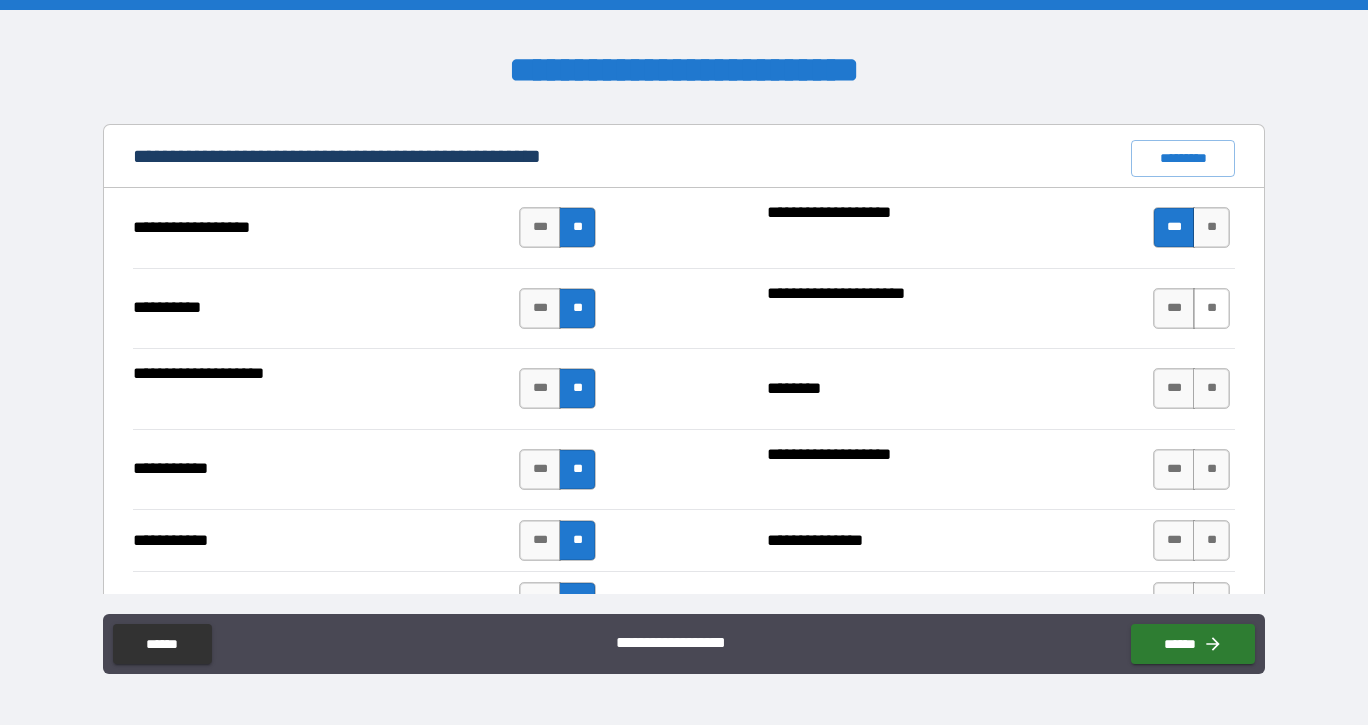 click on "**" at bounding box center (1211, 308) 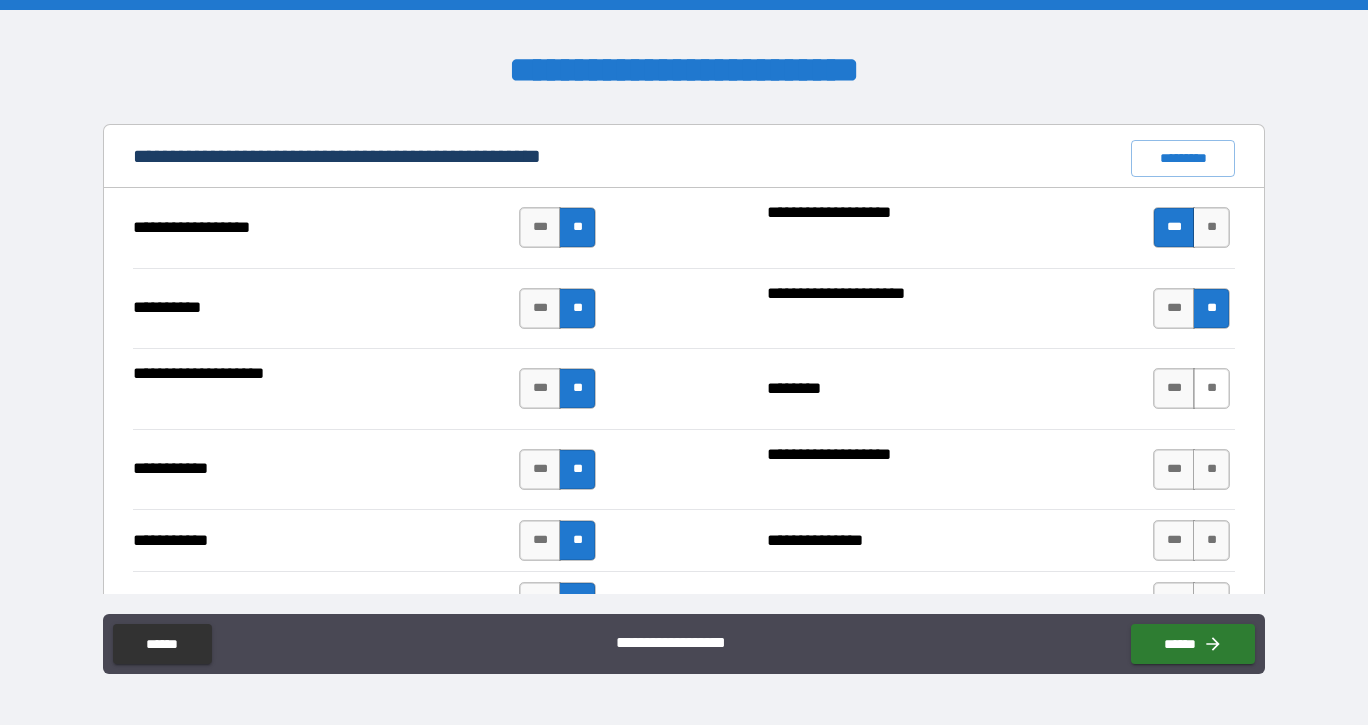 click on "**" at bounding box center [1211, 388] 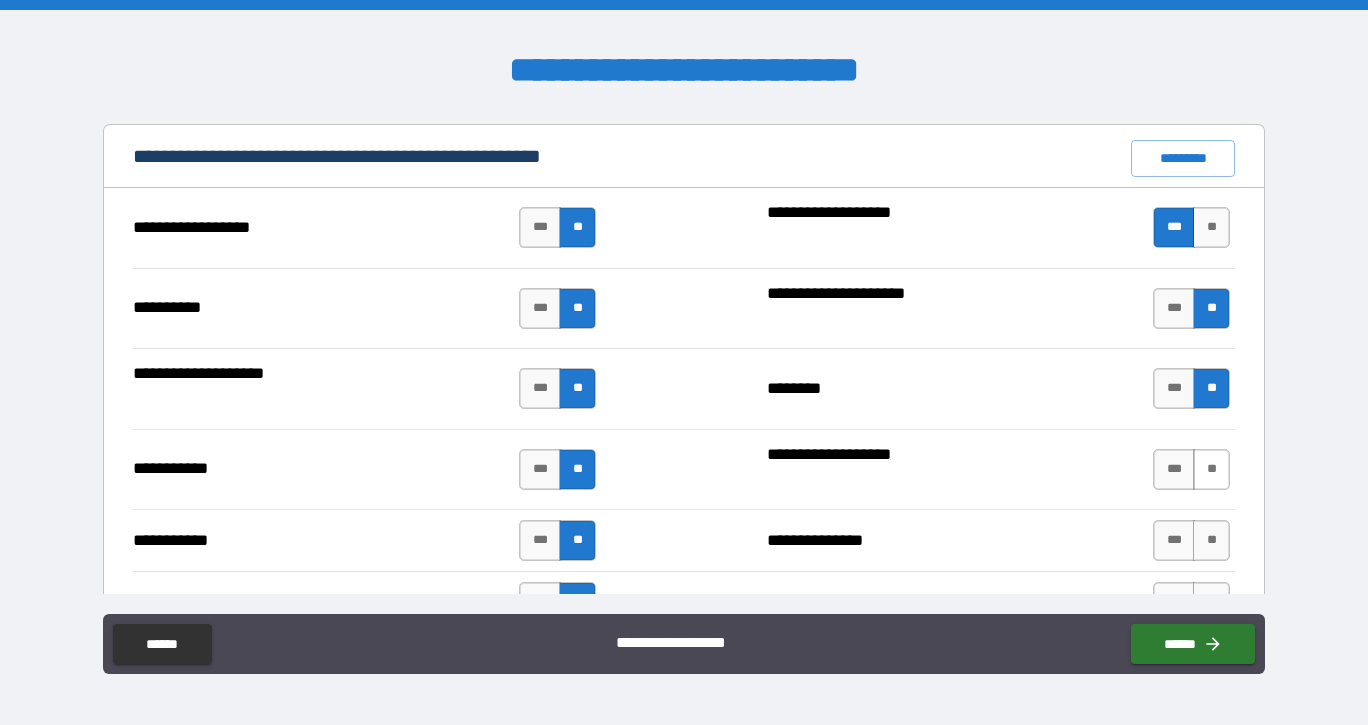 click on "**" at bounding box center (1211, 469) 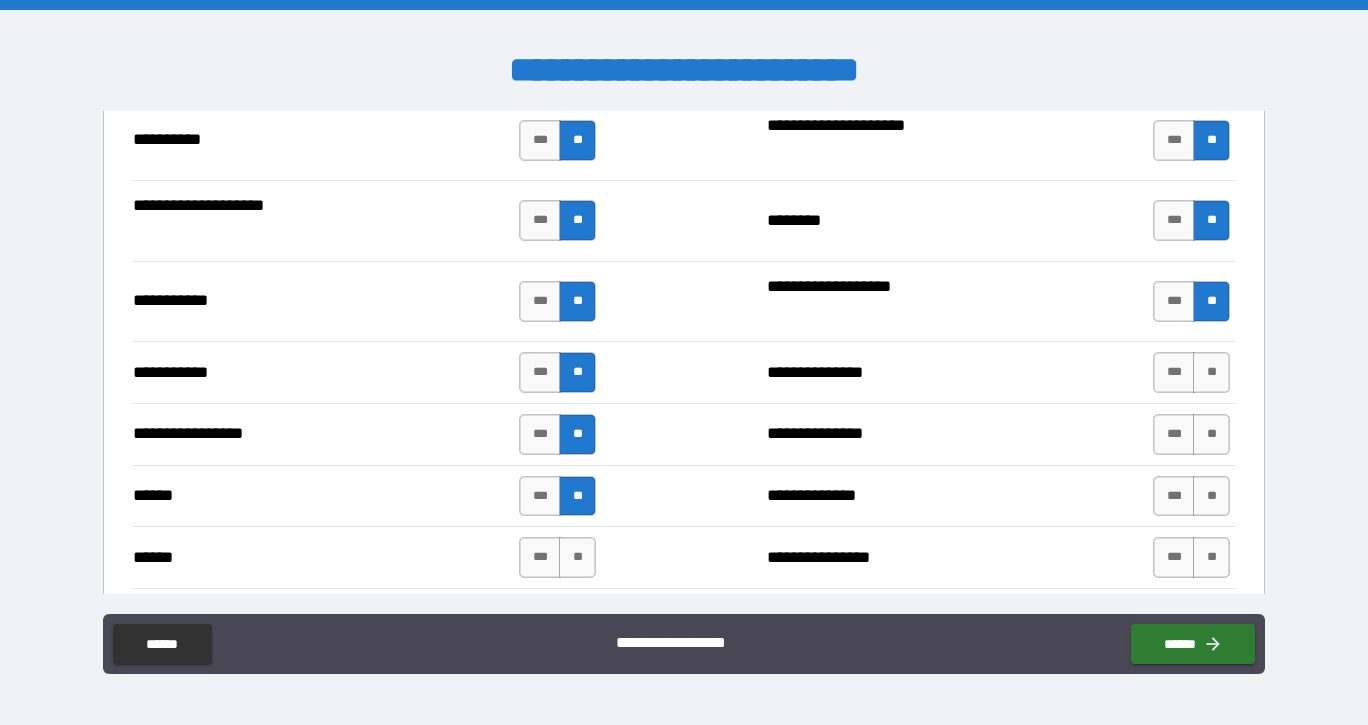 scroll, scrollTop: 2090, scrollLeft: 0, axis: vertical 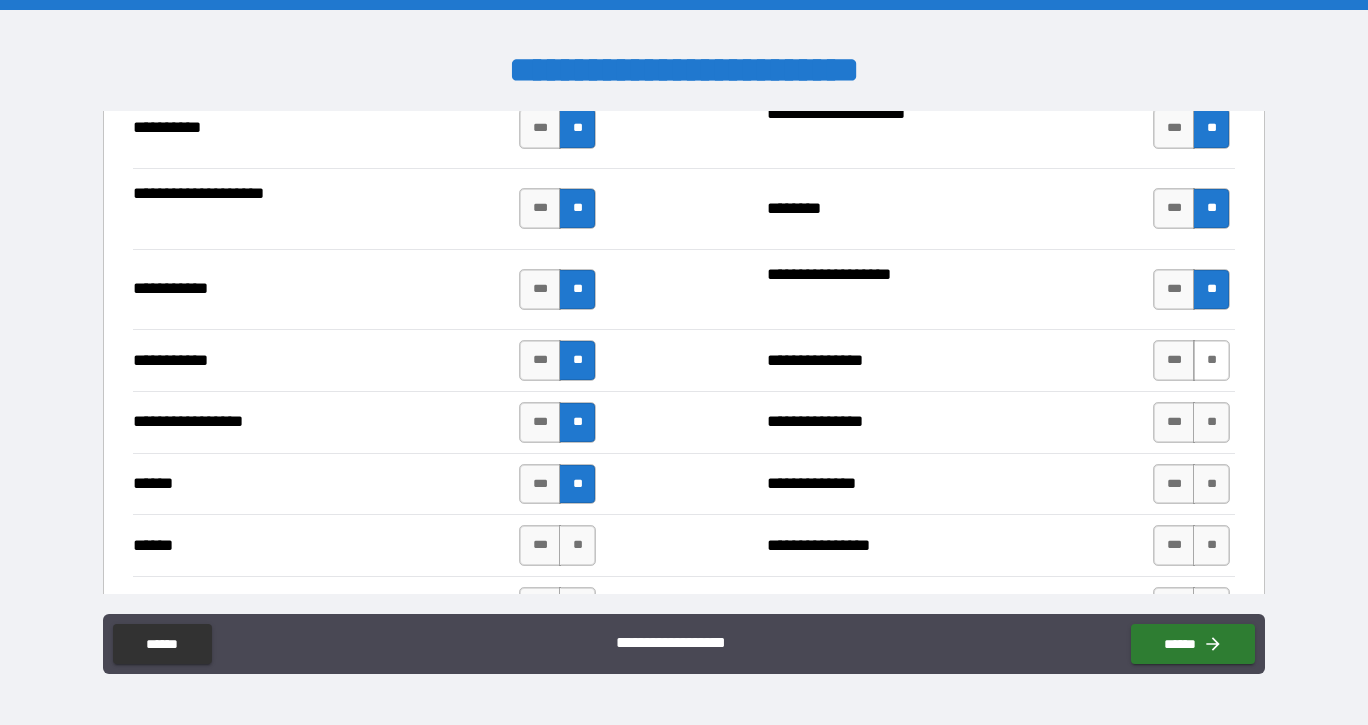 click on "**" at bounding box center [1211, 360] 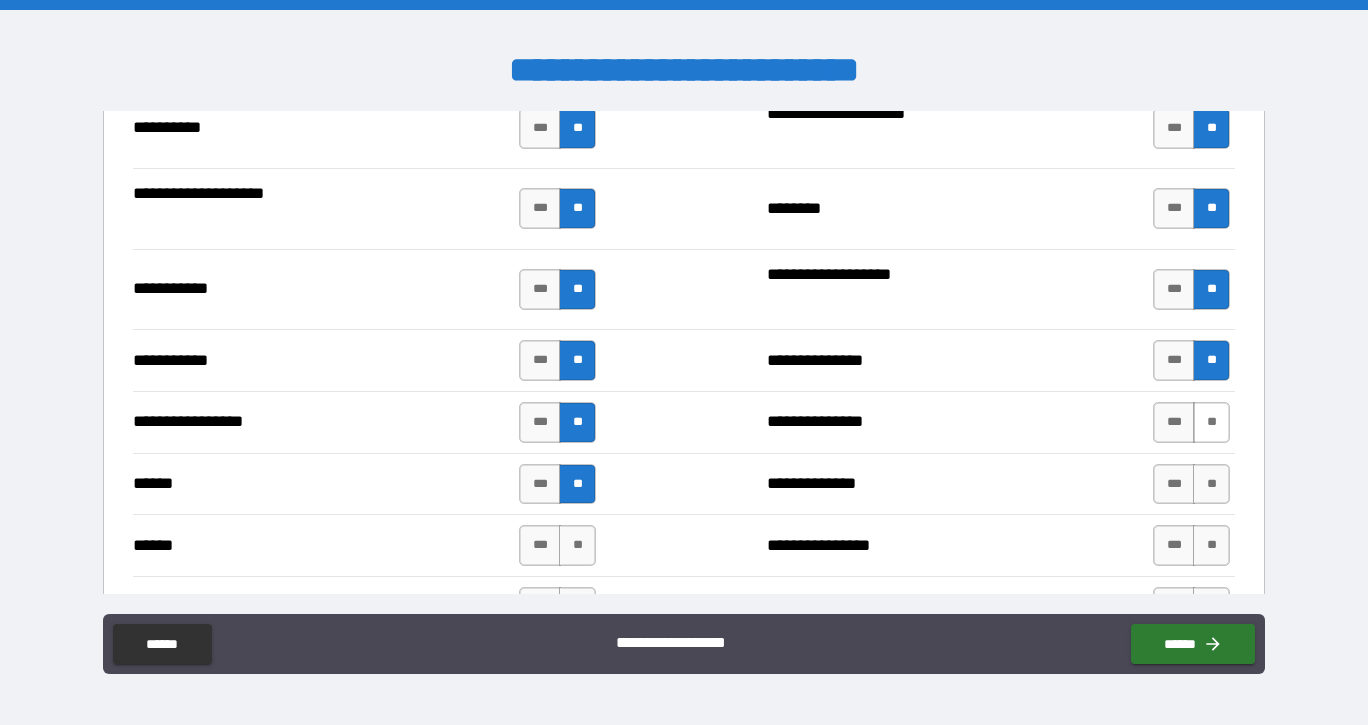 click on "**" at bounding box center (1211, 422) 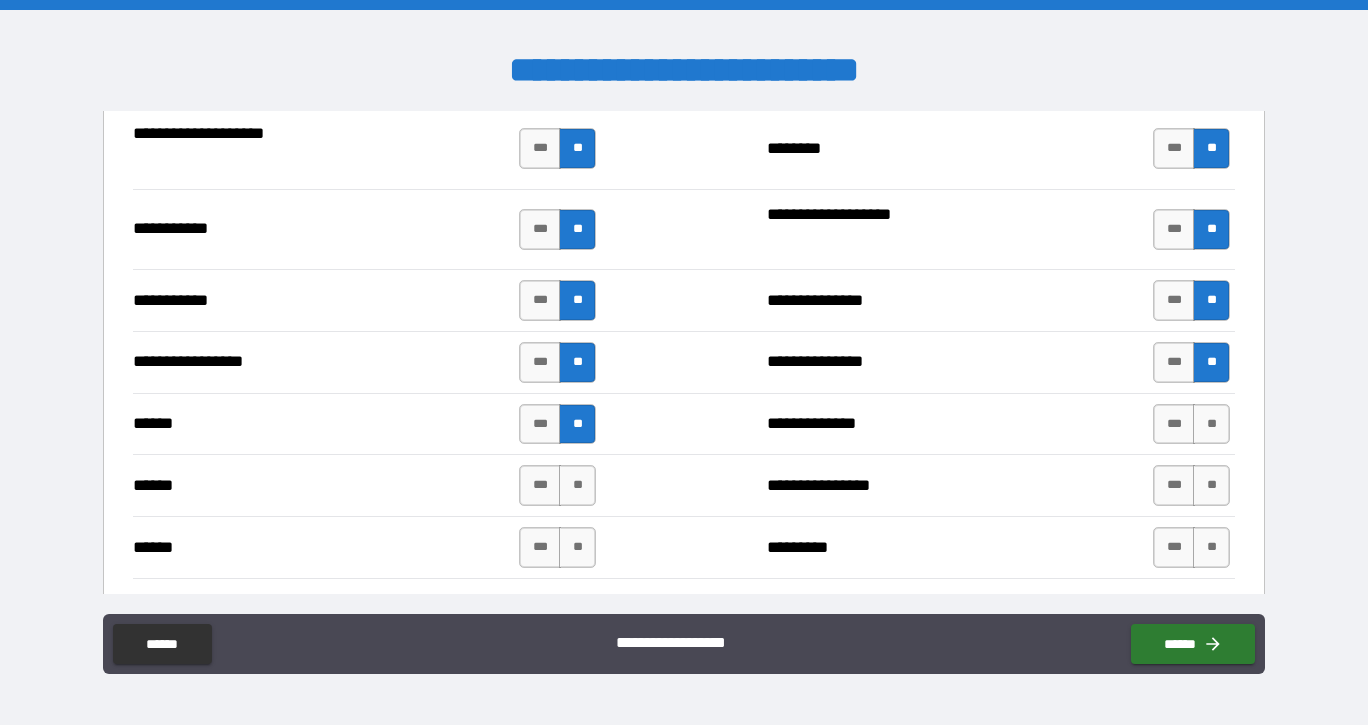 scroll, scrollTop: 2200, scrollLeft: 0, axis: vertical 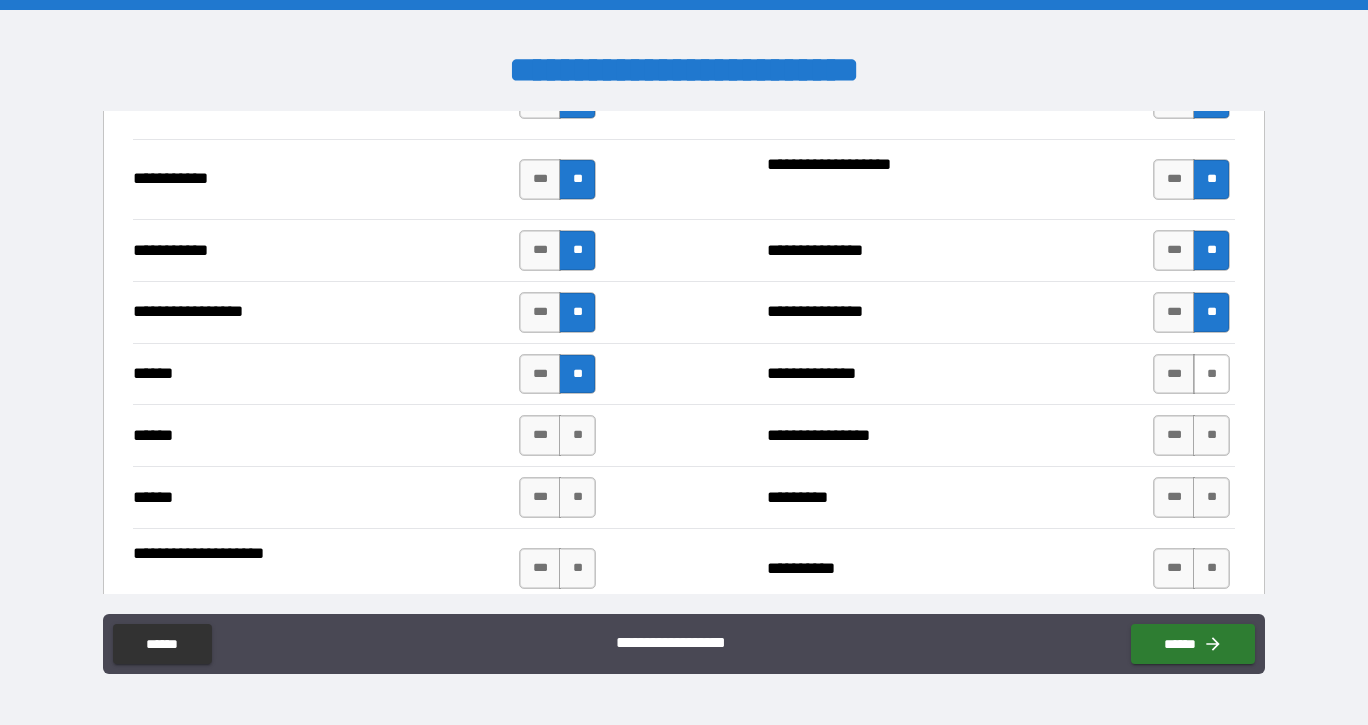 click on "**" at bounding box center [1211, 374] 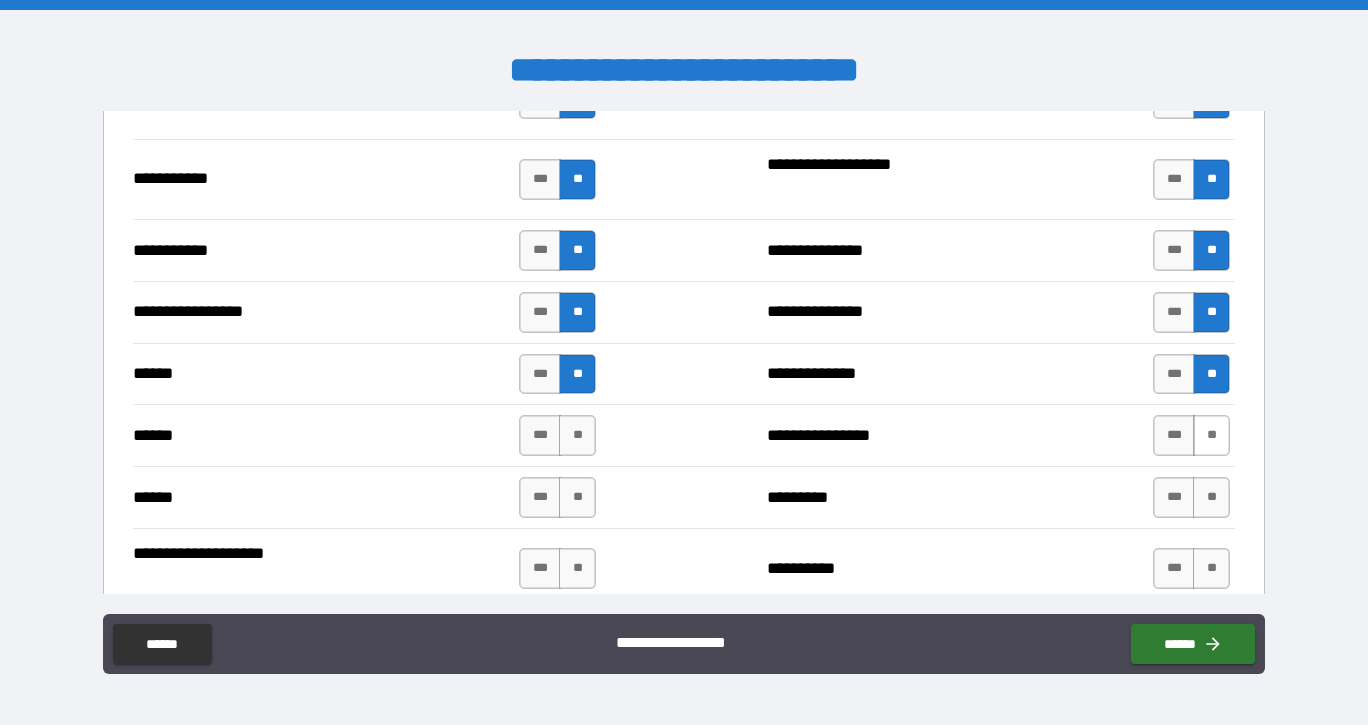 click on "**" at bounding box center (1211, 435) 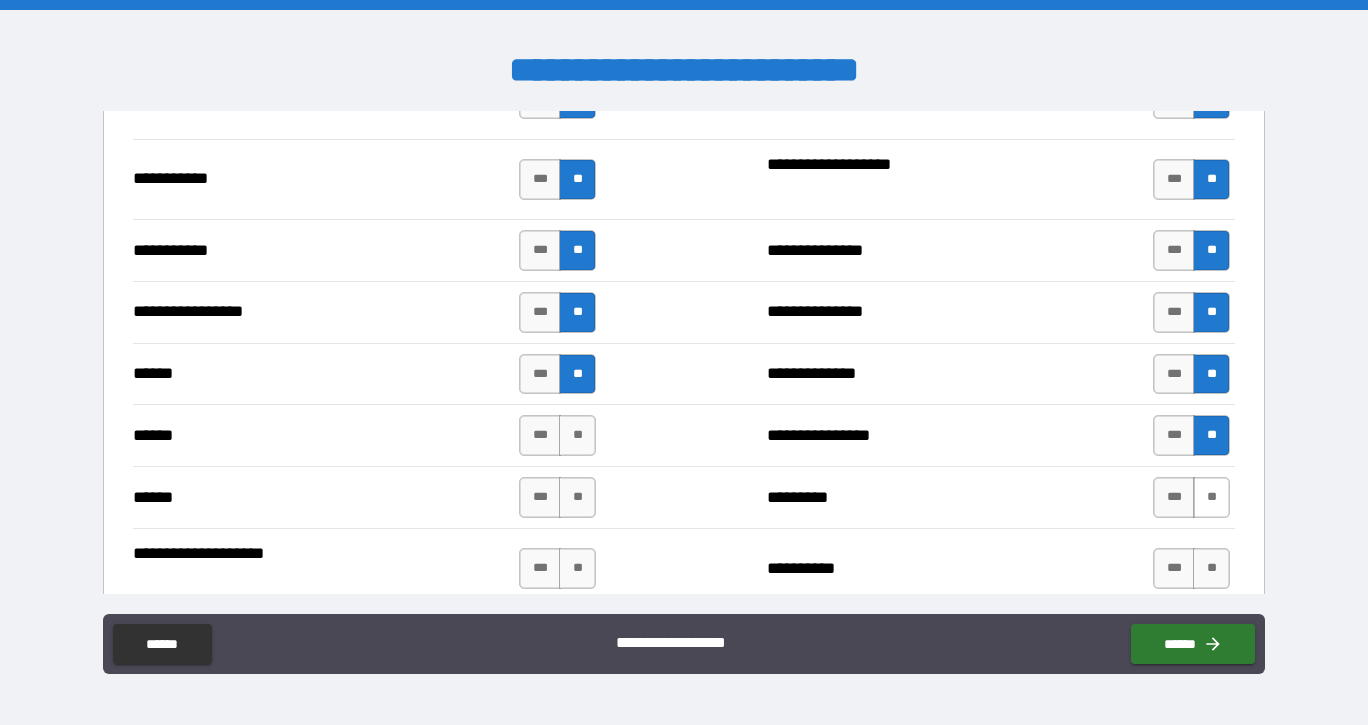 click on "**" at bounding box center (1211, 497) 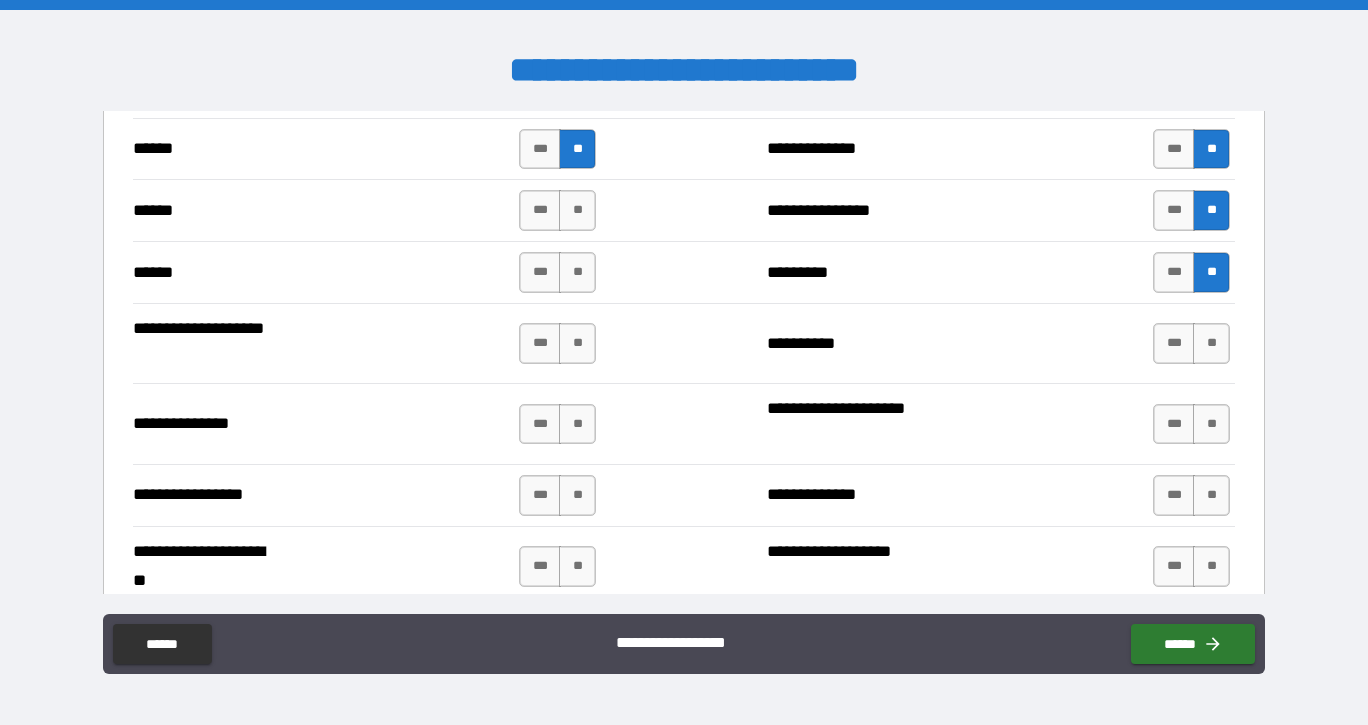 scroll, scrollTop: 2431, scrollLeft: 0, axis: vertical 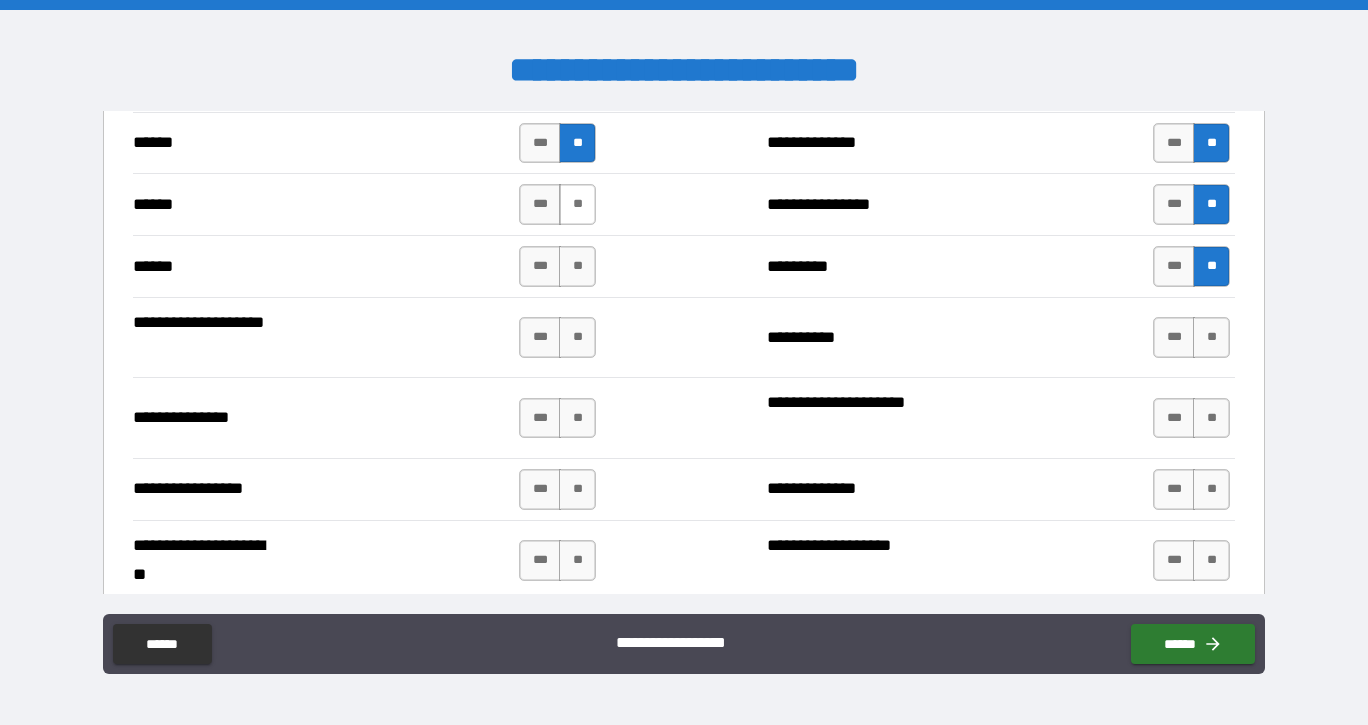 click on "**" at bounding box center [577, 204] 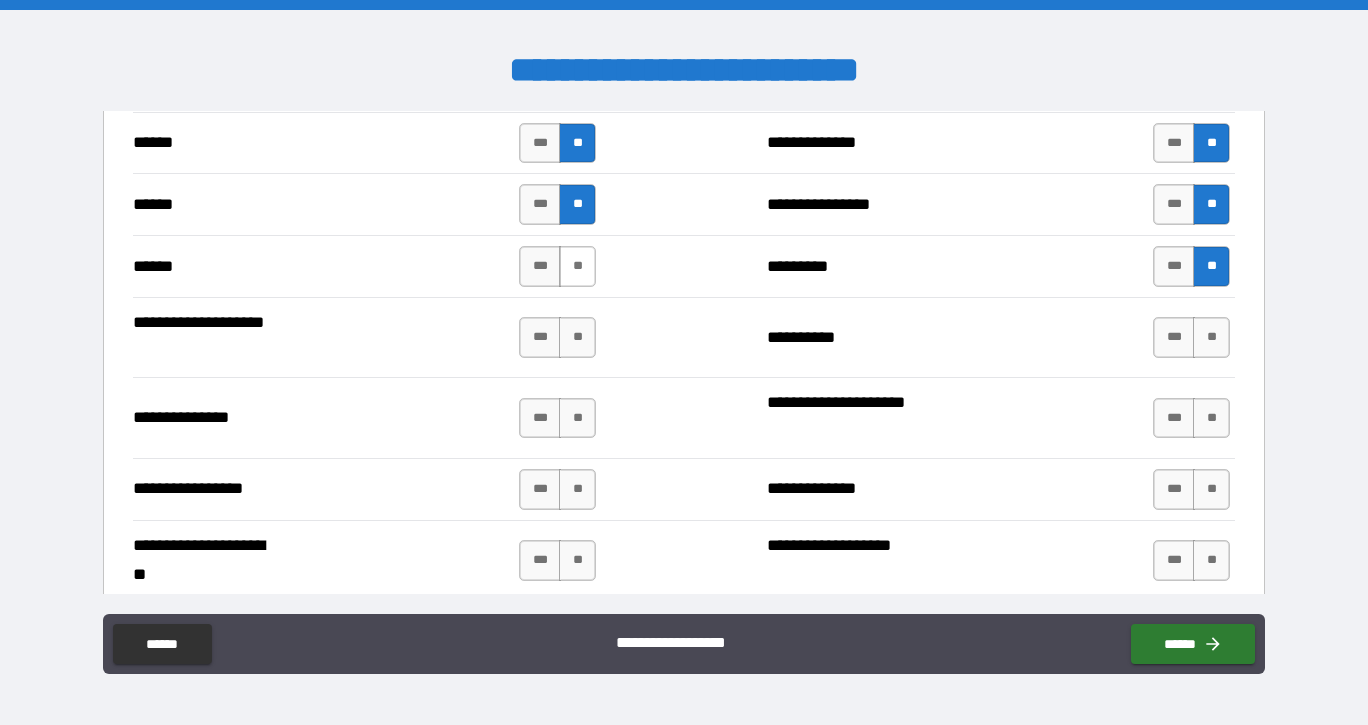 click on "**" at bounding box center [577, 266] 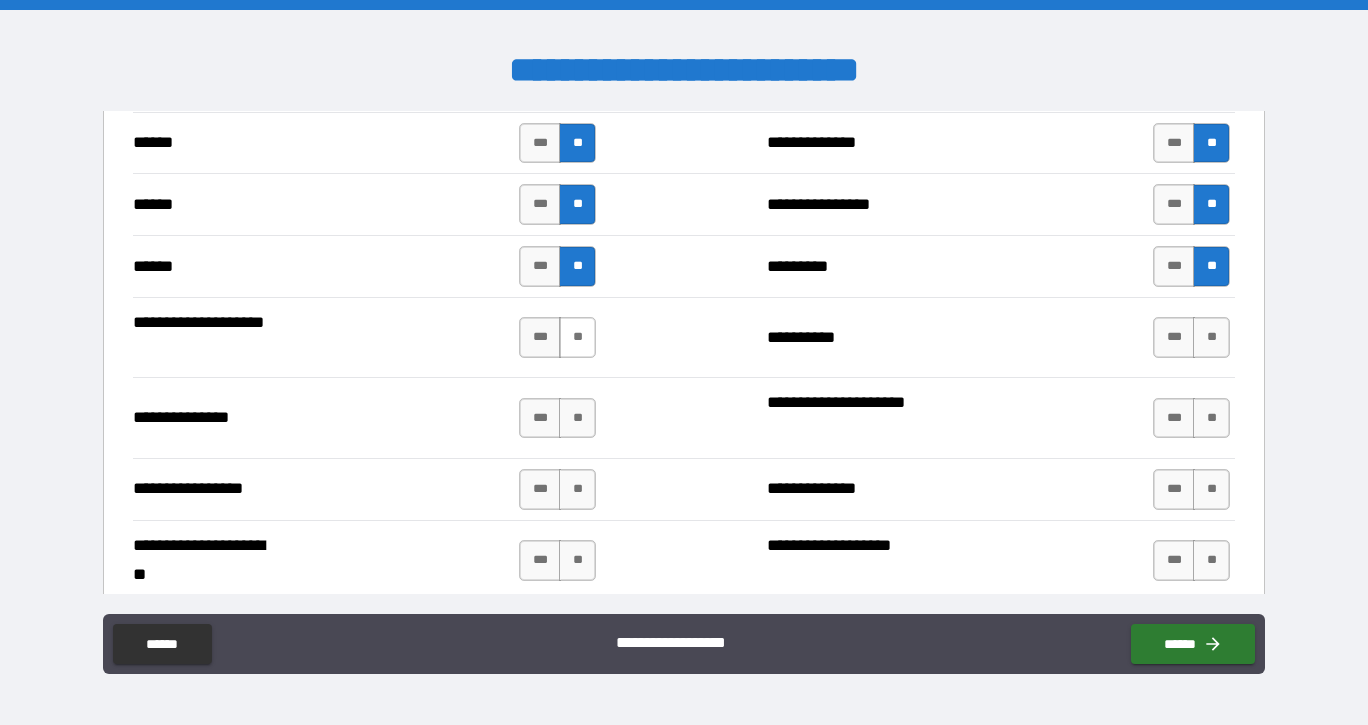 click on "**" at bounding box center (577, 337) 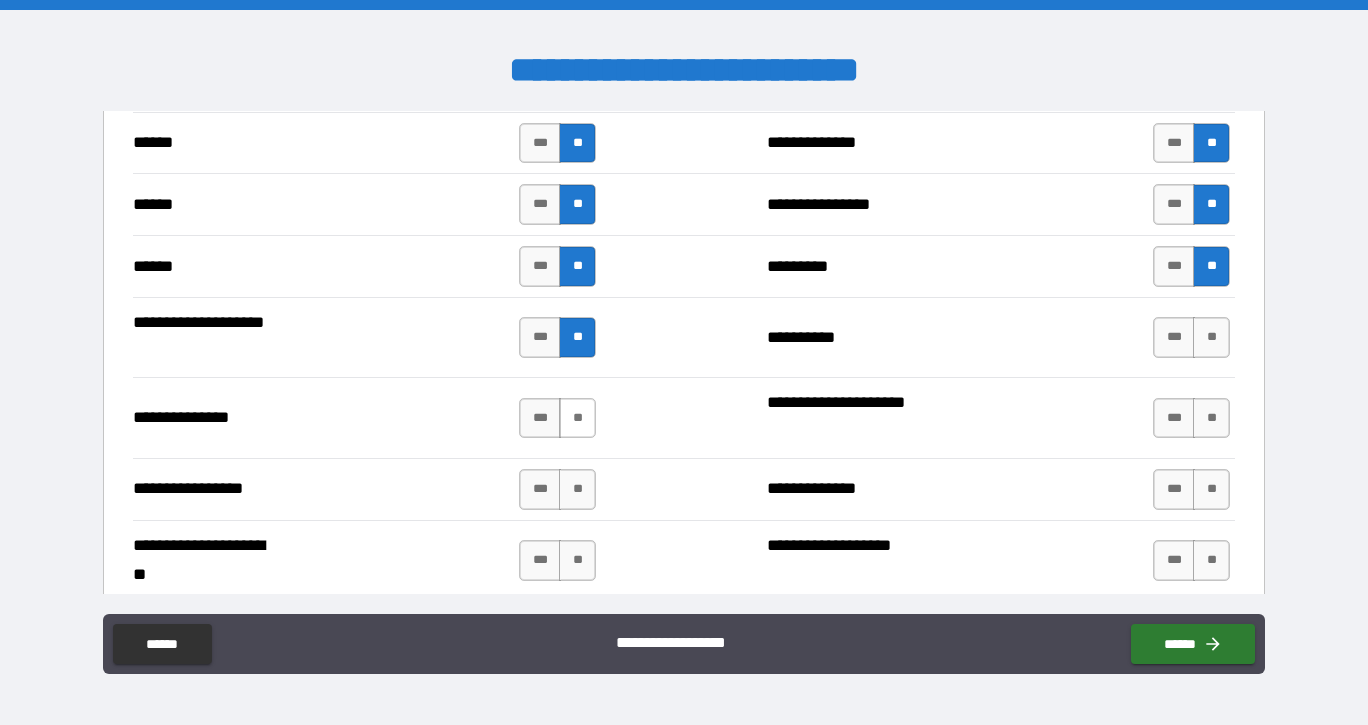 click on "**" at bounding box center [577, 418] 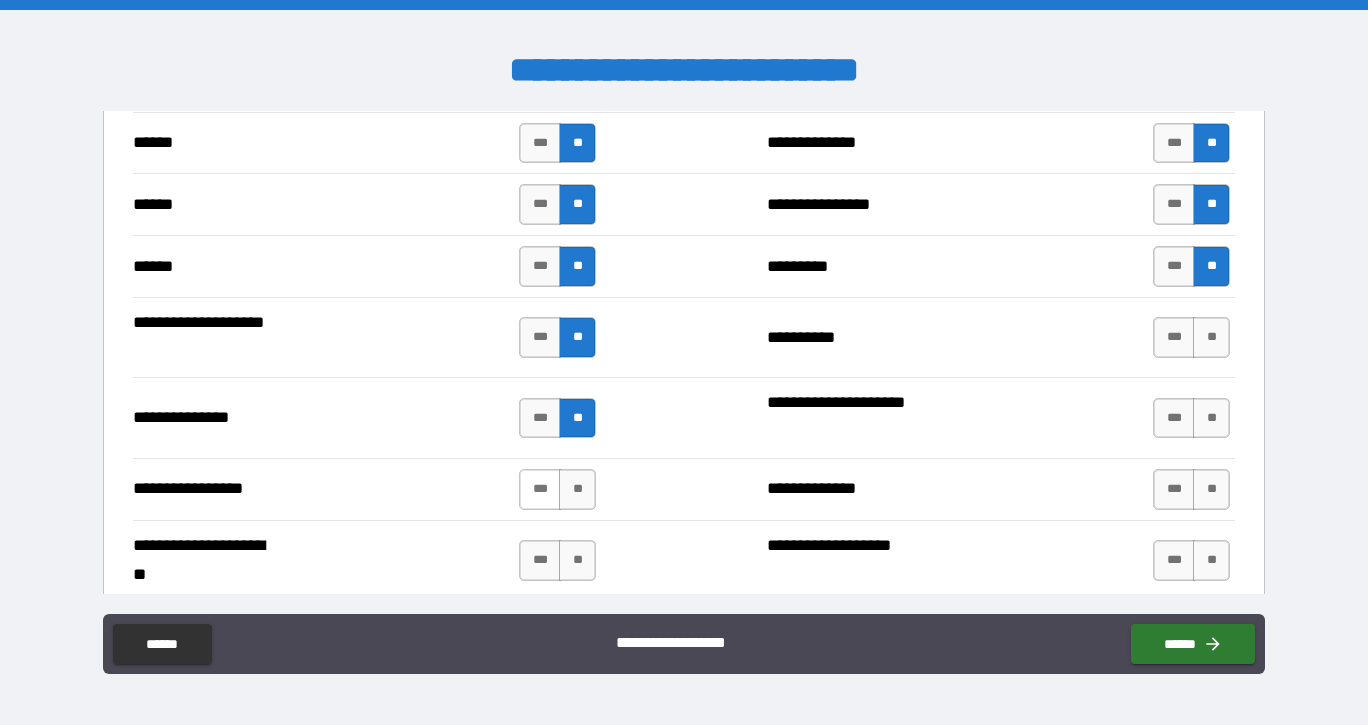 click on "***" at bounding box center (540, 489) 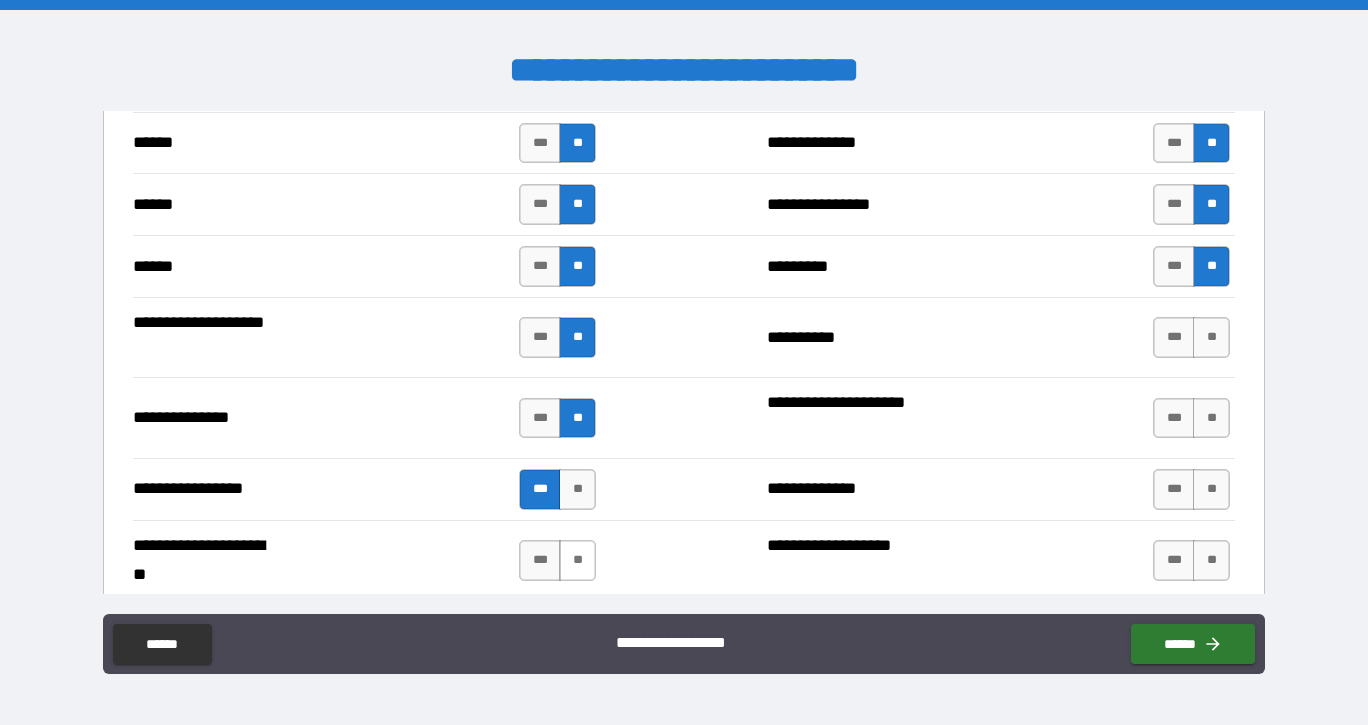 click on "**" at bounding box center (577, 560) 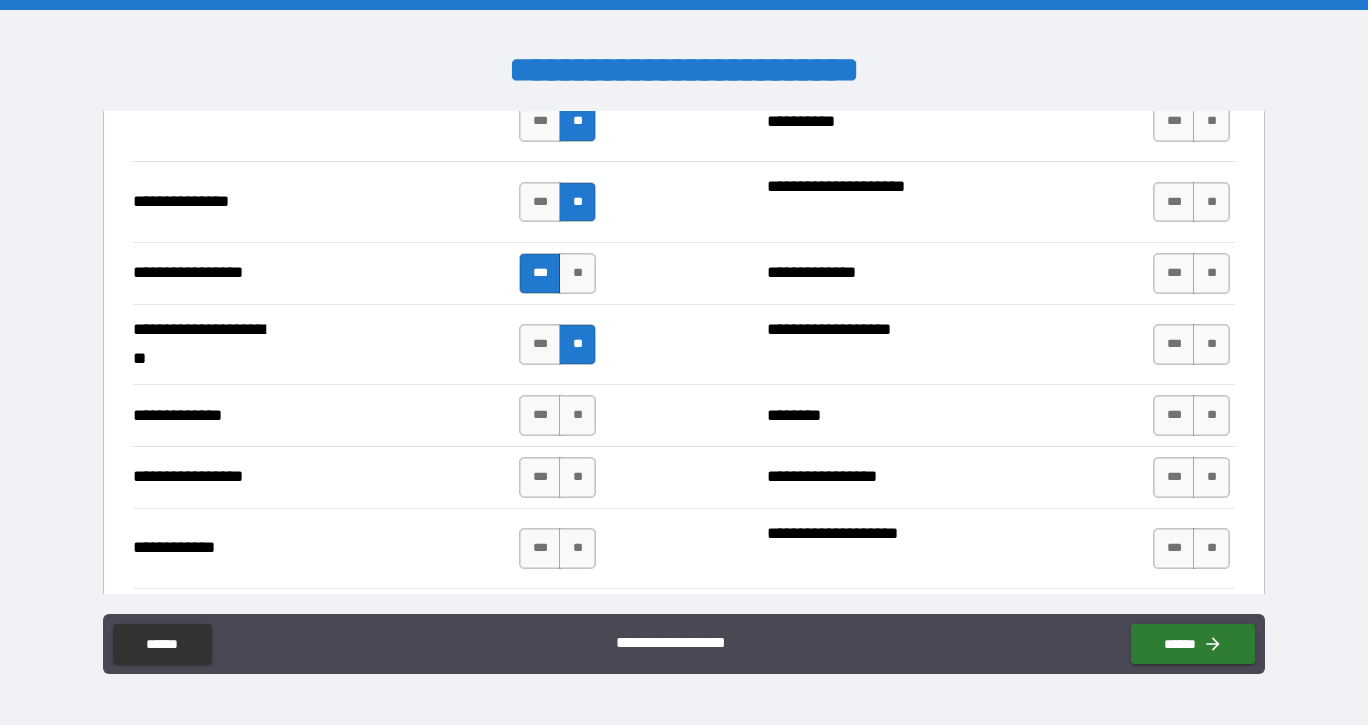 scroll, scrollTop: 2646, scrollLeft: 0, axis: vertical 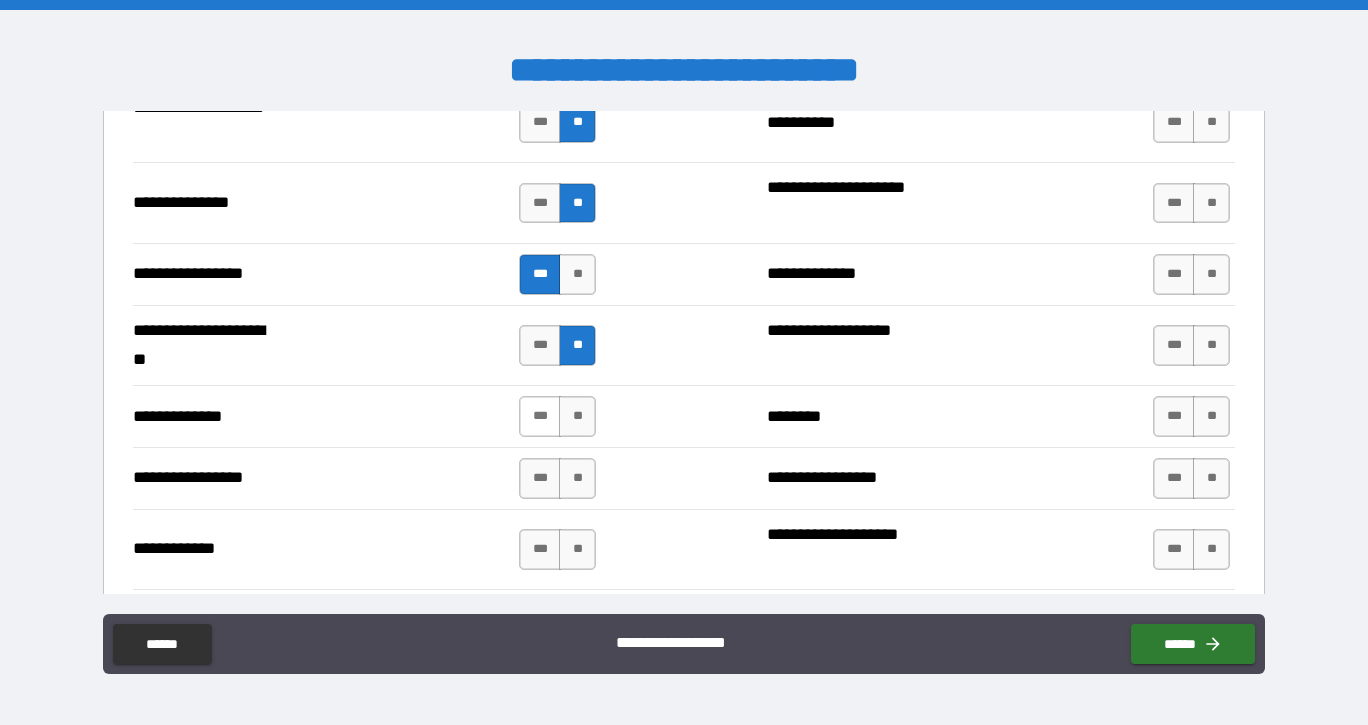 click on "***" at bounding box center [540, 416] 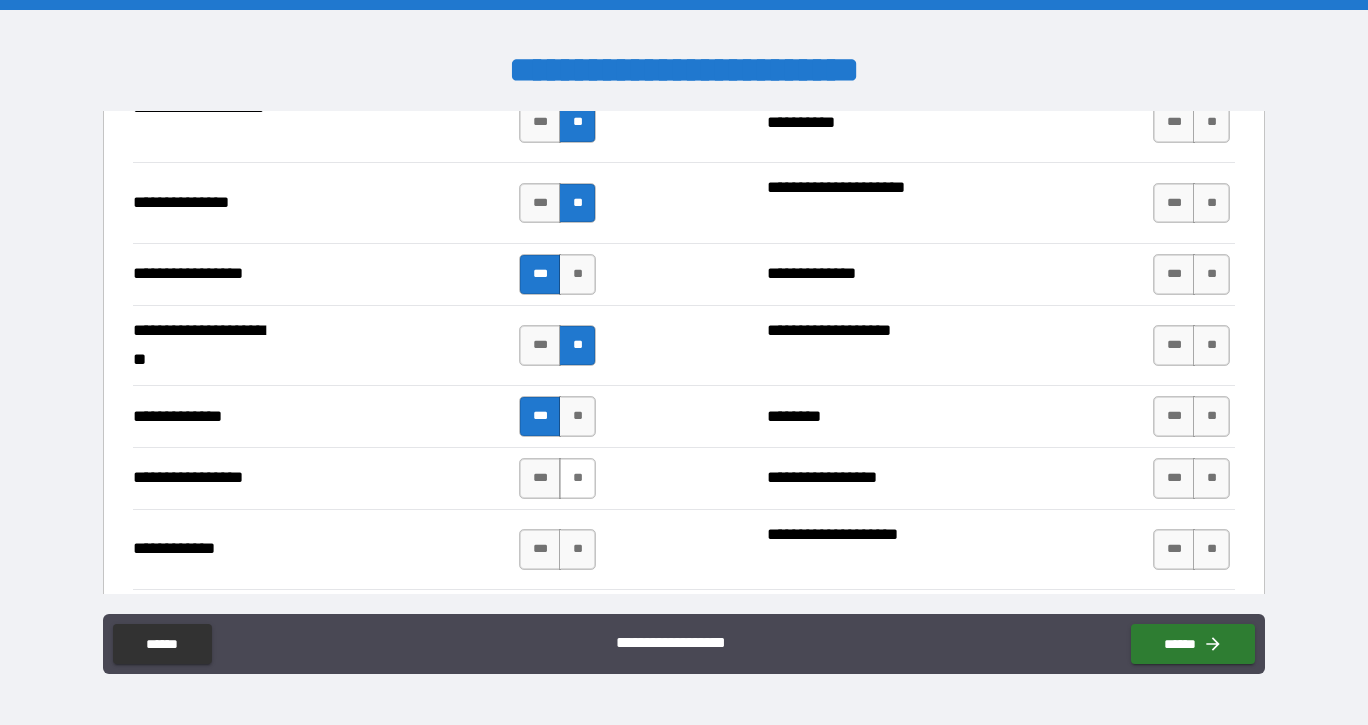 click on "**" at bounding box center [577, 478] 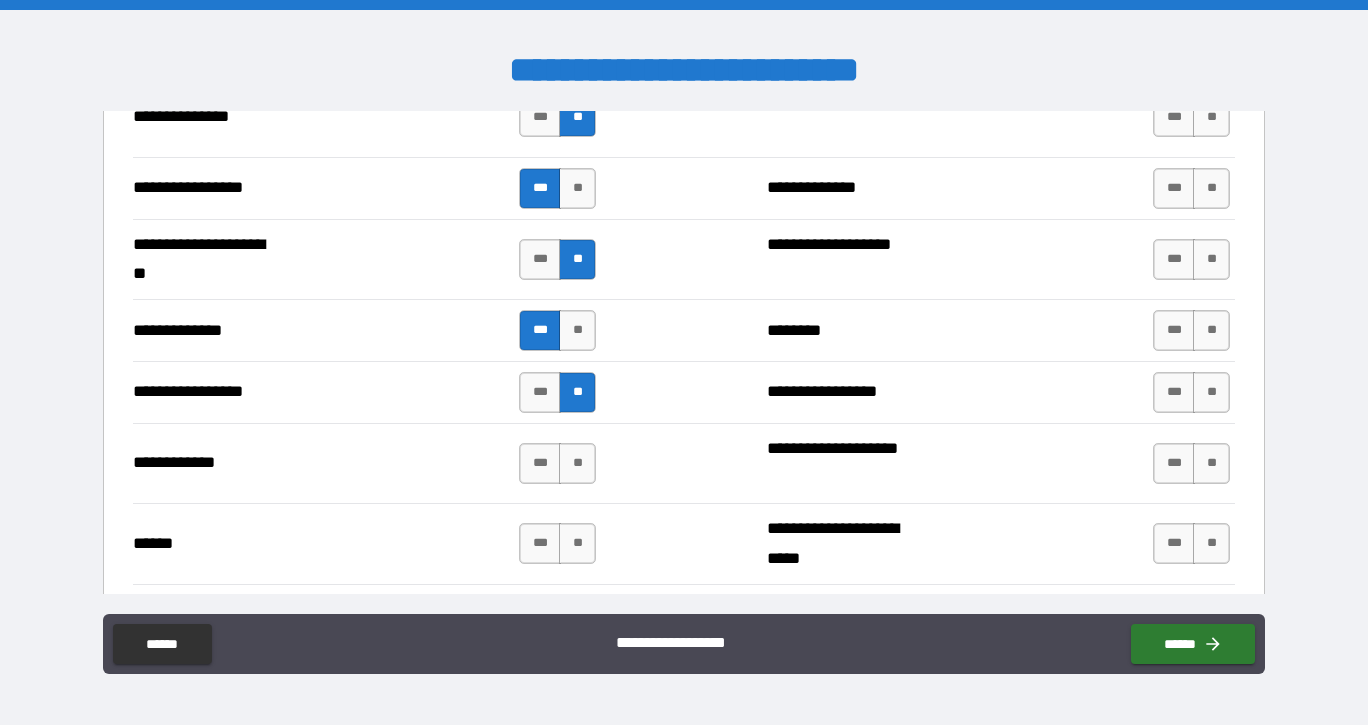 scroll, scrollTop: 2745, scrollLeft: 0, axis: vertical 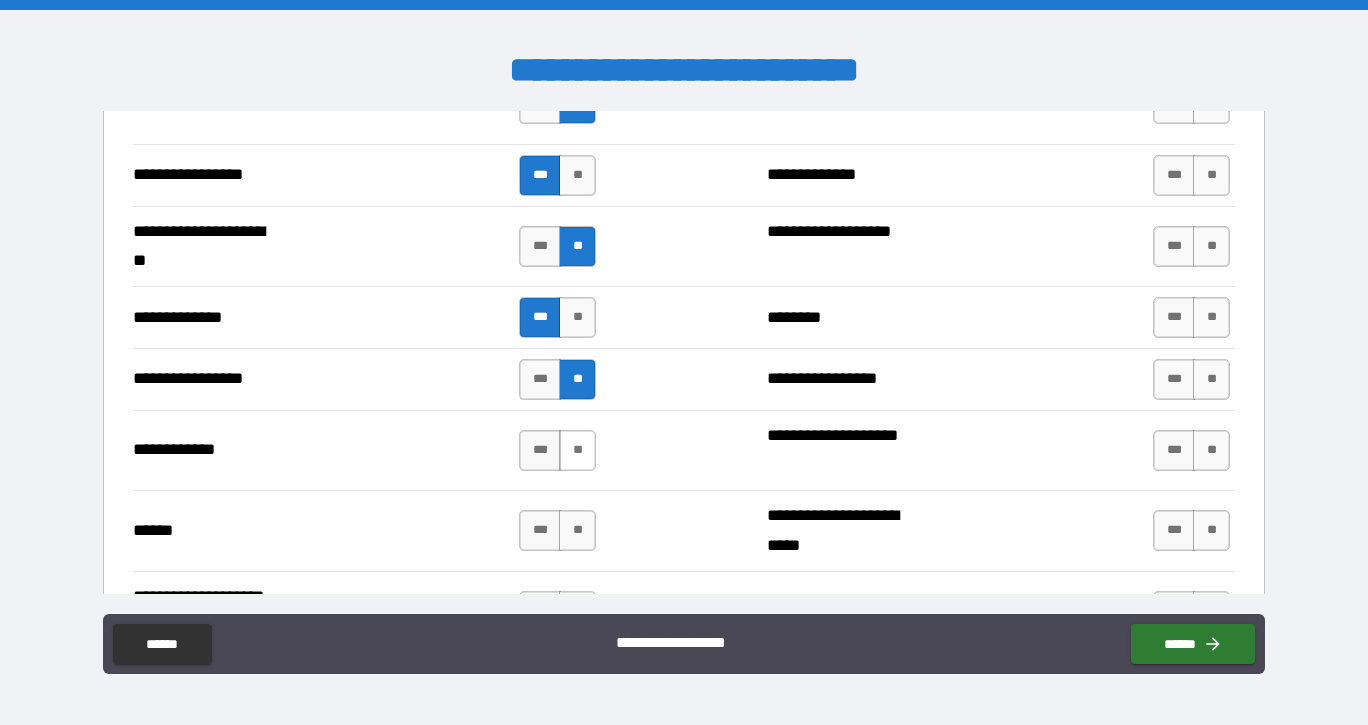 click on "**" at bounding box center [577, 450] 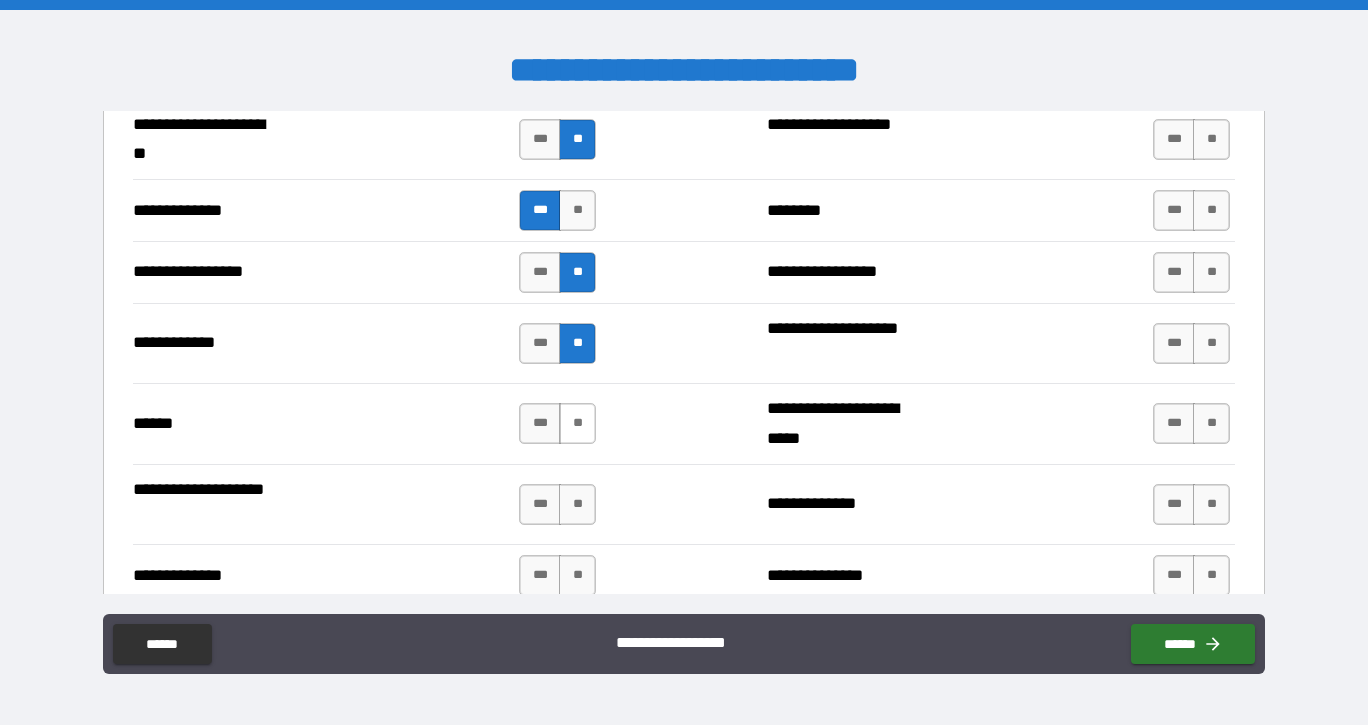 click on "**" at bounding box center [577, 423] 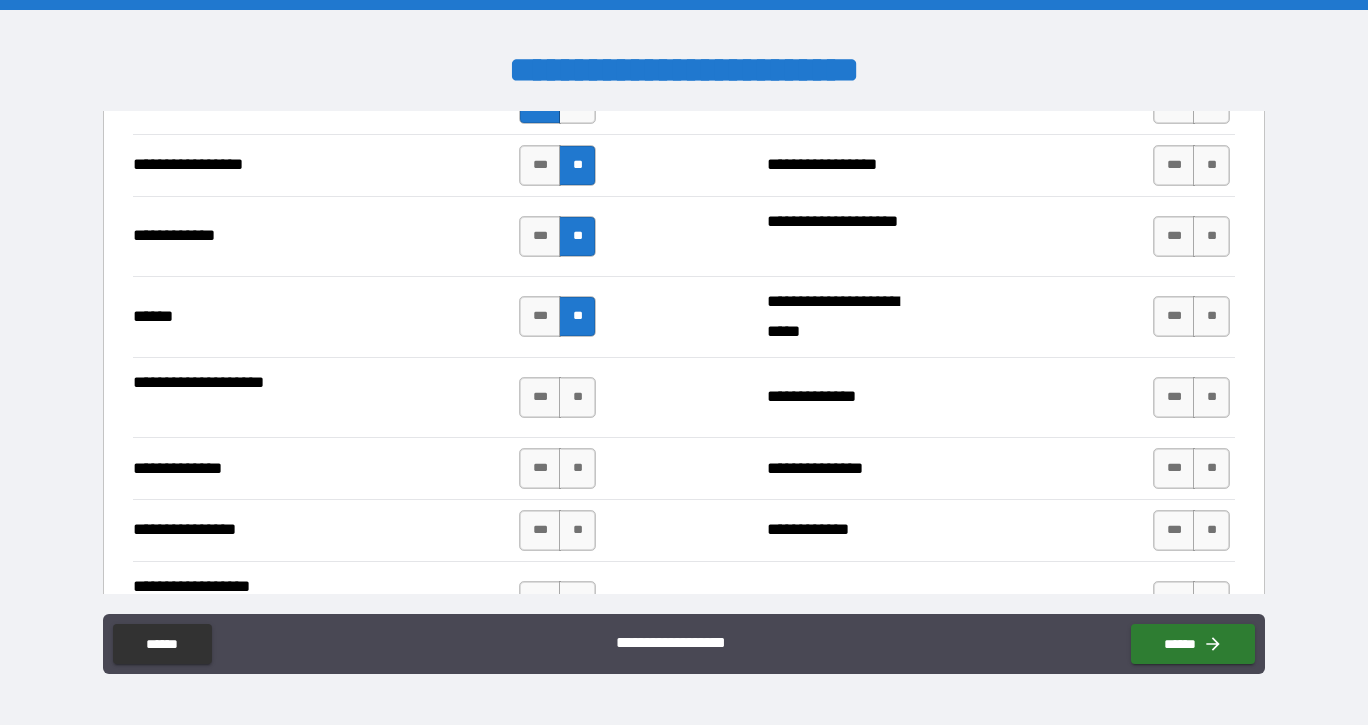 scroll, scrollTop: 2963, scrollLeft: 0, axis: vertical 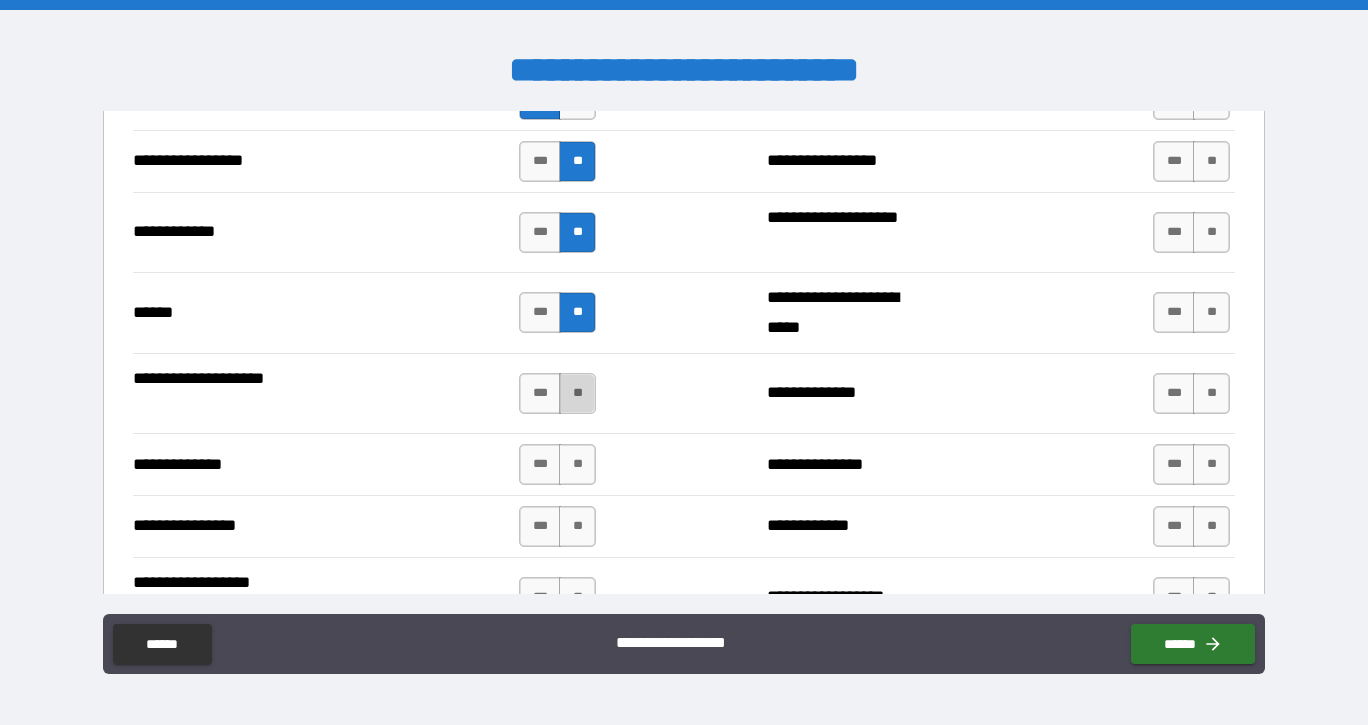 click on "**" at bounding box center [577, 393] 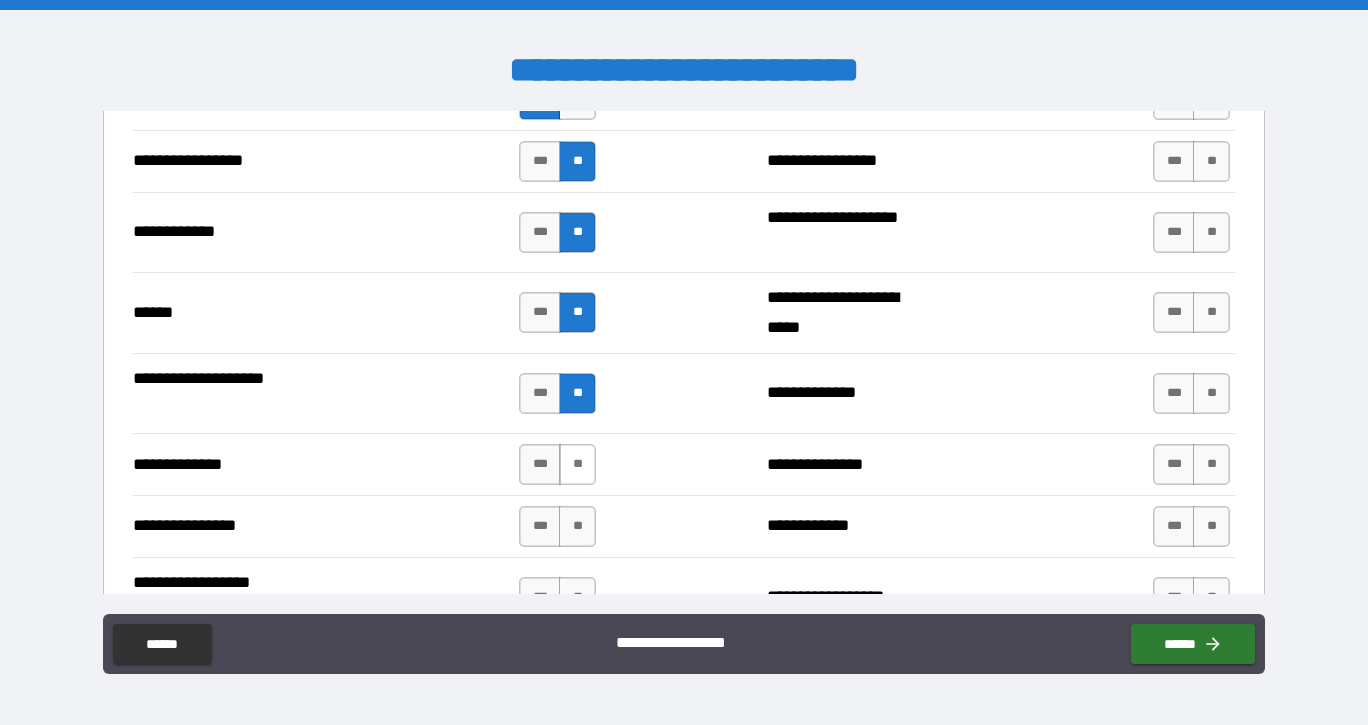 click on "**" at bounding box center [577, 464] 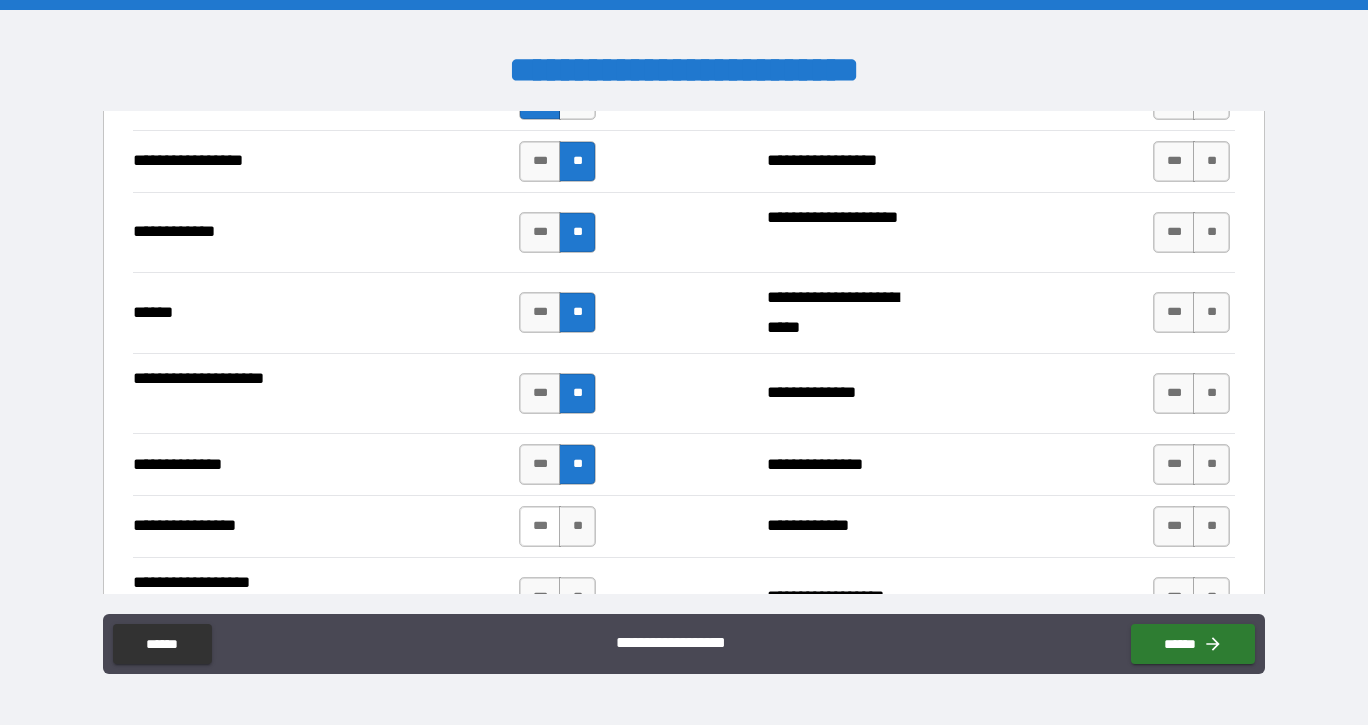 click on "***" at bounding box center [540, 526] 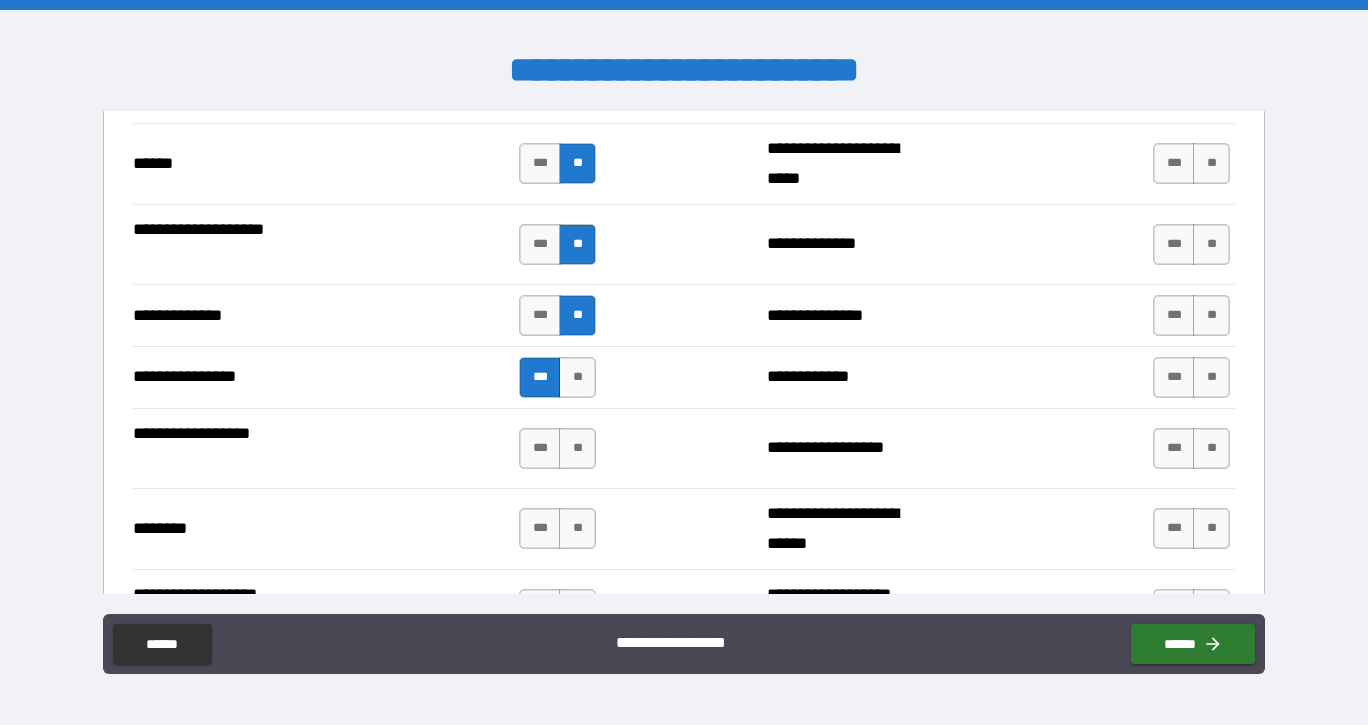 scroll, scrollTop: 3113, scrollLeft: 0, axis: vertical 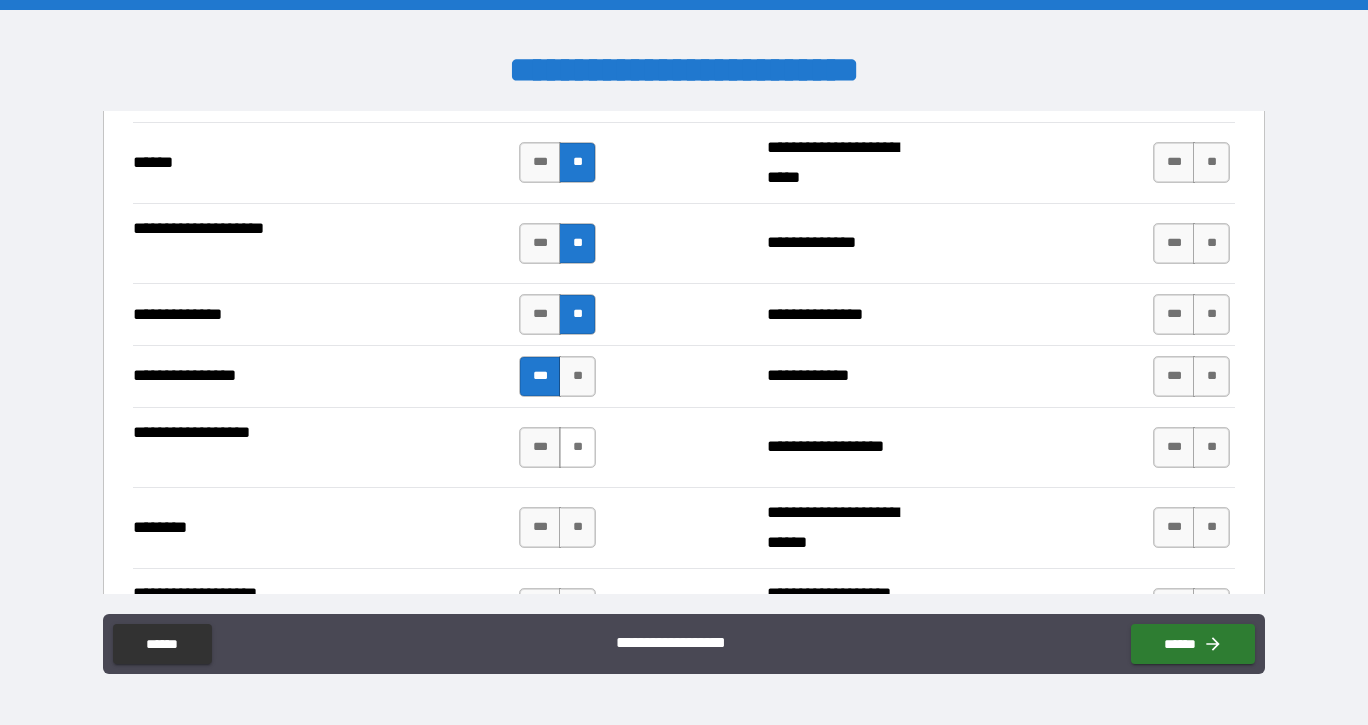 click on "**" at bounding box center [577, 447] 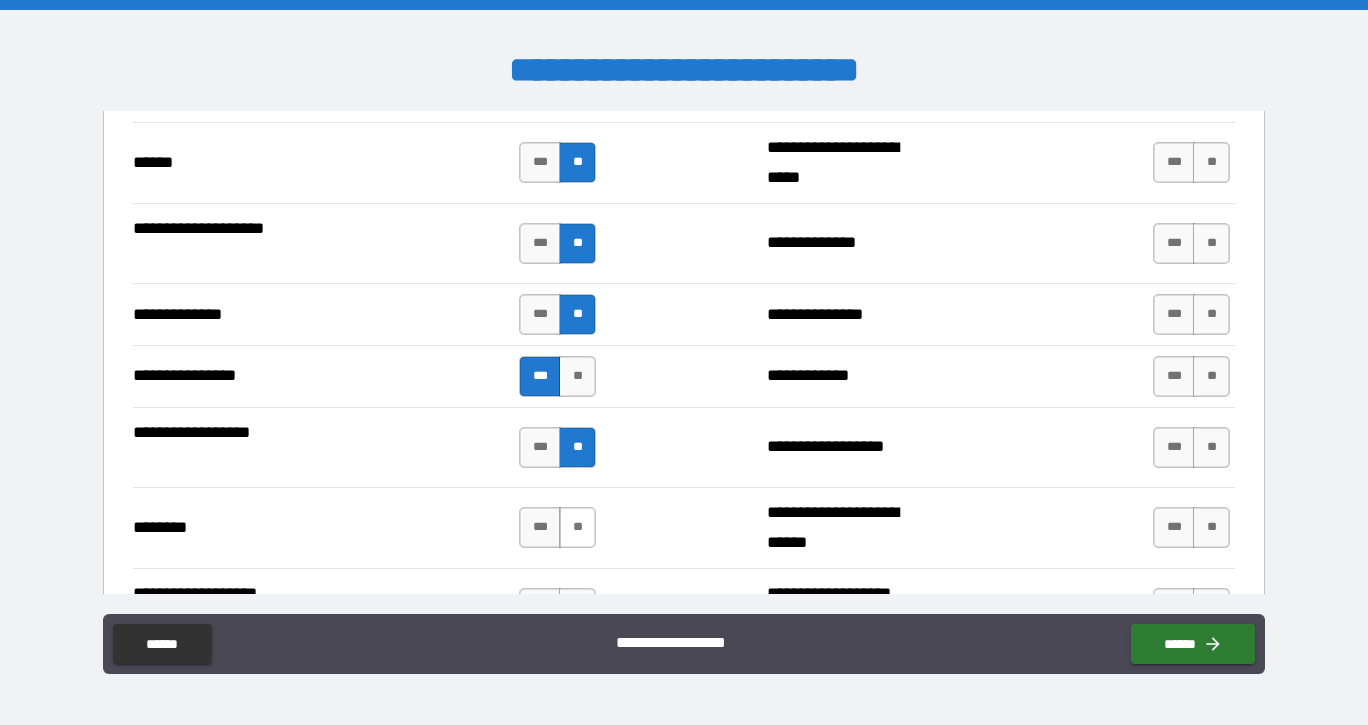 click on "**" at bounding box center (577, 527) 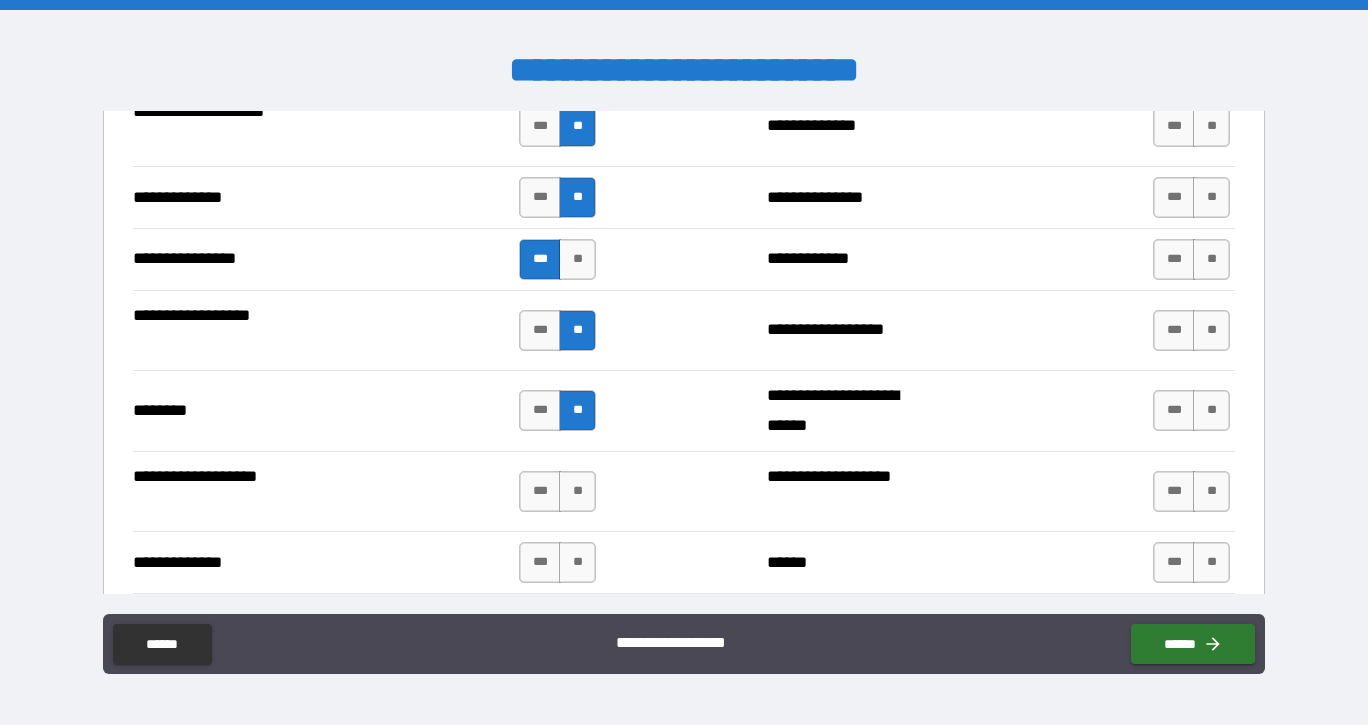 scroll, scrollTop: 3229, scrollLeft: 0, axis: vertical 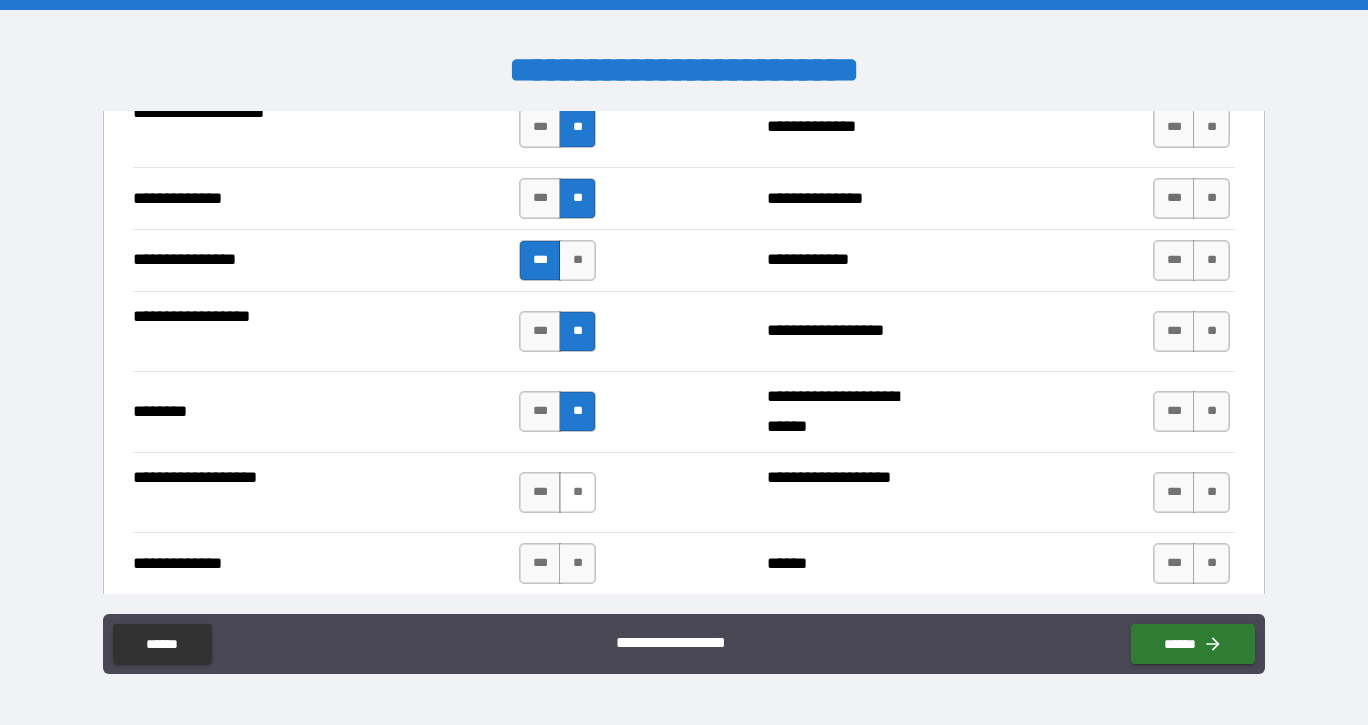 click on "**" at bounding box center [577, 492] 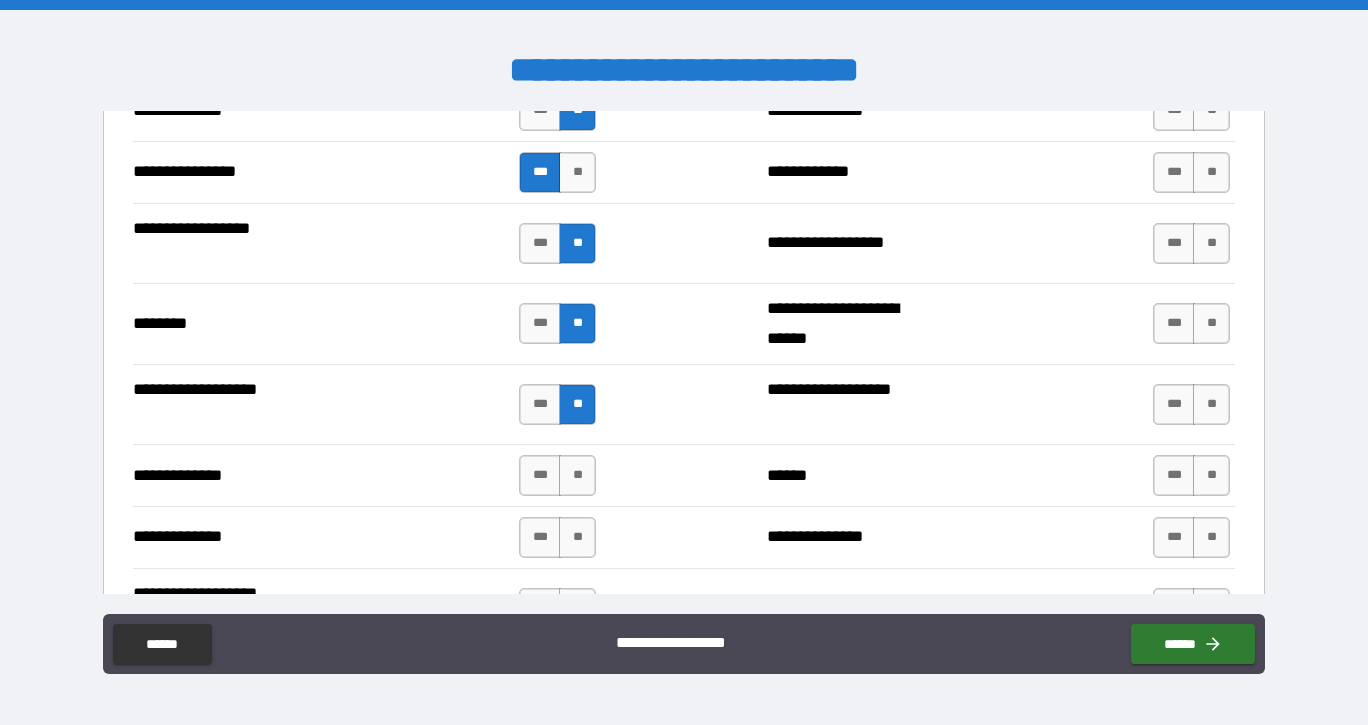 scroll, scrollTop: 3318, scrollLeft: 0, axis: vertical 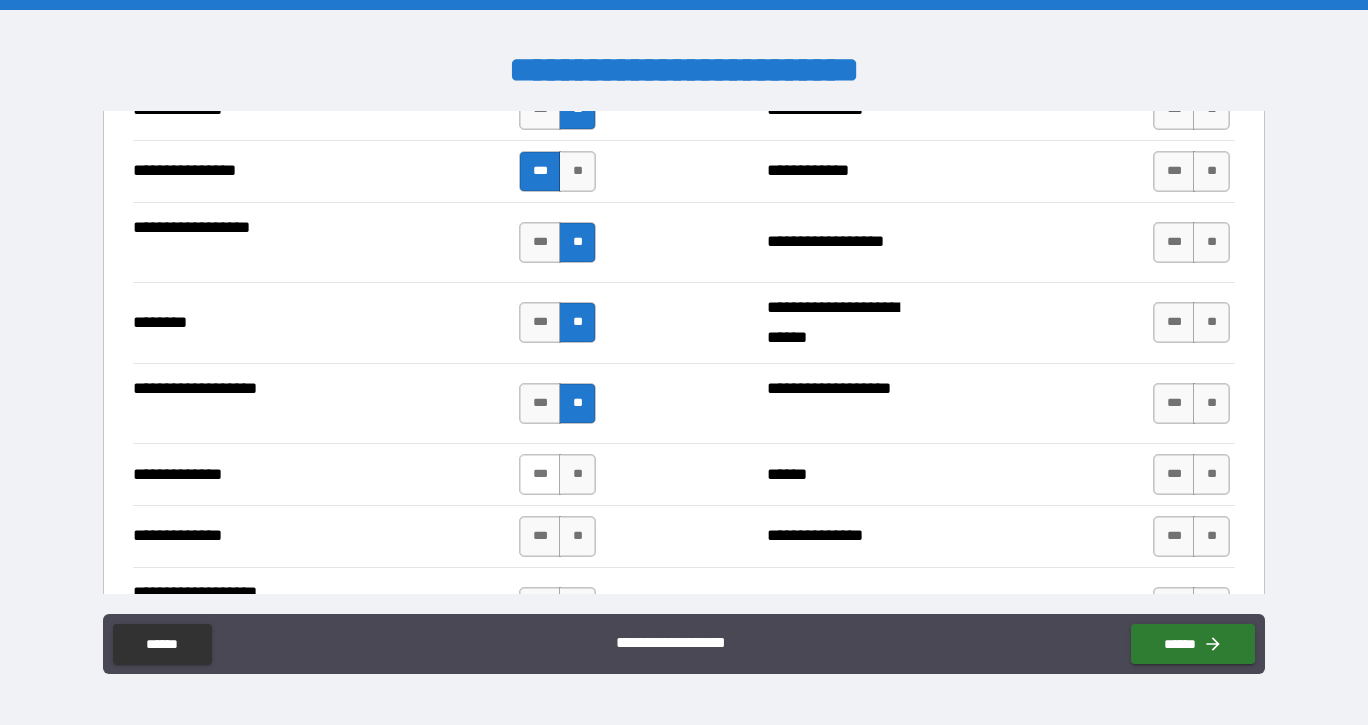 click on "***" at bounding box center (540, 474) 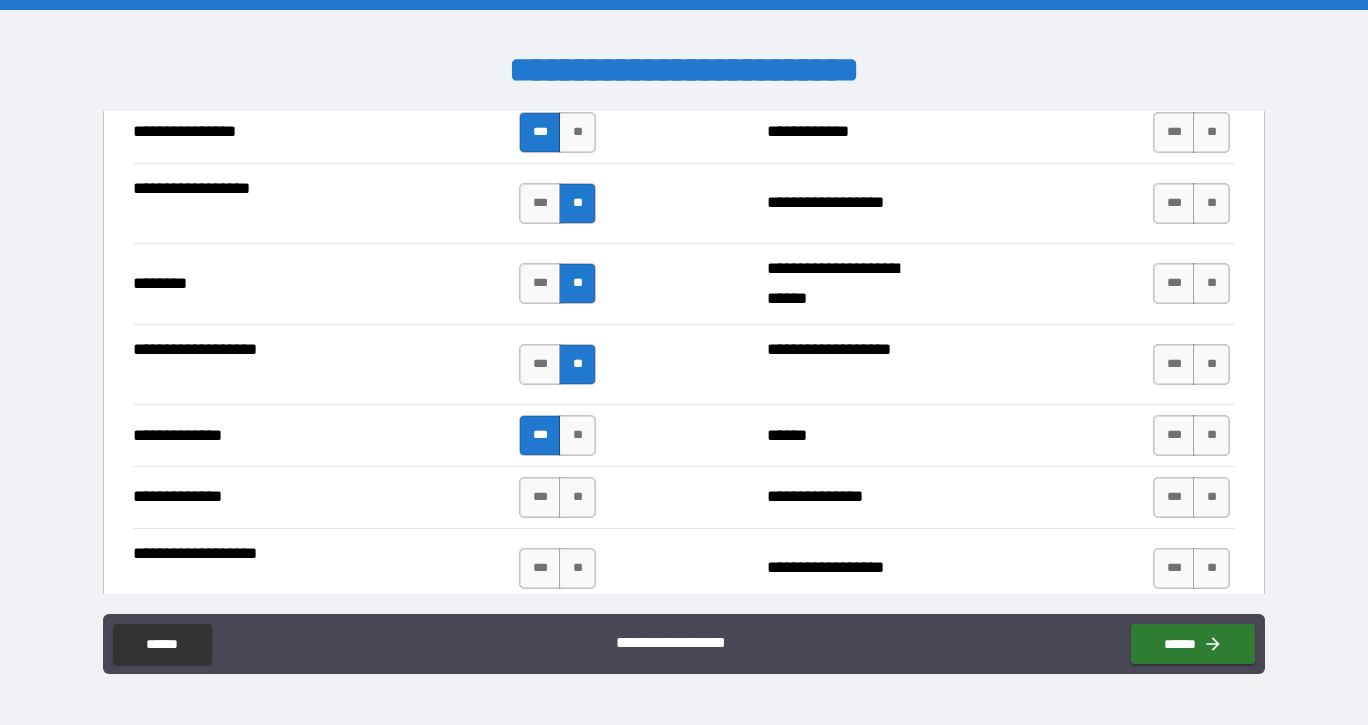 scroll, scrollTop: 3367, scrollLeft: 0, axis: vertical 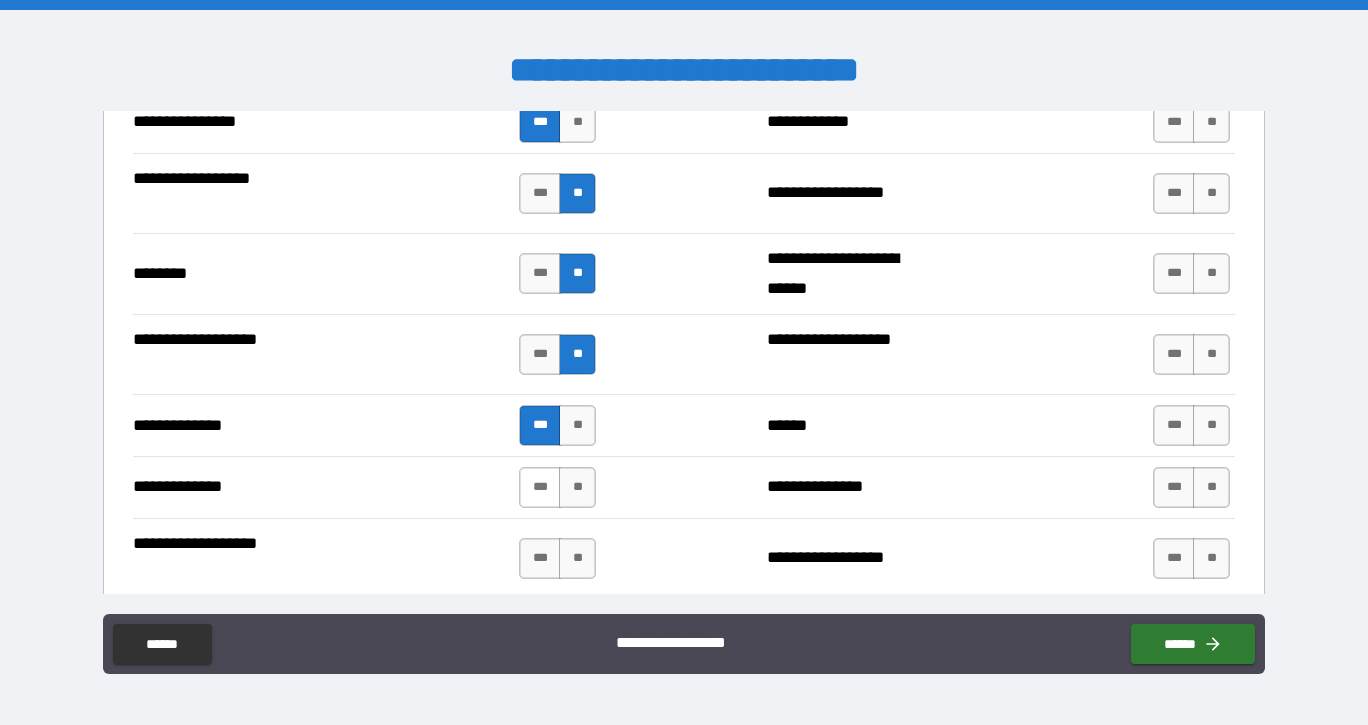 click on "***" at bounding box center [540, 487] 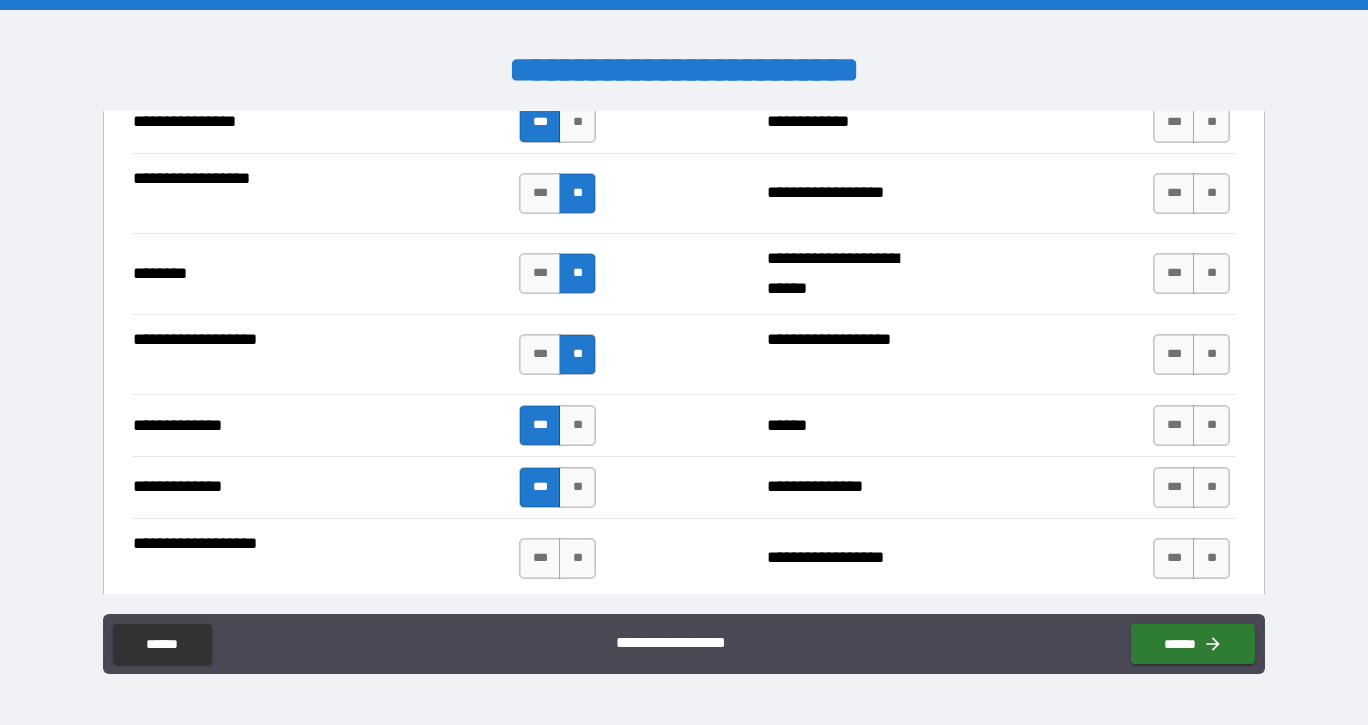 scroll, scrollTop: 3432, scrollLeft: 0, axis: vertical 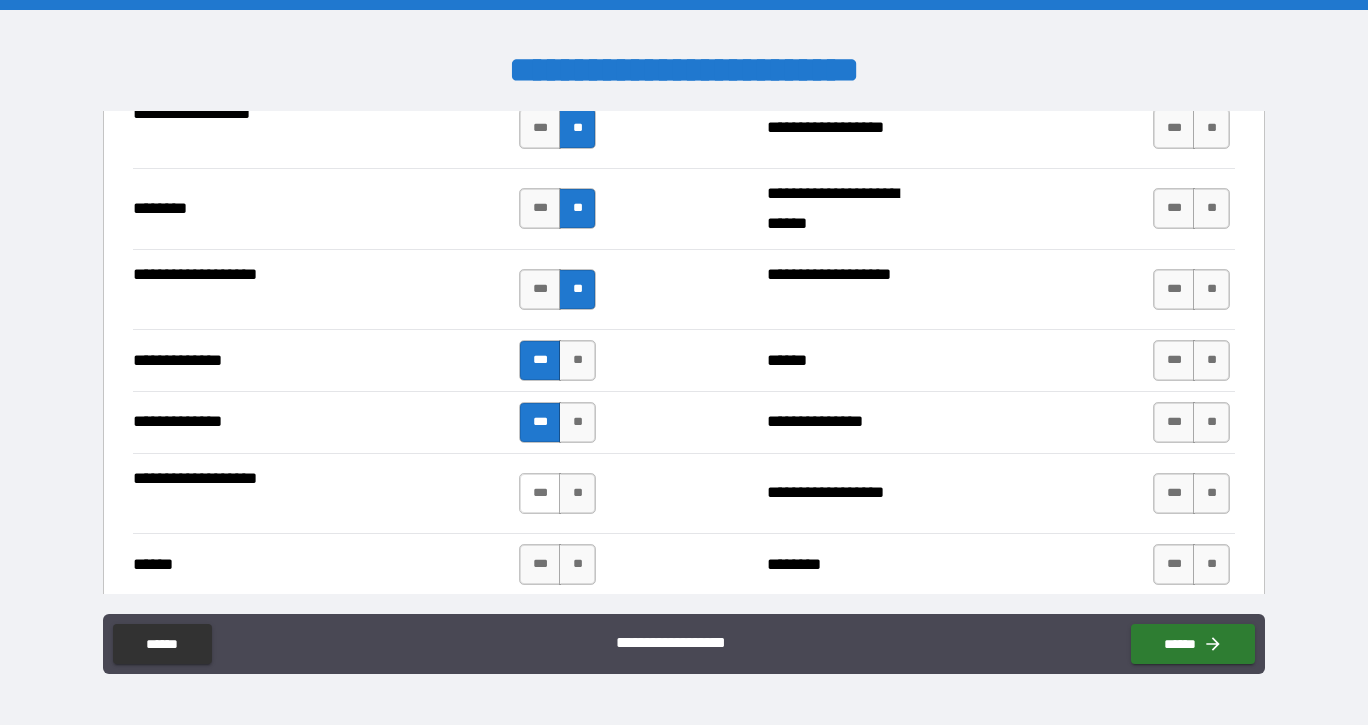 click on "***" at bounding box center [540, 493] 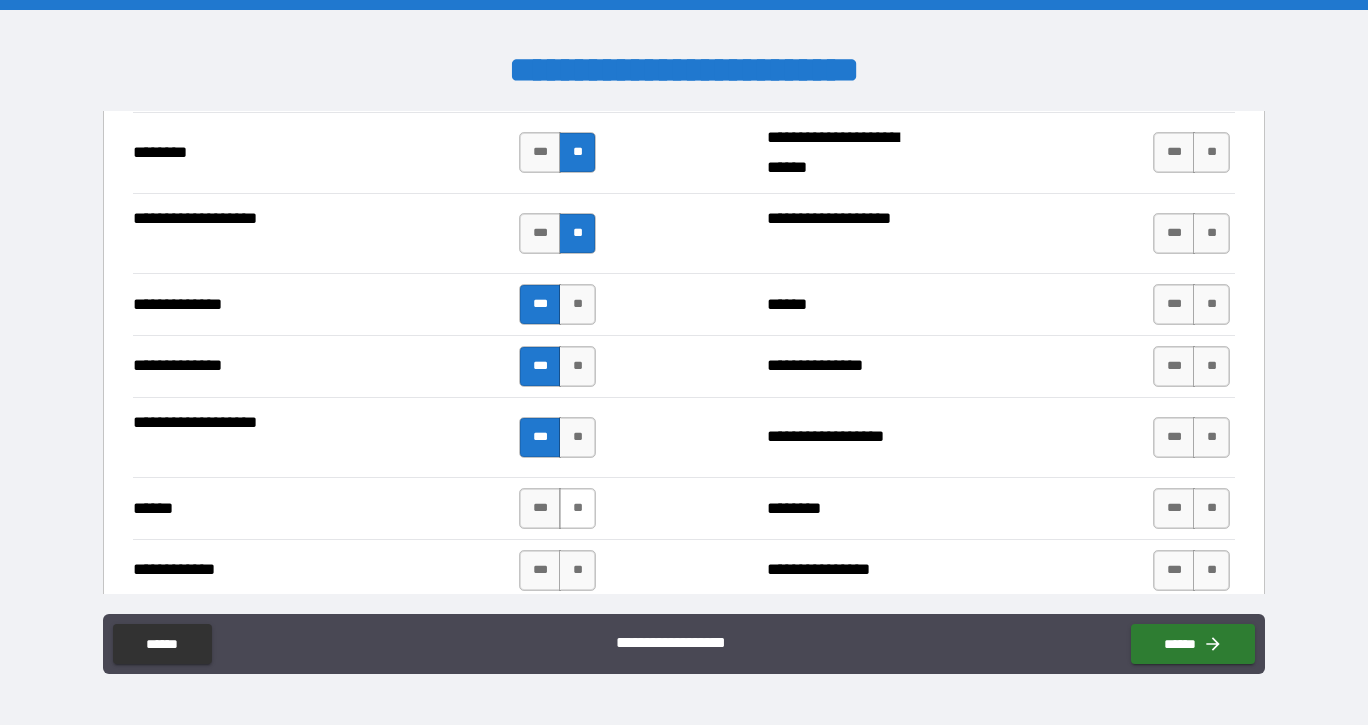 click on "**" at bounding box center (577, 508) 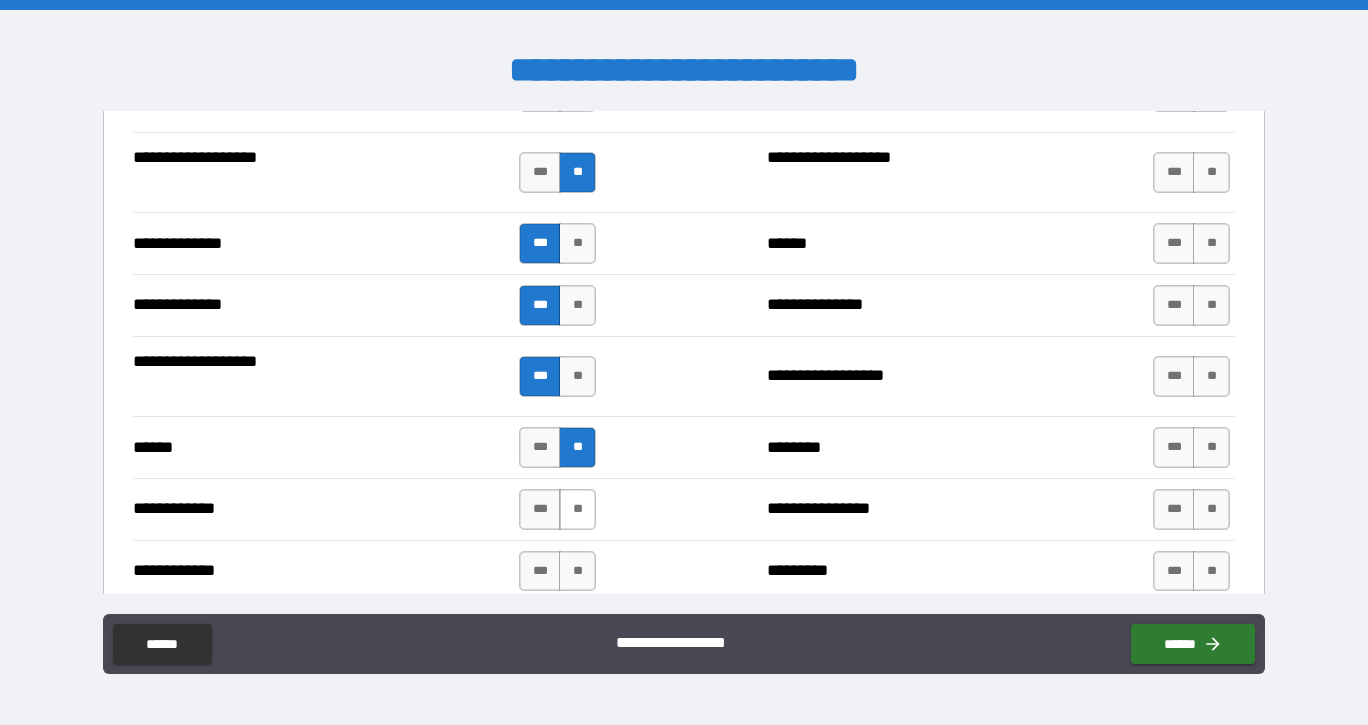 click on "**" at bounding box center [577, 509] 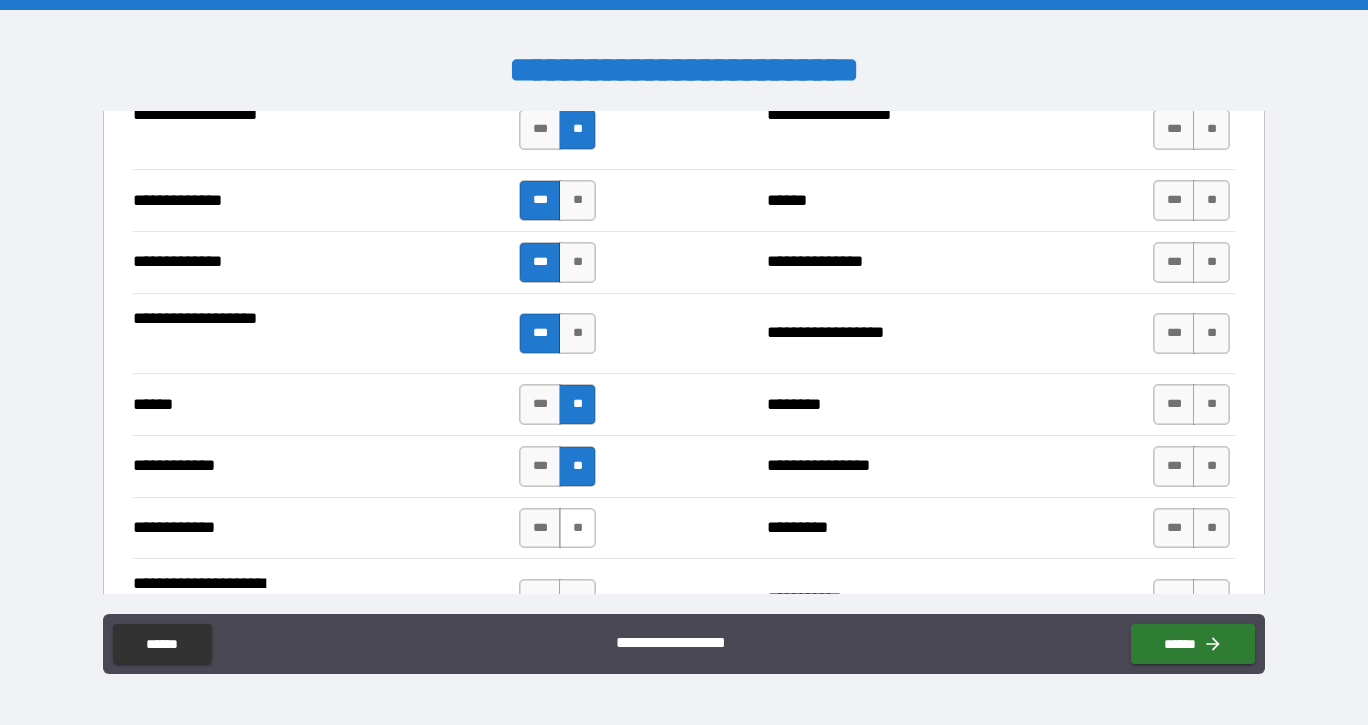click on "**" at bounding box center [577, 528] 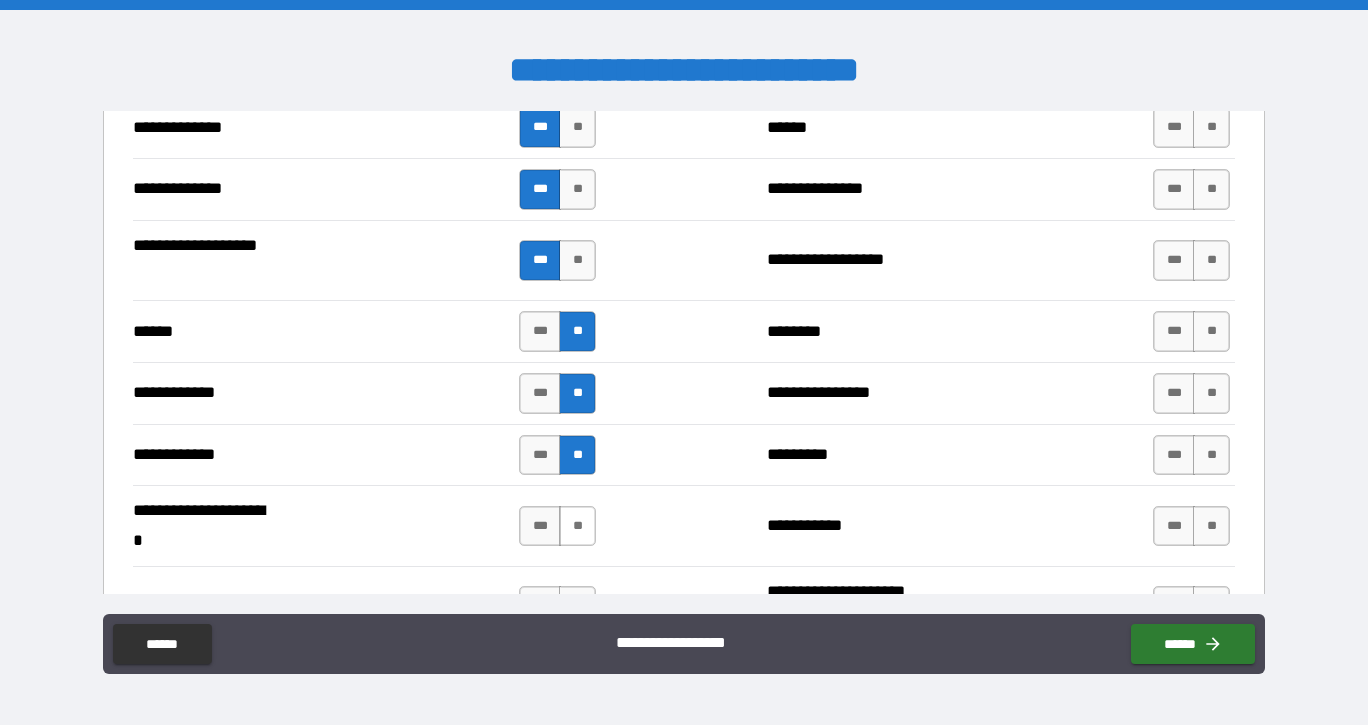 click on "**" at bounding box center [577, 526] 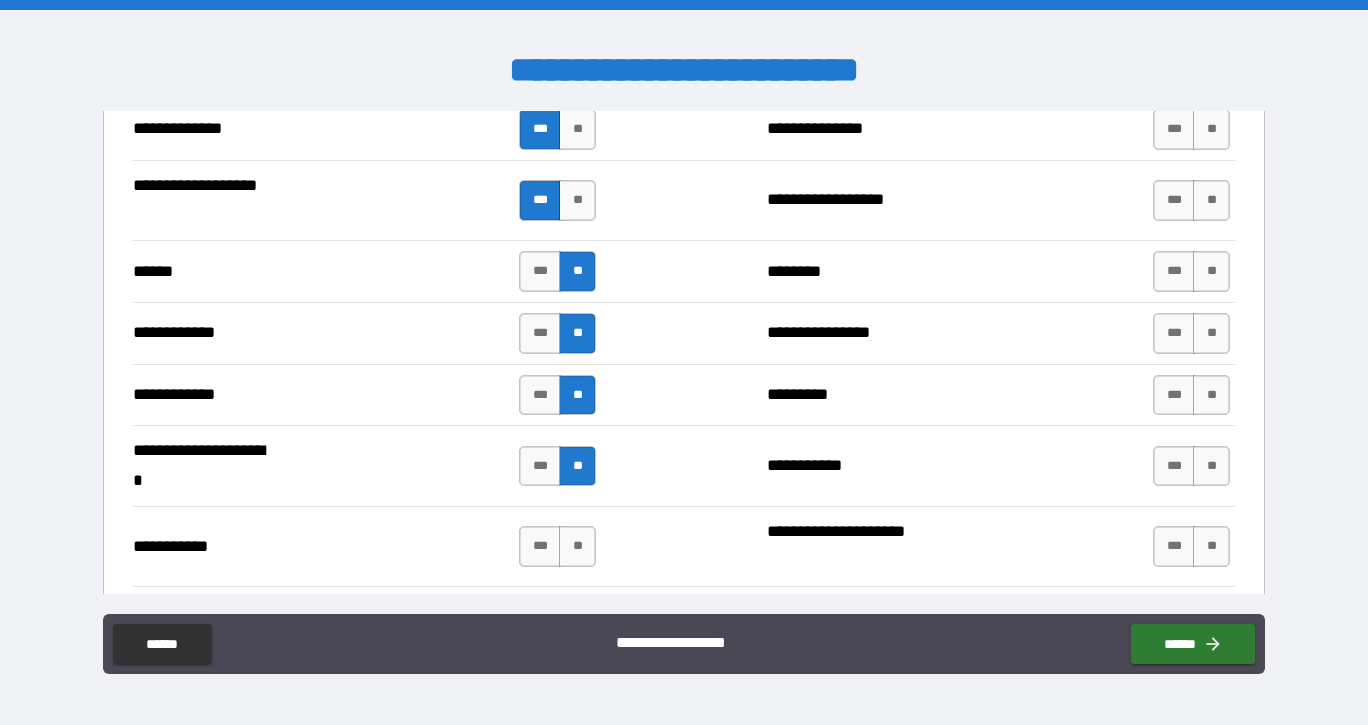 scroll, scrollTop: 3733, scrollLeft: 0, axis: vertical 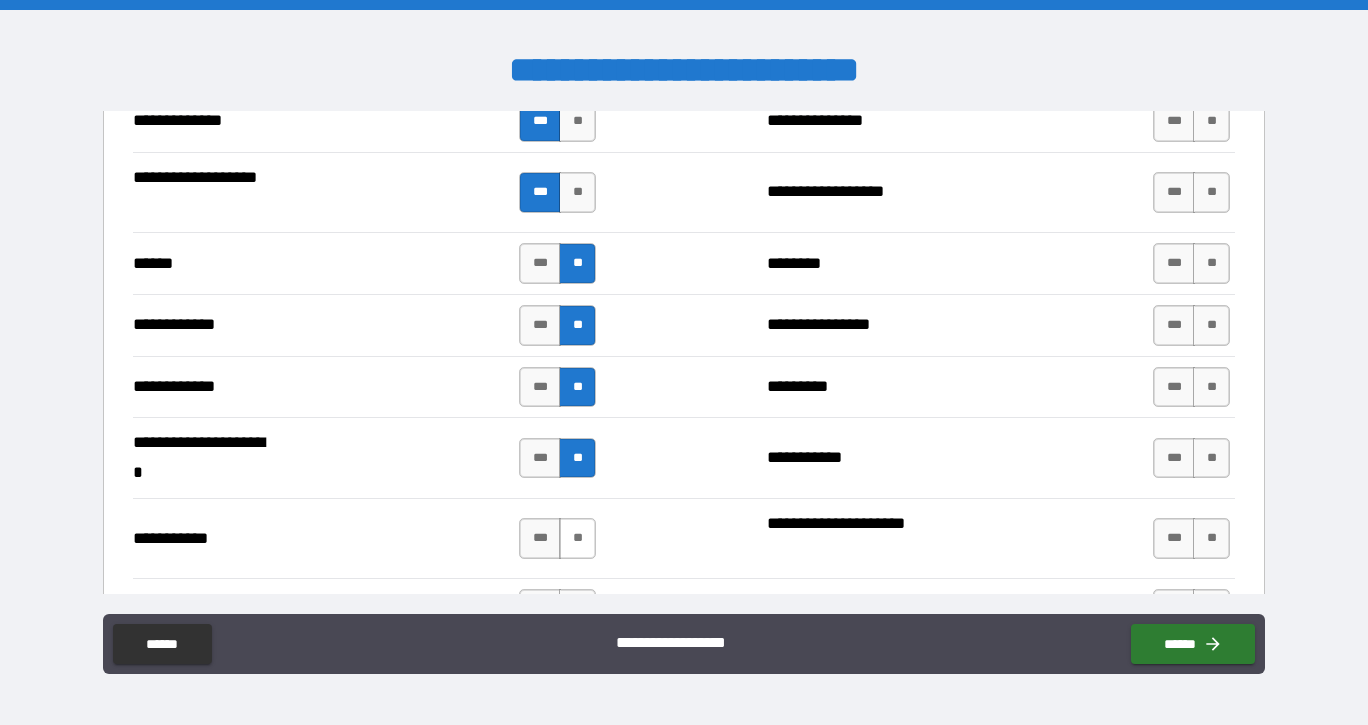 click on "**" at bounding box center [577, 538] 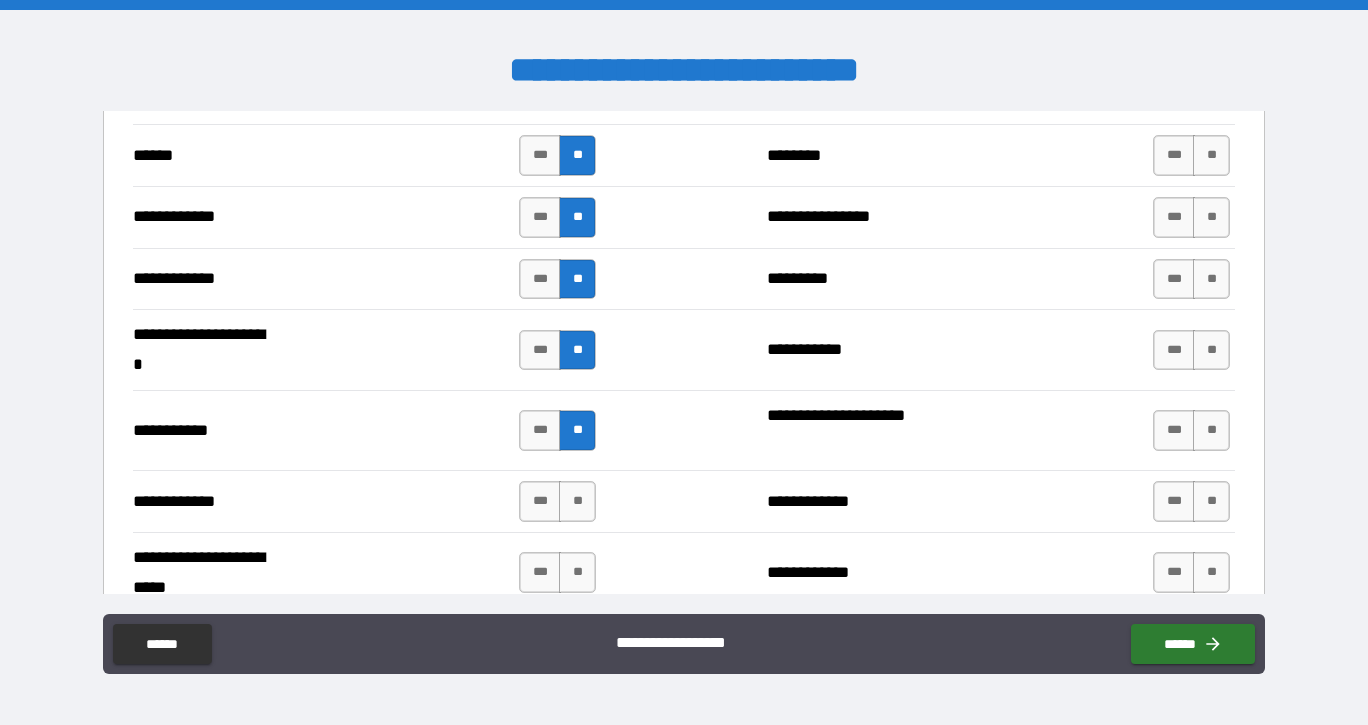 scroll, scrollTop: 3845, scrollLeft: 0, axis: vertical 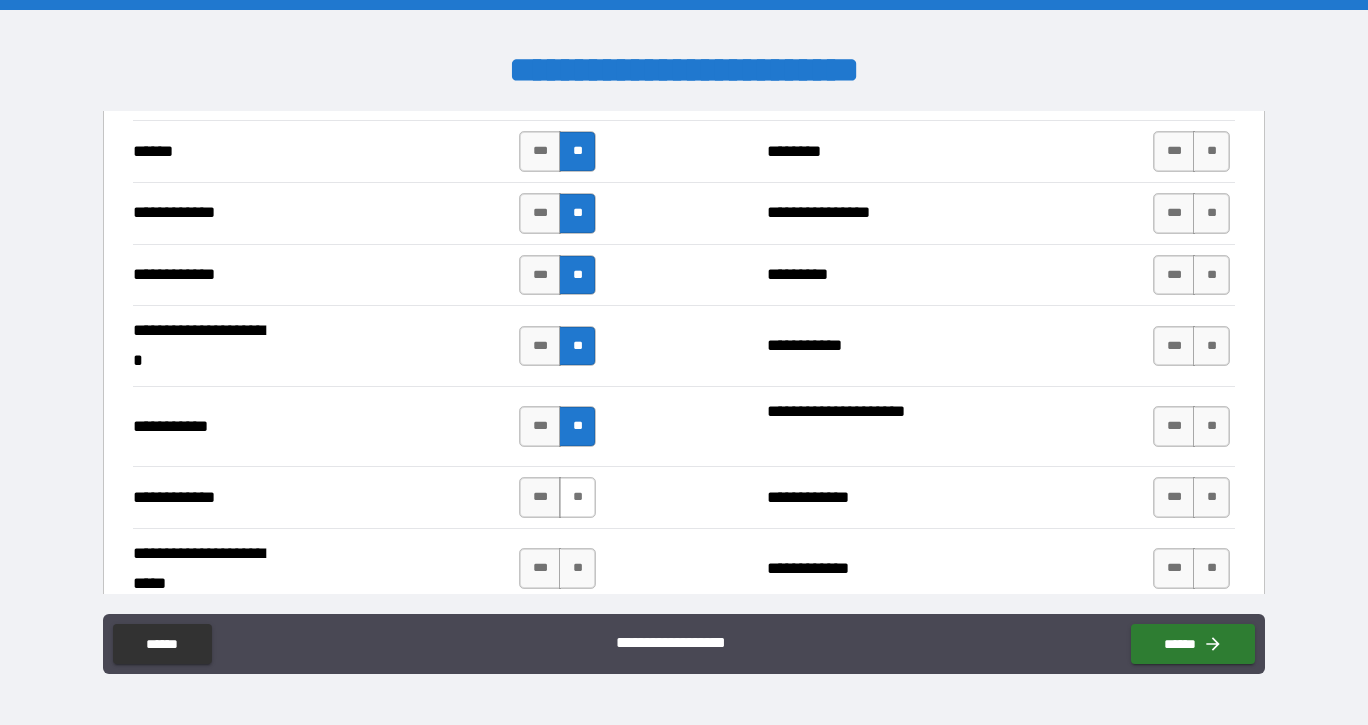 click on "**" at bounding box center (577, 497) 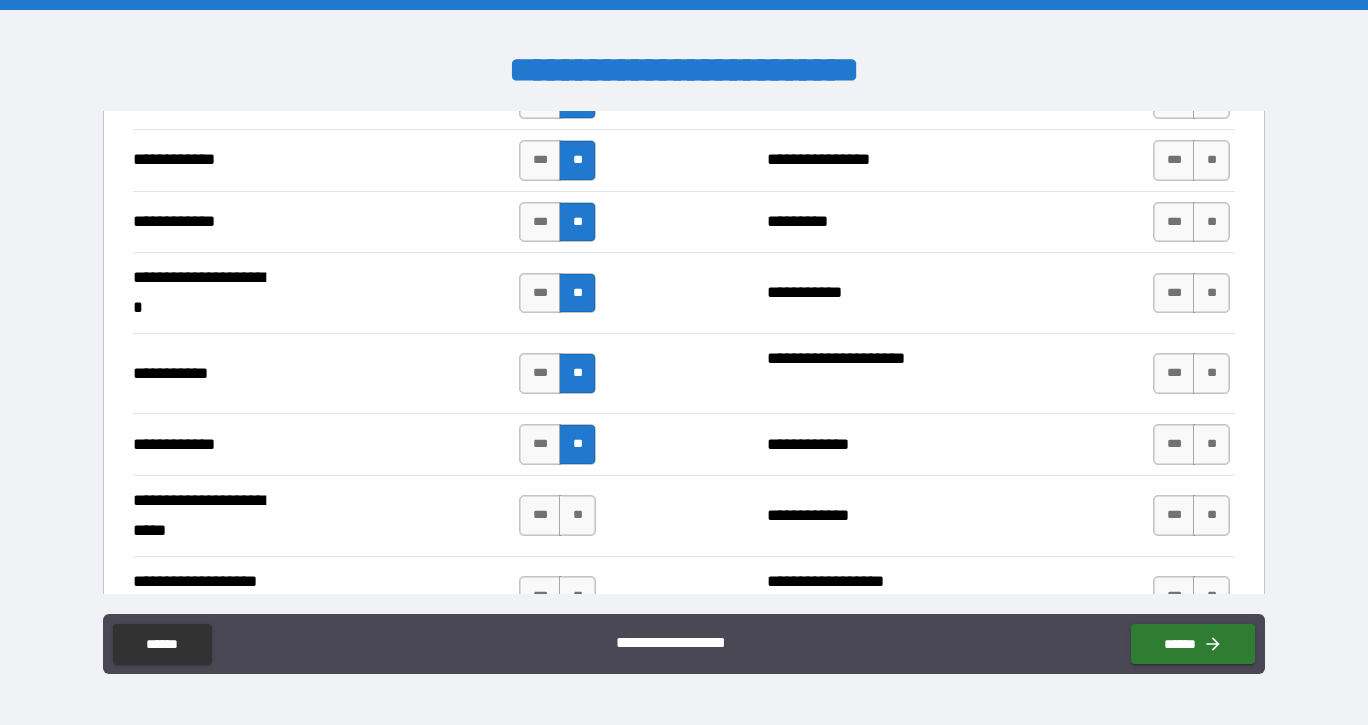 scroll, scrollTop: 3902, scrollLeft: 0, axis: vertical 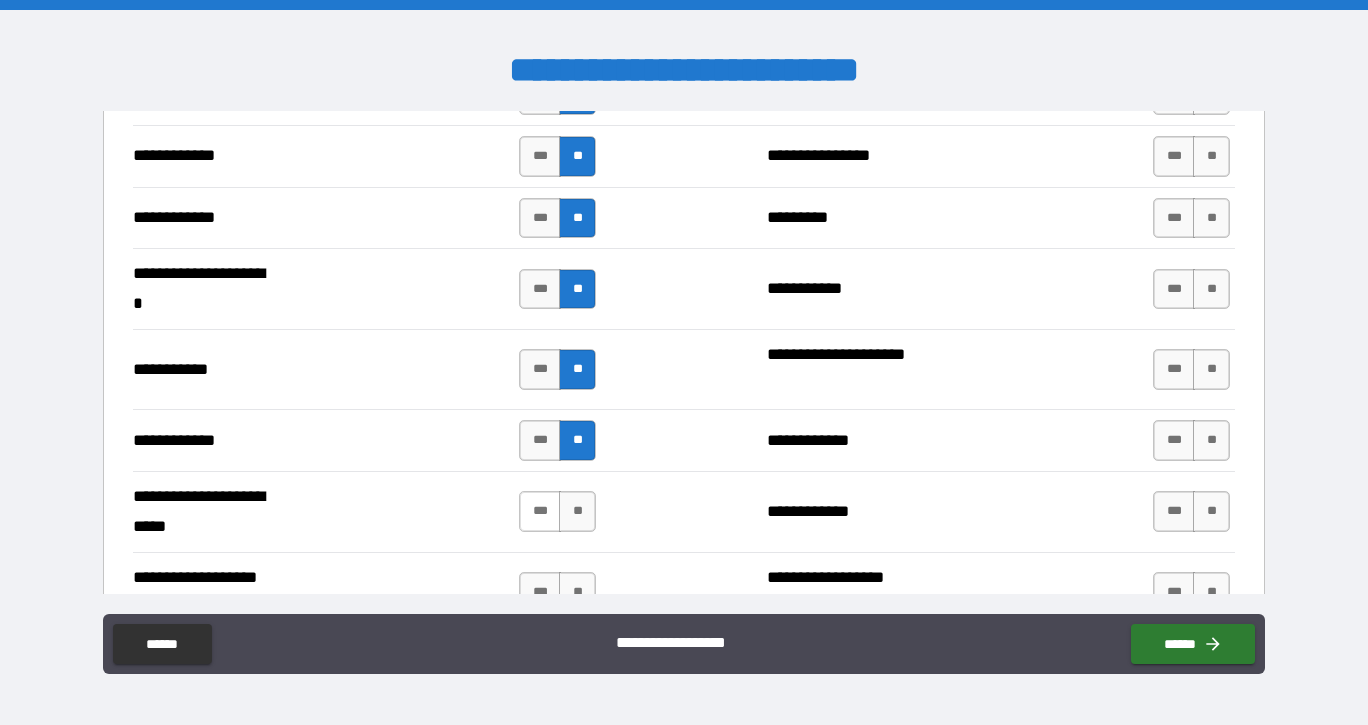 click on "***" at bounding box center (540, 511) 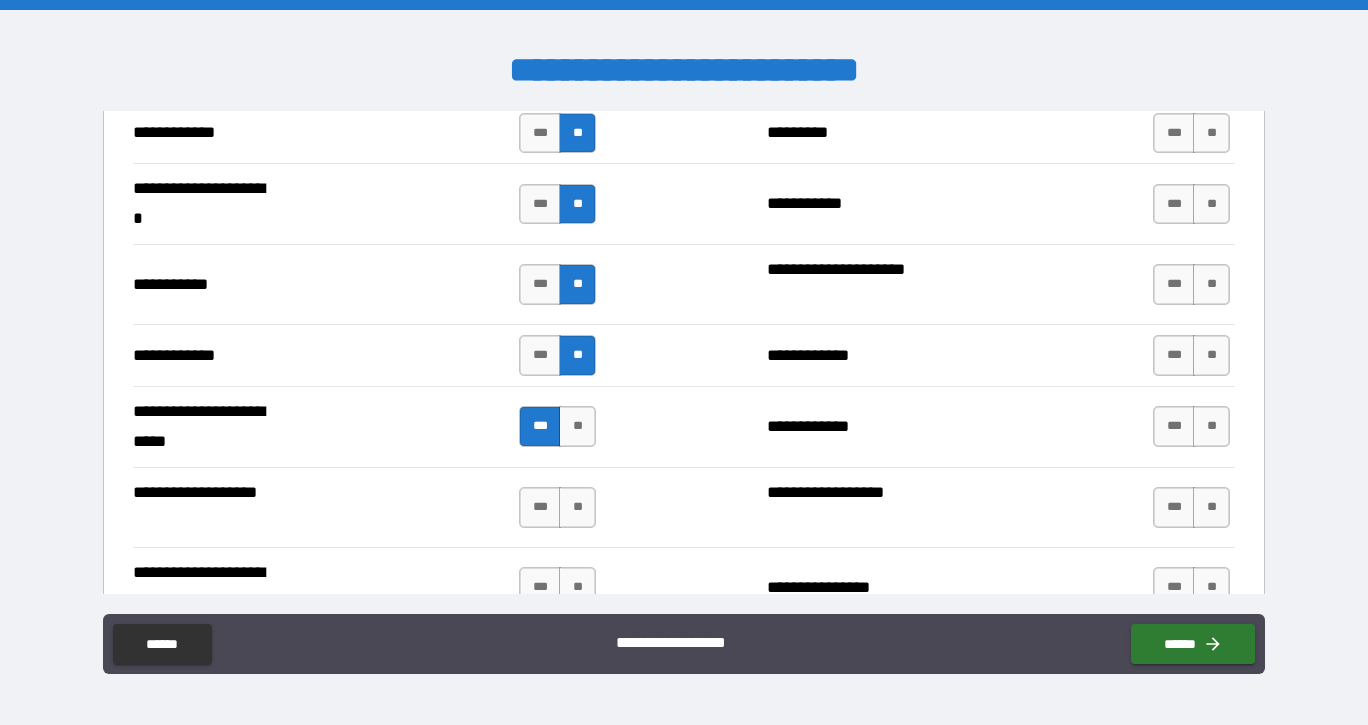 scroll, scrollTop: 3990, scrollLeft: 0, axis: vertical 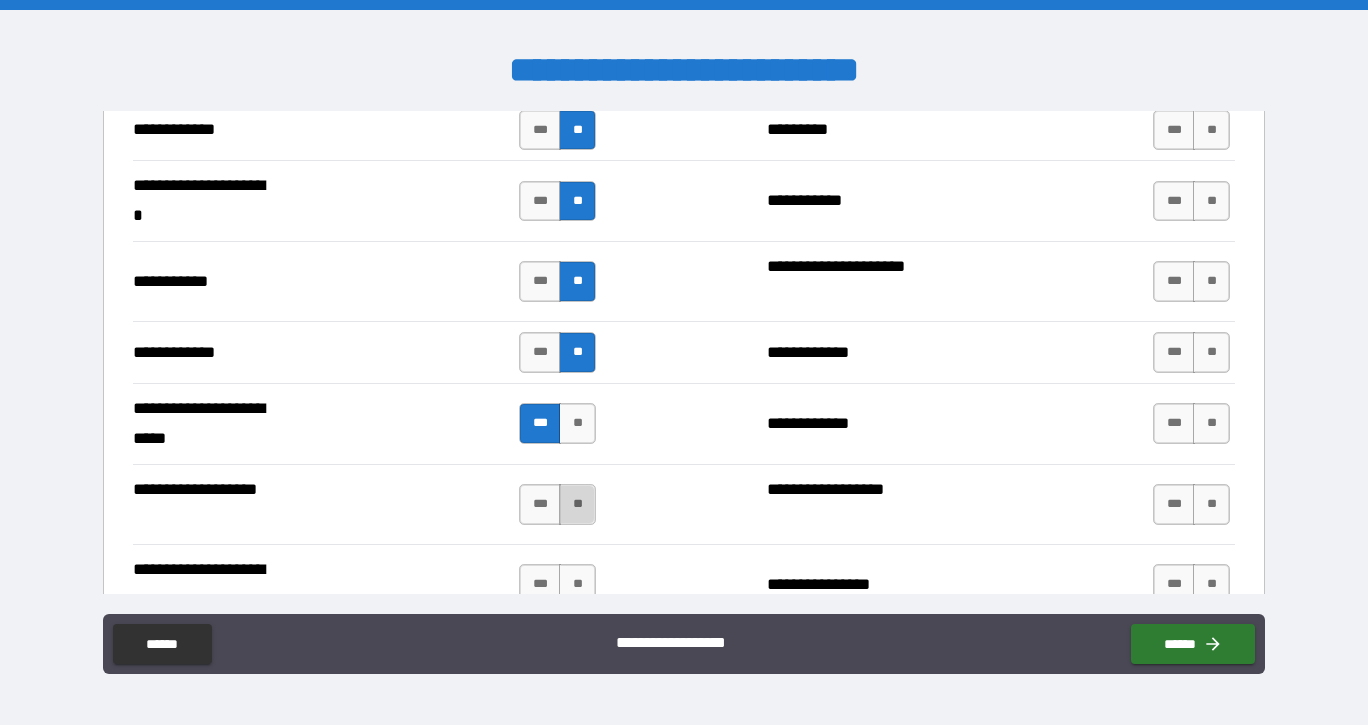 click on "**" at bounding box center (577, 504) 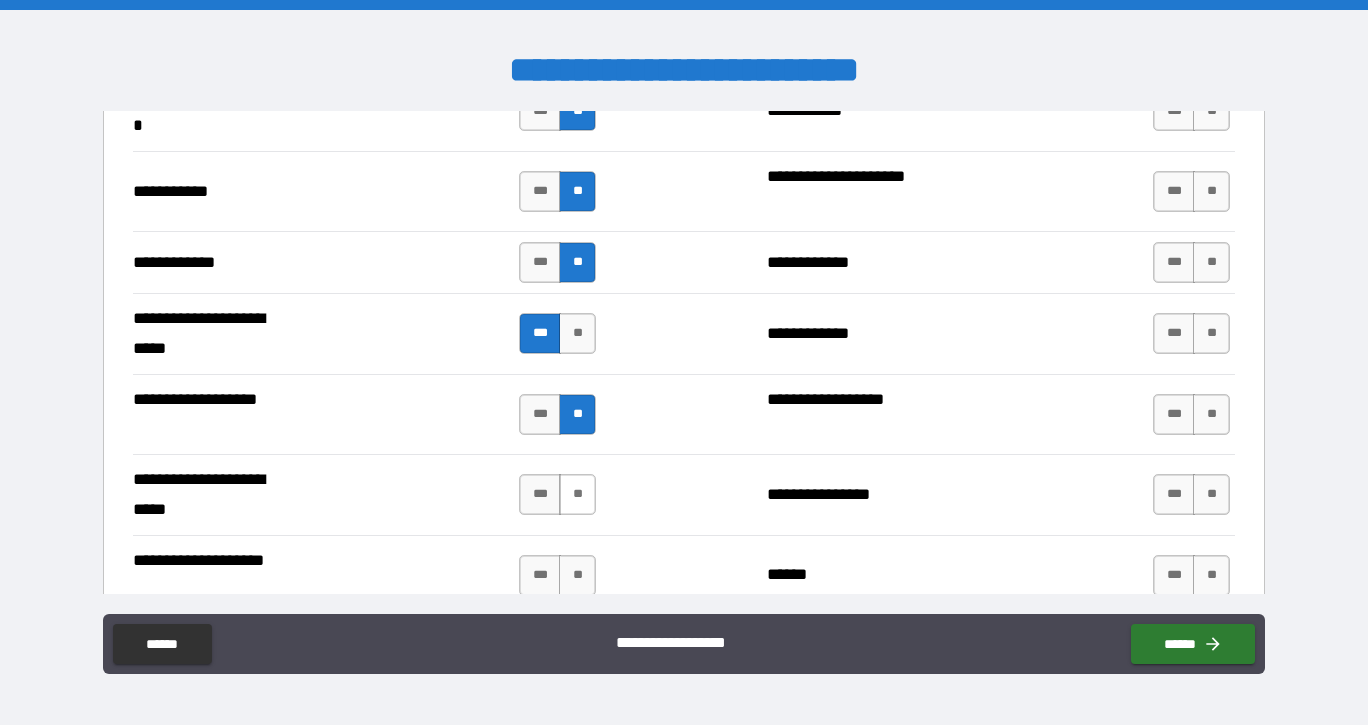 click on "**" at bounding box center [577, 494] 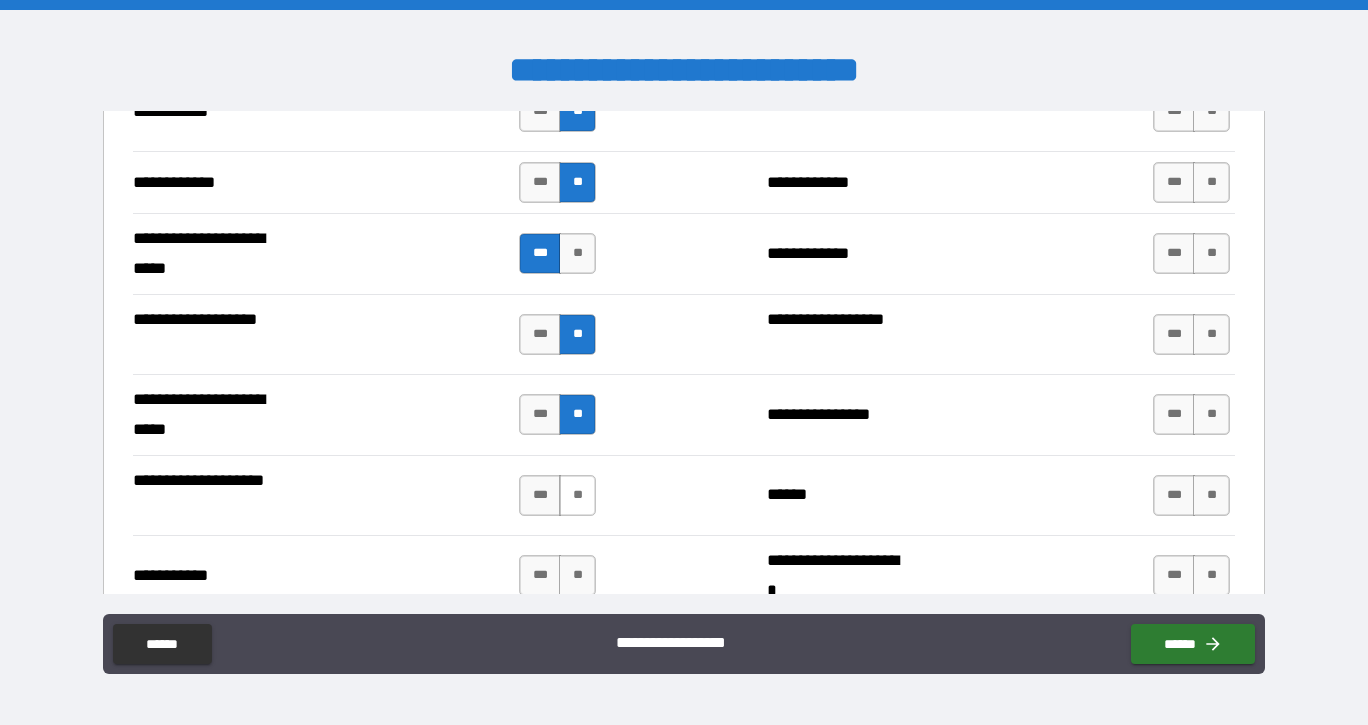 click on "**" at bounding box center (577, 495) 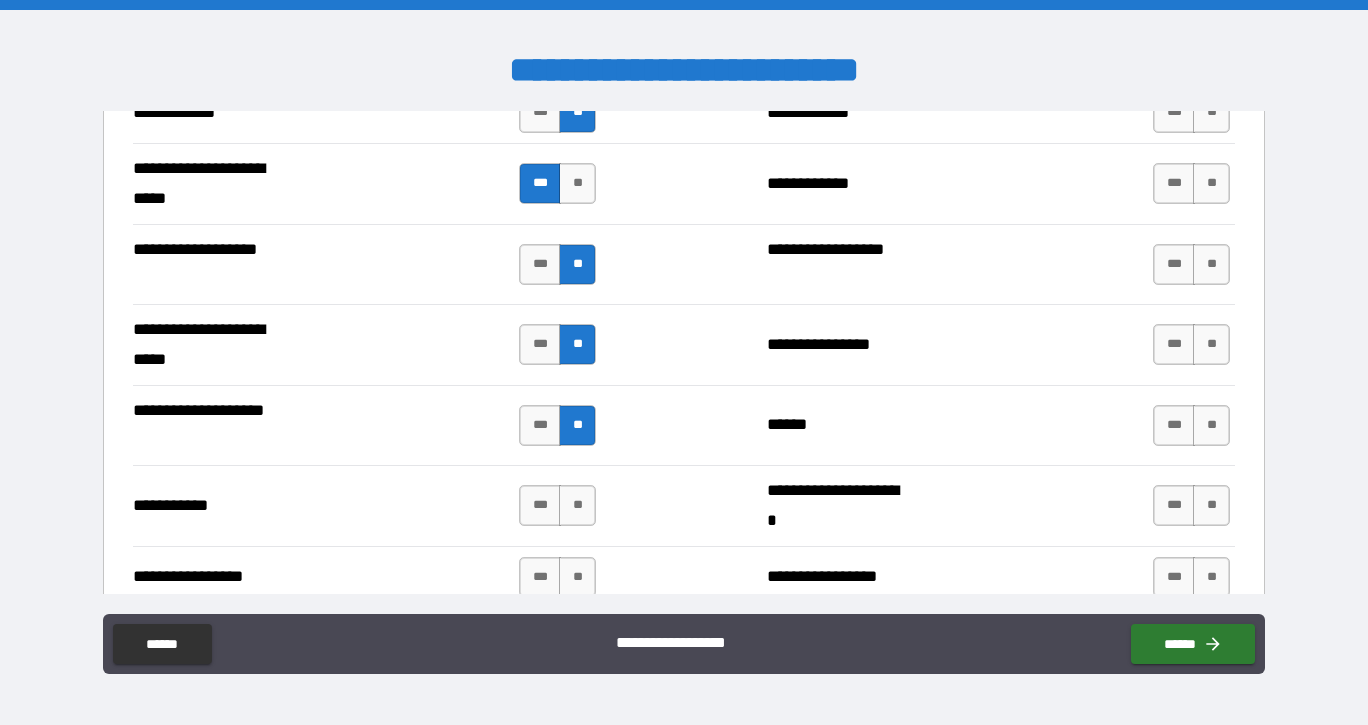 scroll, scrollTop: 4232, scrollLeft: 0, axis: vertical 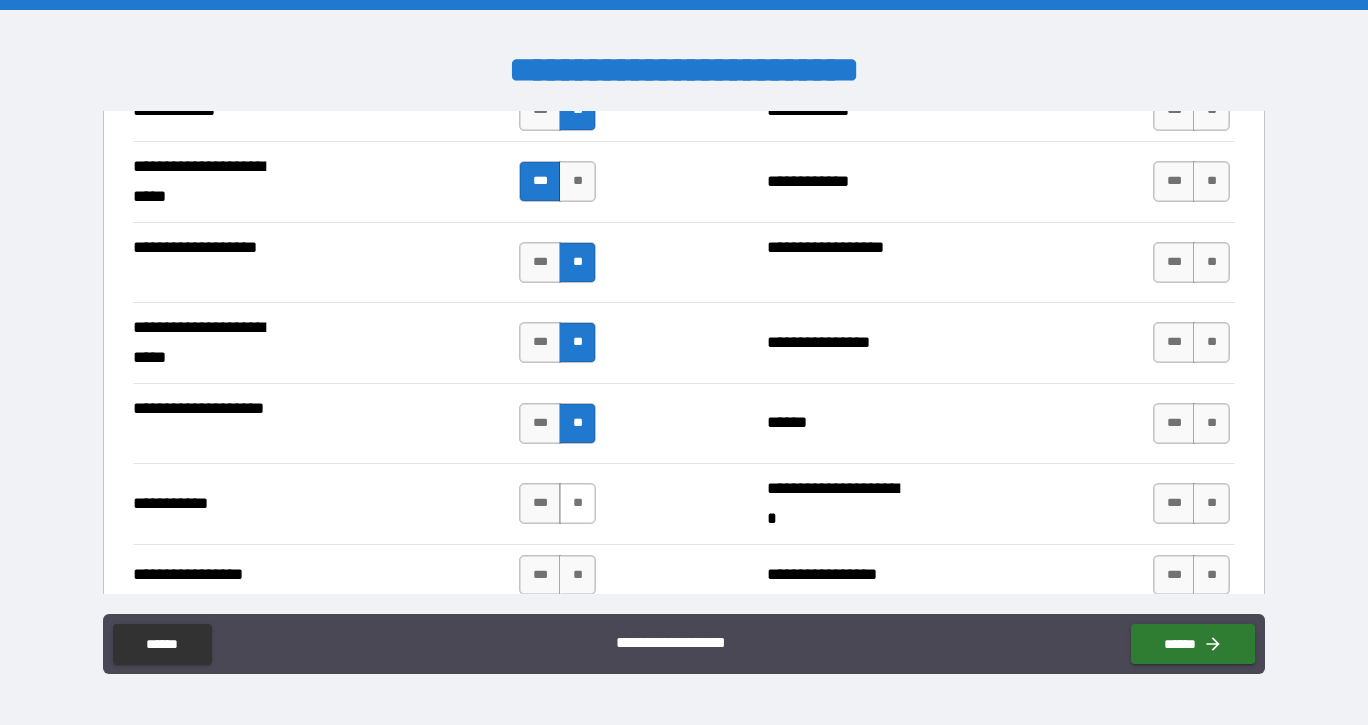 click on "**" at bounding box center (577, 503) 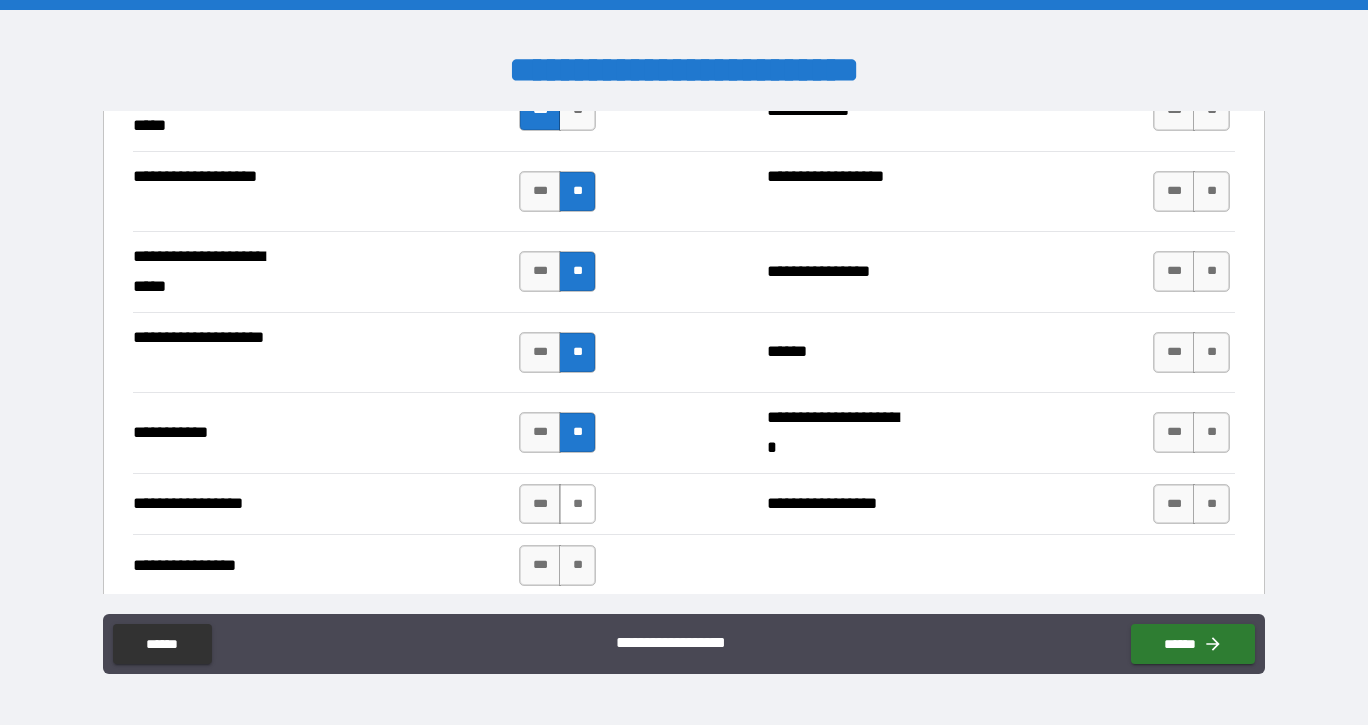 click on "**" at bounding box center (577, 504) 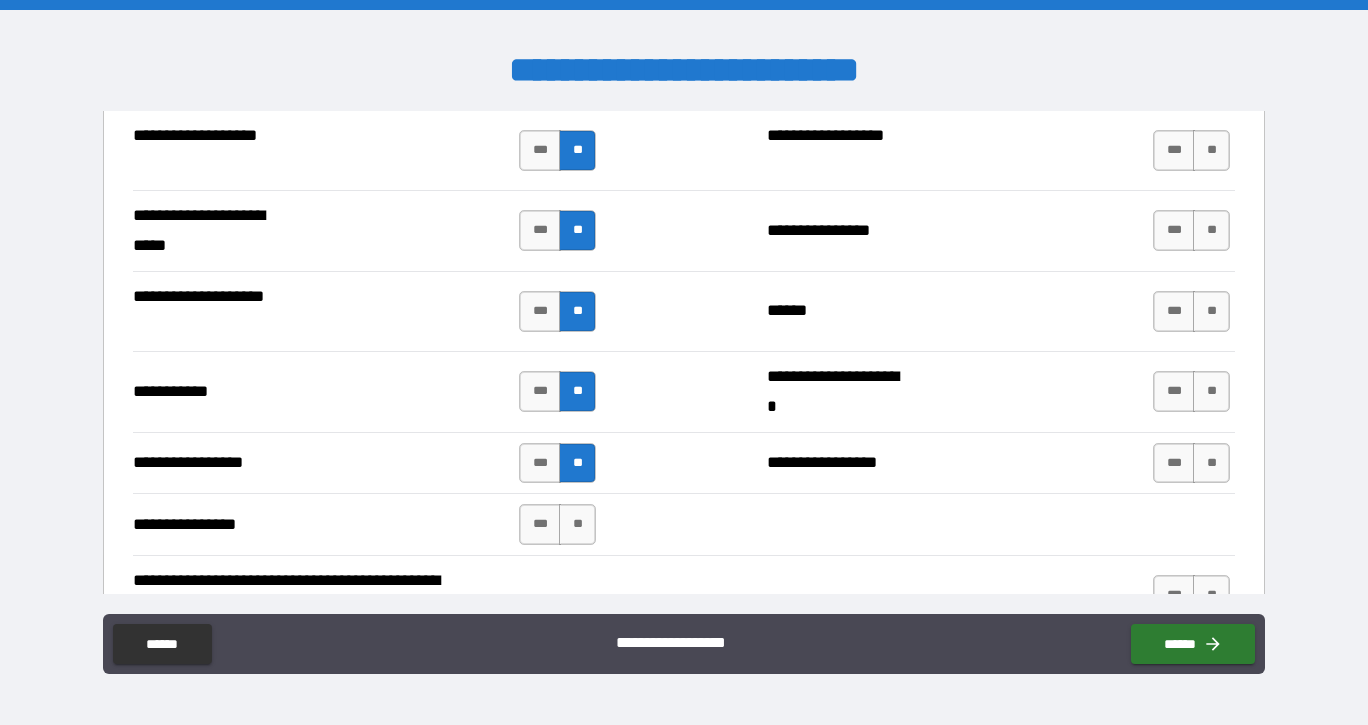scroll, scrollTop: 4370, scrollLeft: 0, axis: vertical 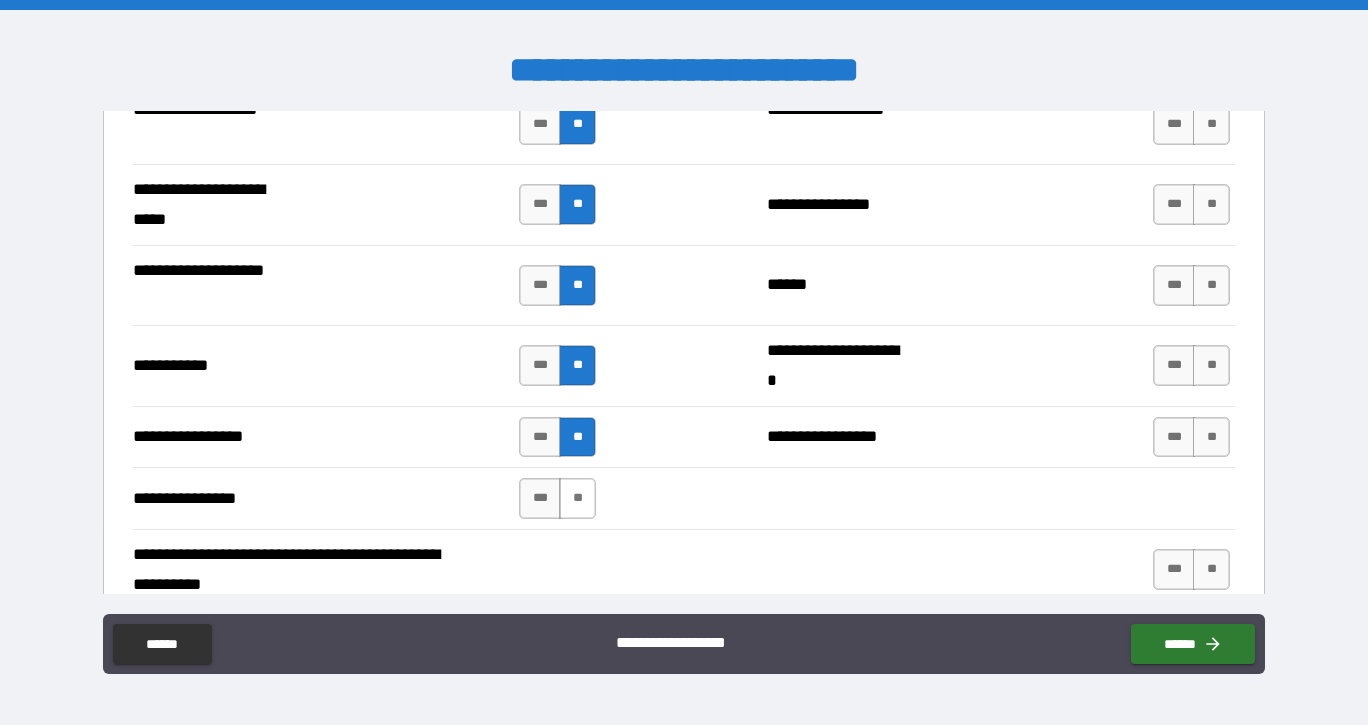 click on "**" at bounding box center [577, 498] 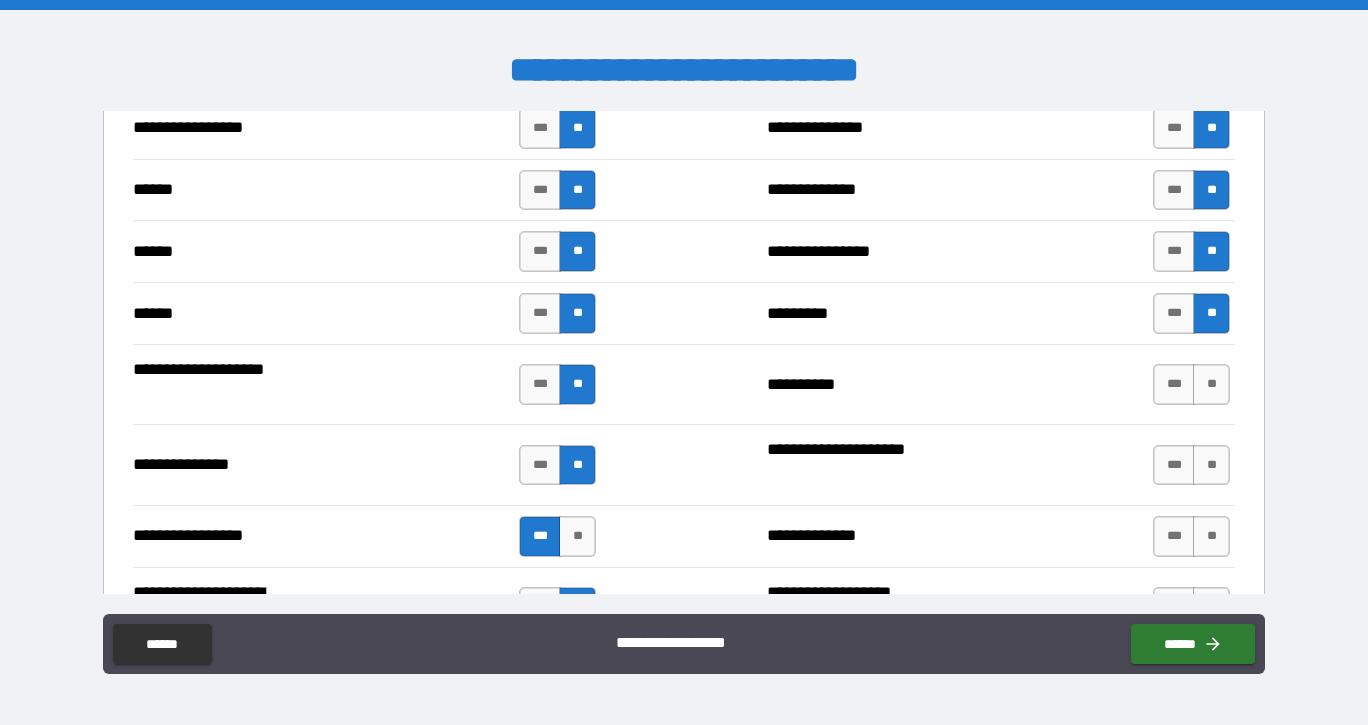 scroll, scrollTop: 2384, scrollLeft: 0, axis: vertical 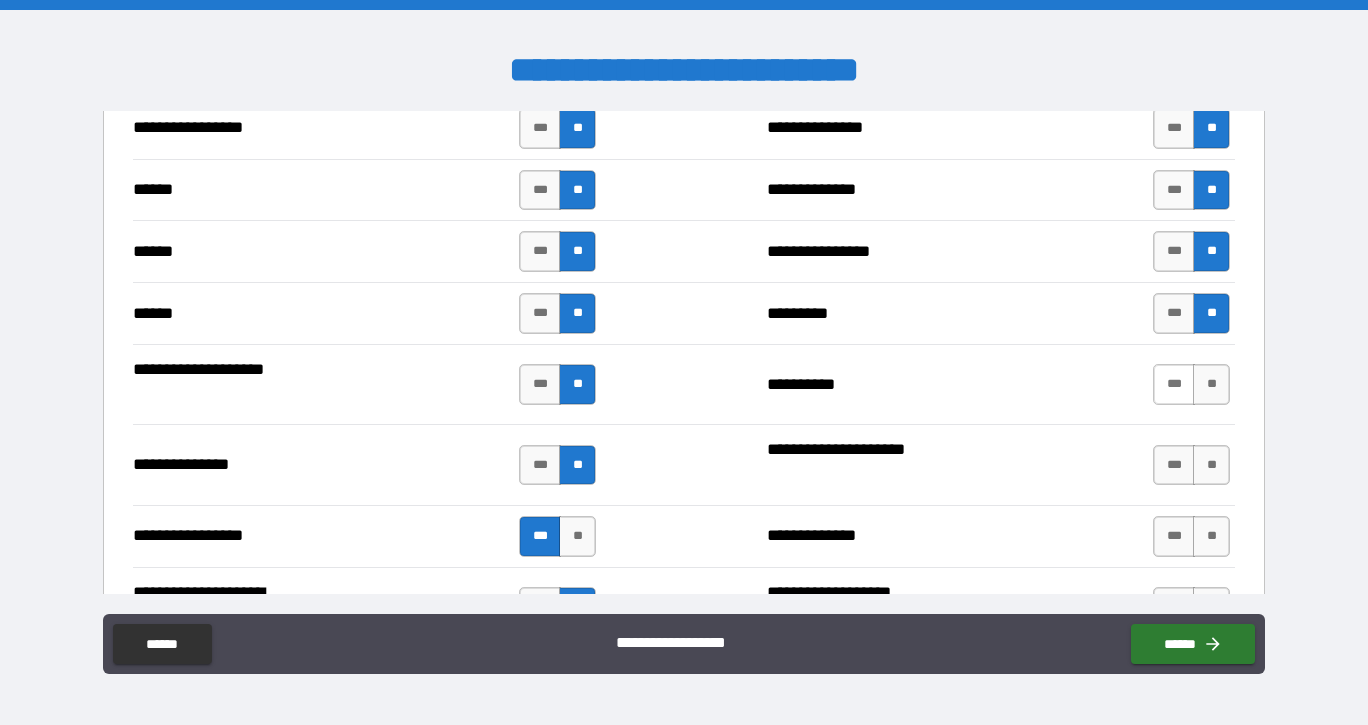 click on "***" at bounding box center (1174, 384) 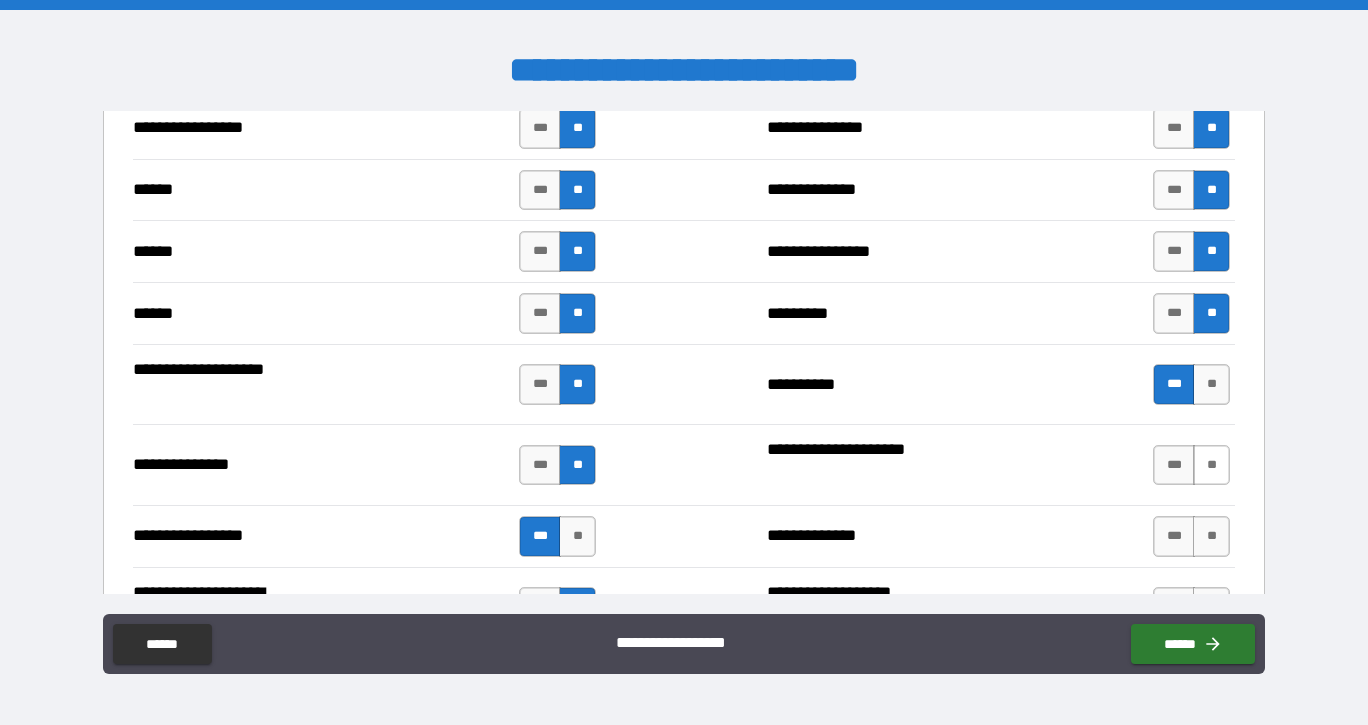 click on "**" at bounding box center (1211, 465) 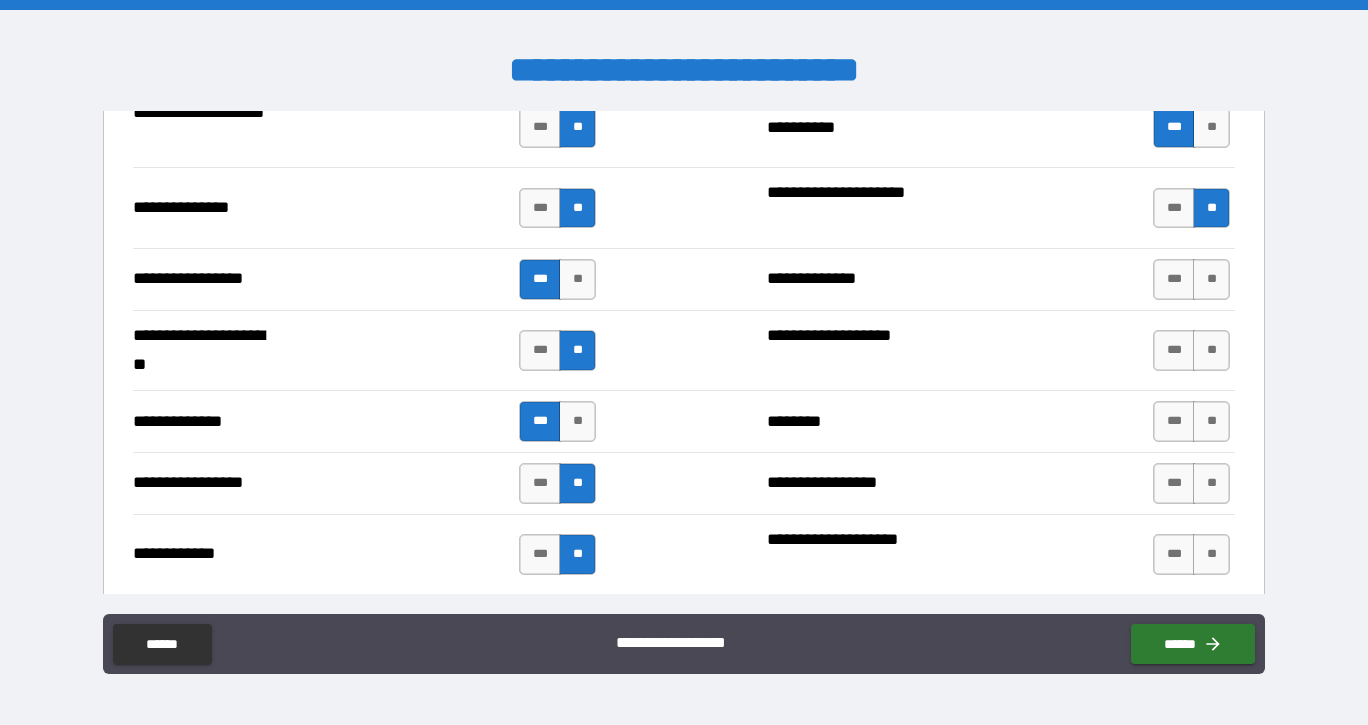 scroll, scrollTop: 2678, scrollLeft: 0, axis: vertical 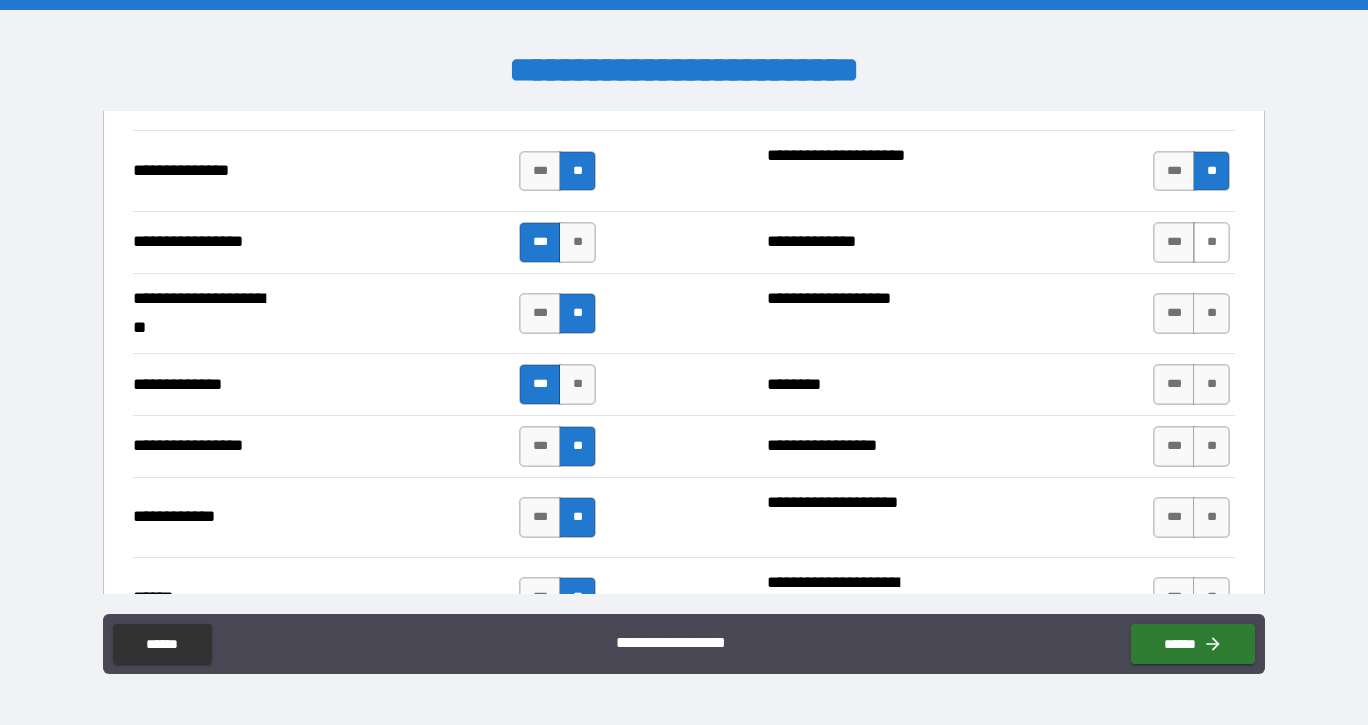 click on "**" at bounding box center [1211, 242] 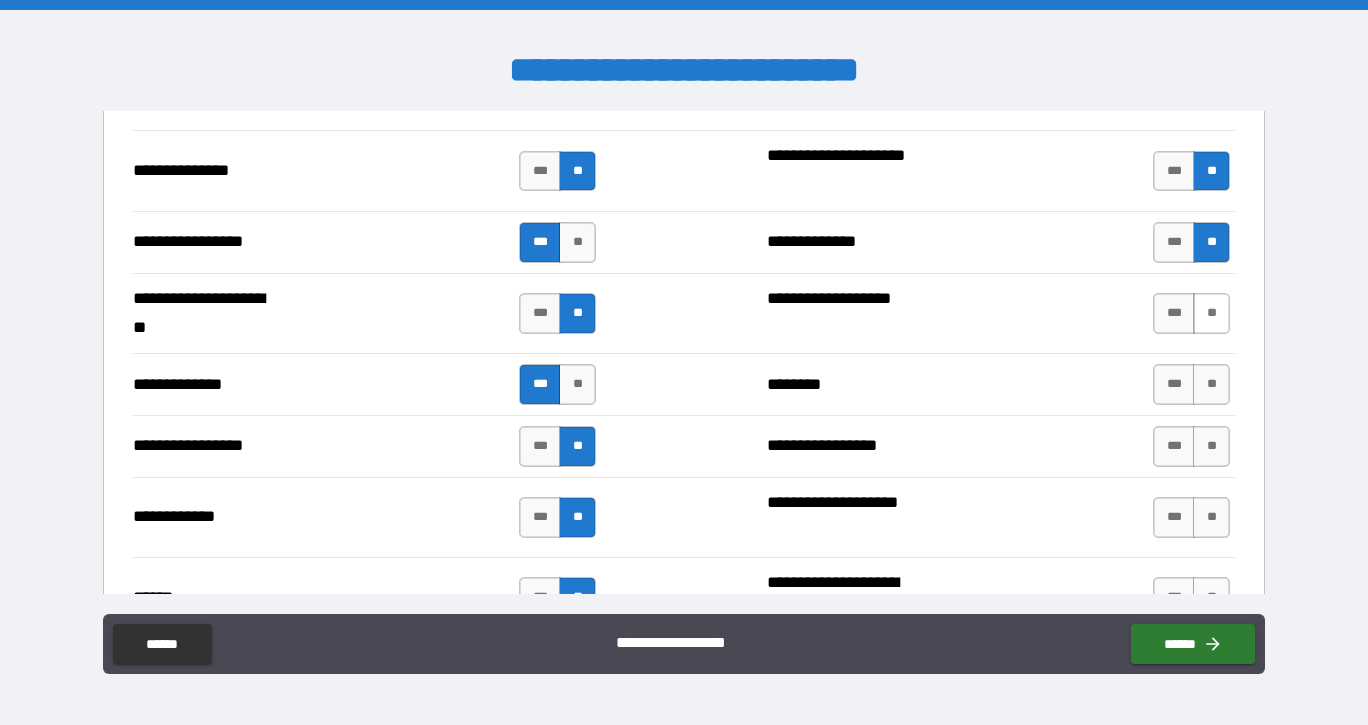 click on "**" at bounding box center (1211, 313) 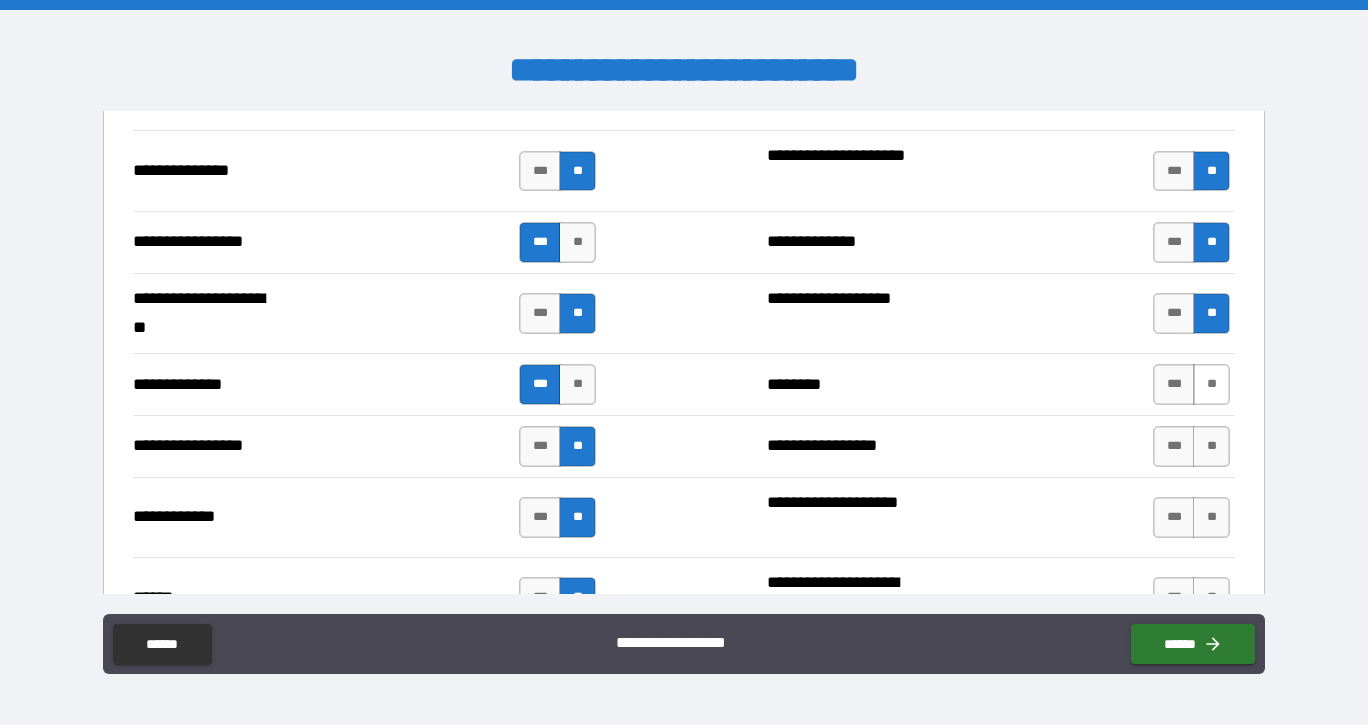 click on "**" at bounding box center (1211, 384) 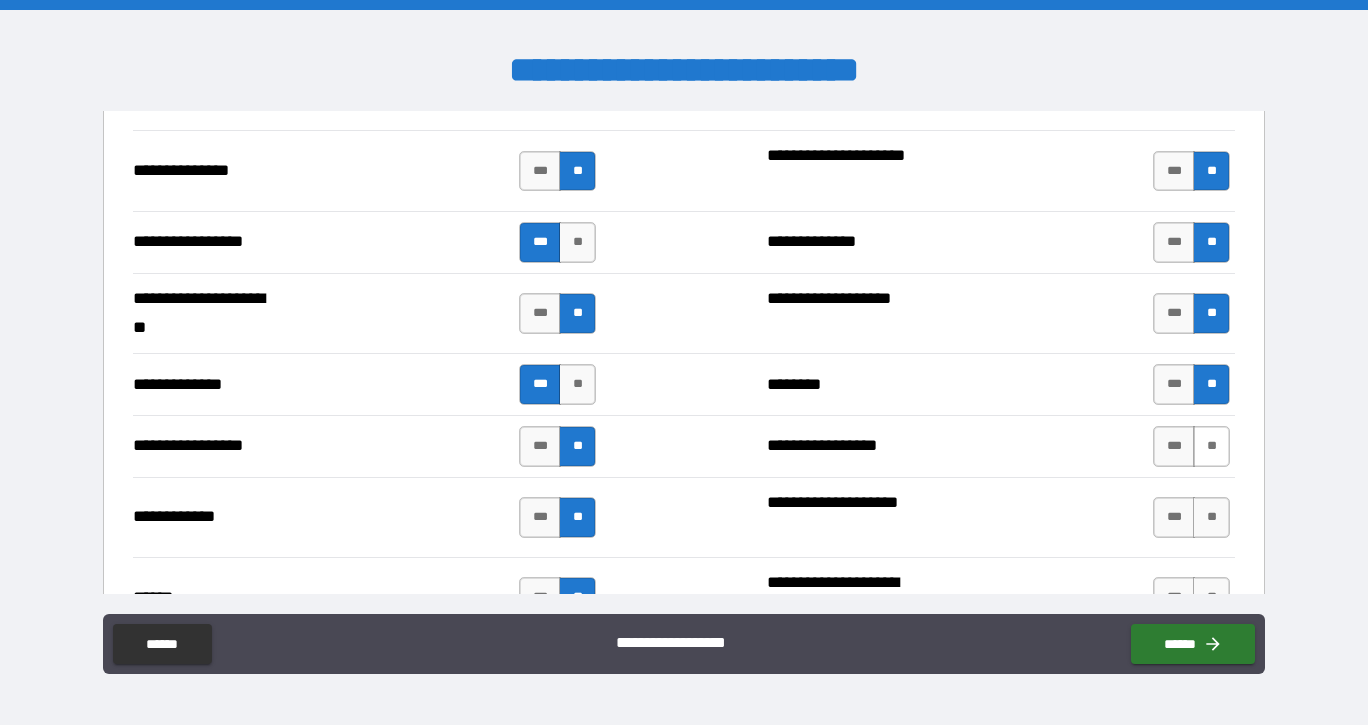click on "**" at bounding box center (1211, 446) 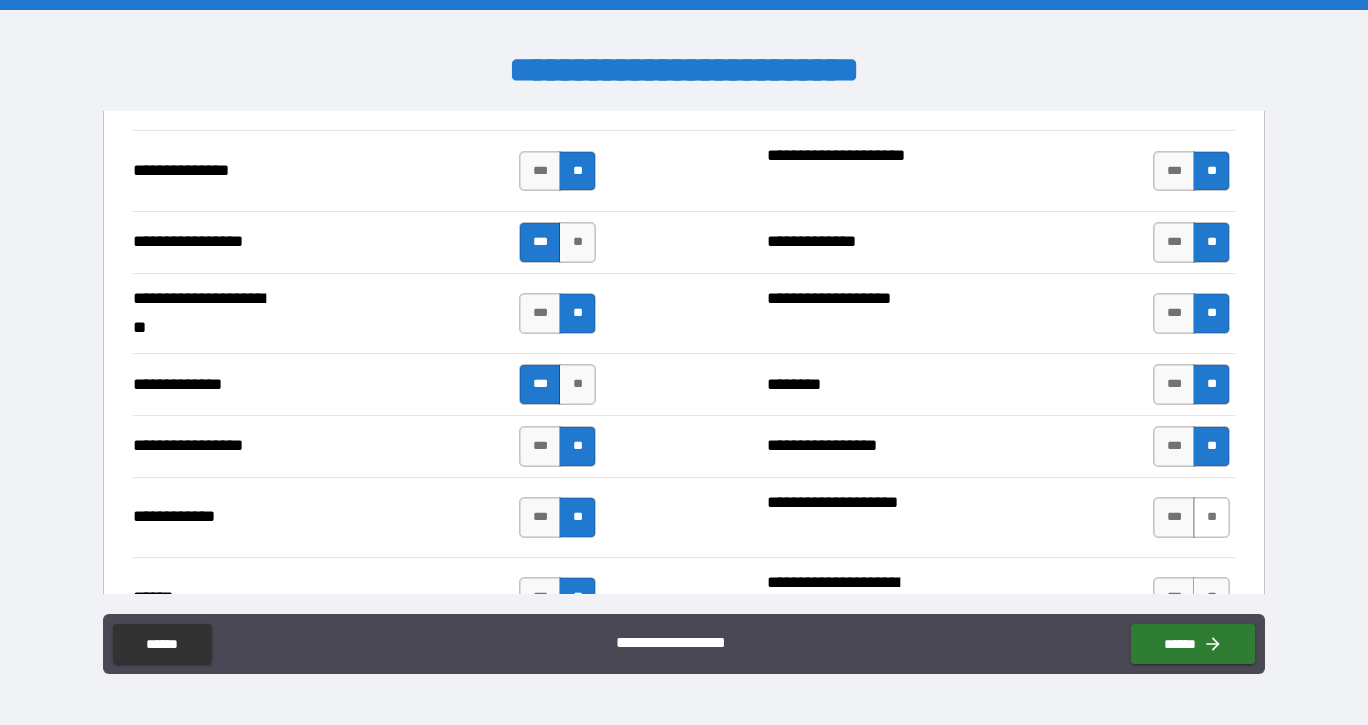 click on "**" at bounding box center (1211, 517) 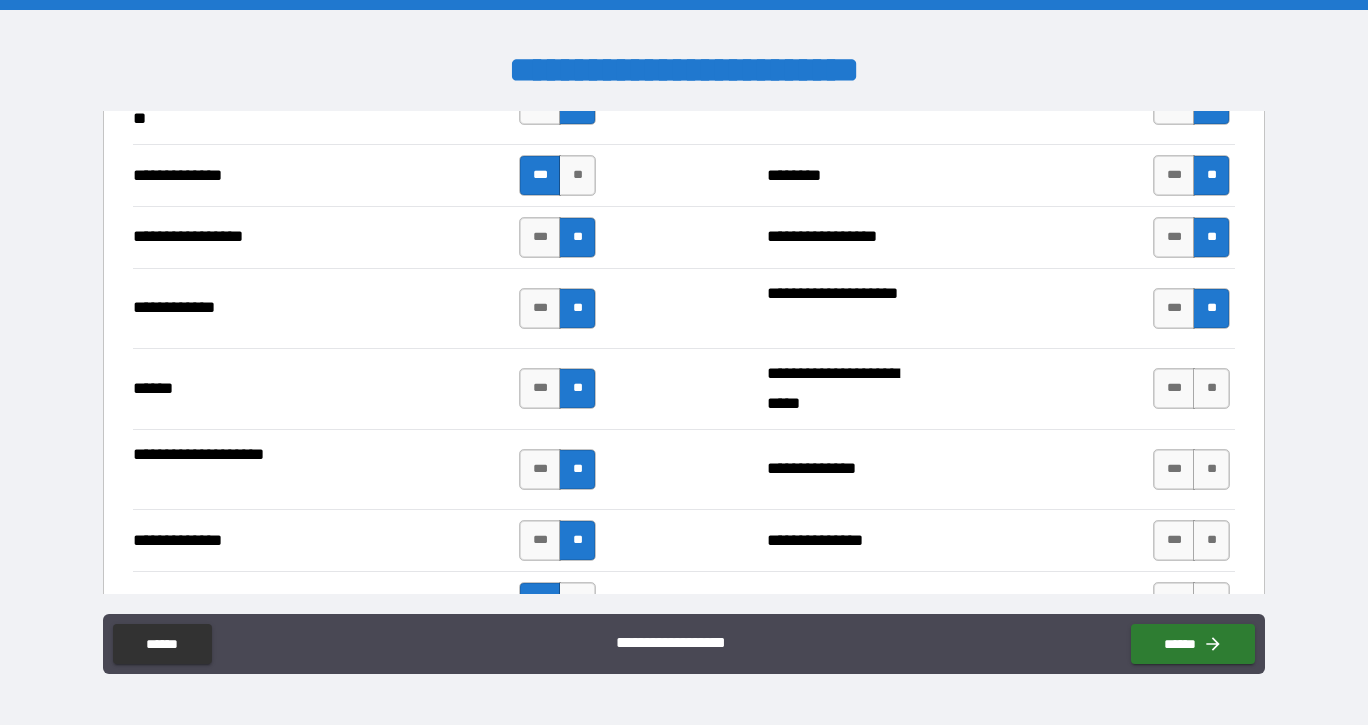 scroll, scrollTop: 2897, scrollLeft: 0, axis: vertical 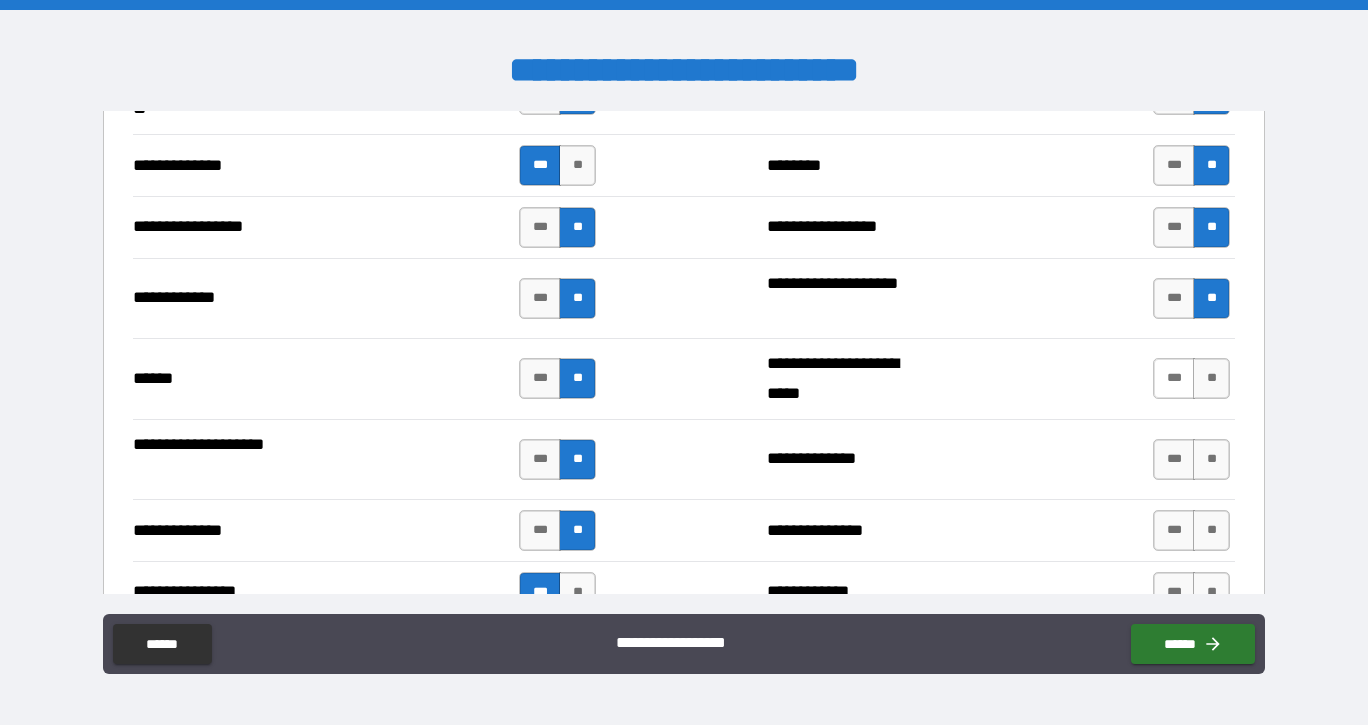 click on "***" at bounding box center [1174, 378] 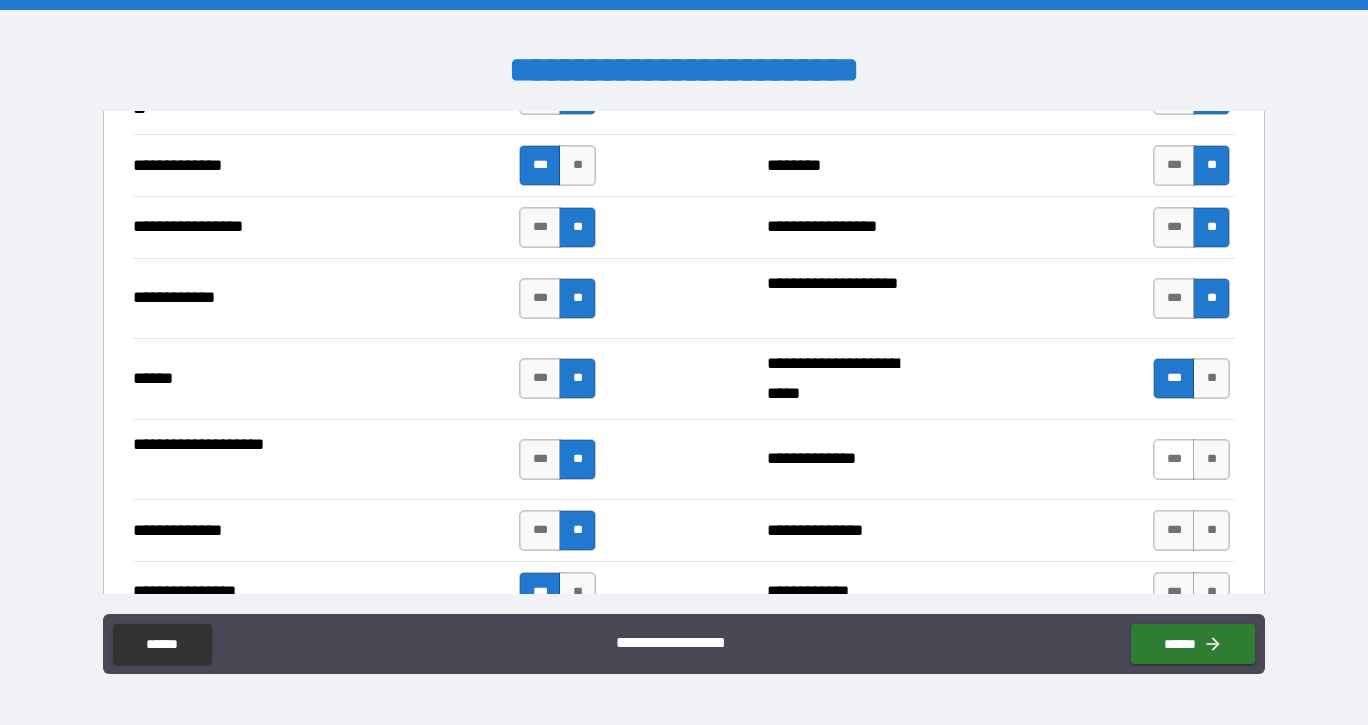 click on "***" at bounding box center (1174, 459) 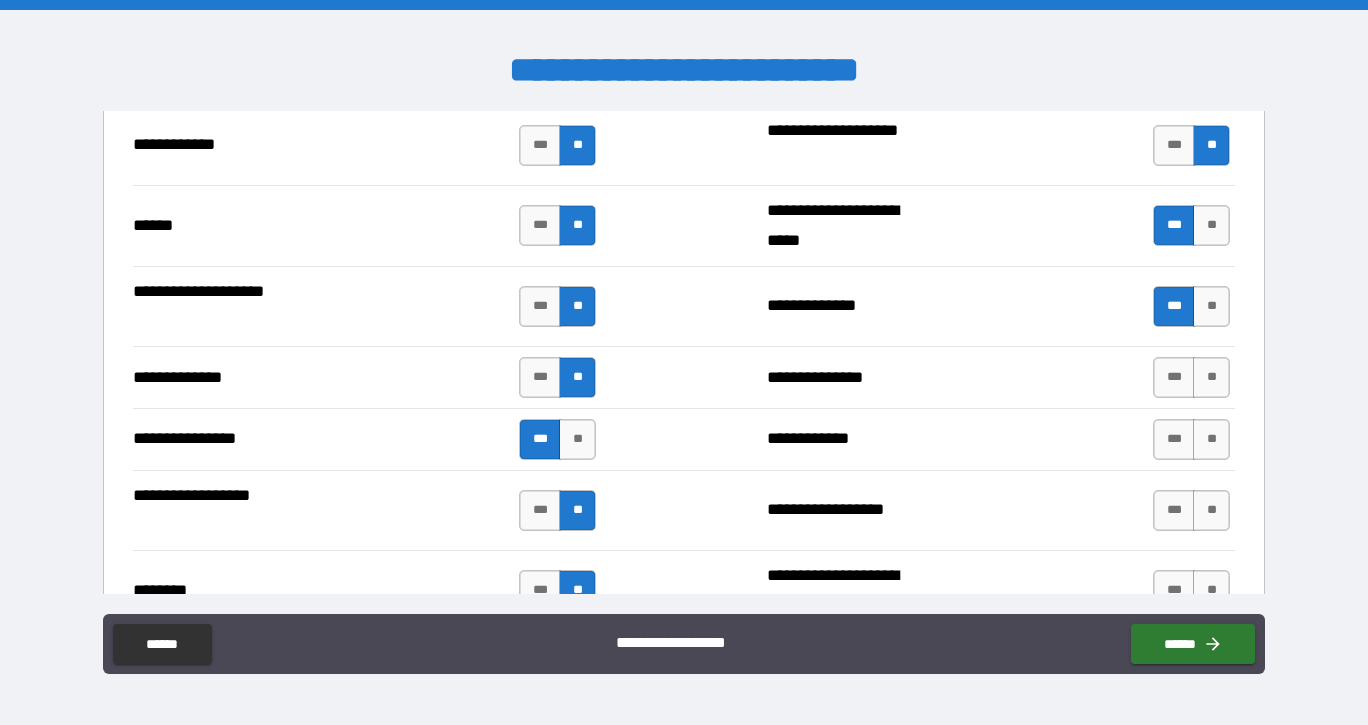 scroll, scrollTop: 3051, scrollLeft: 0, axis: vertical 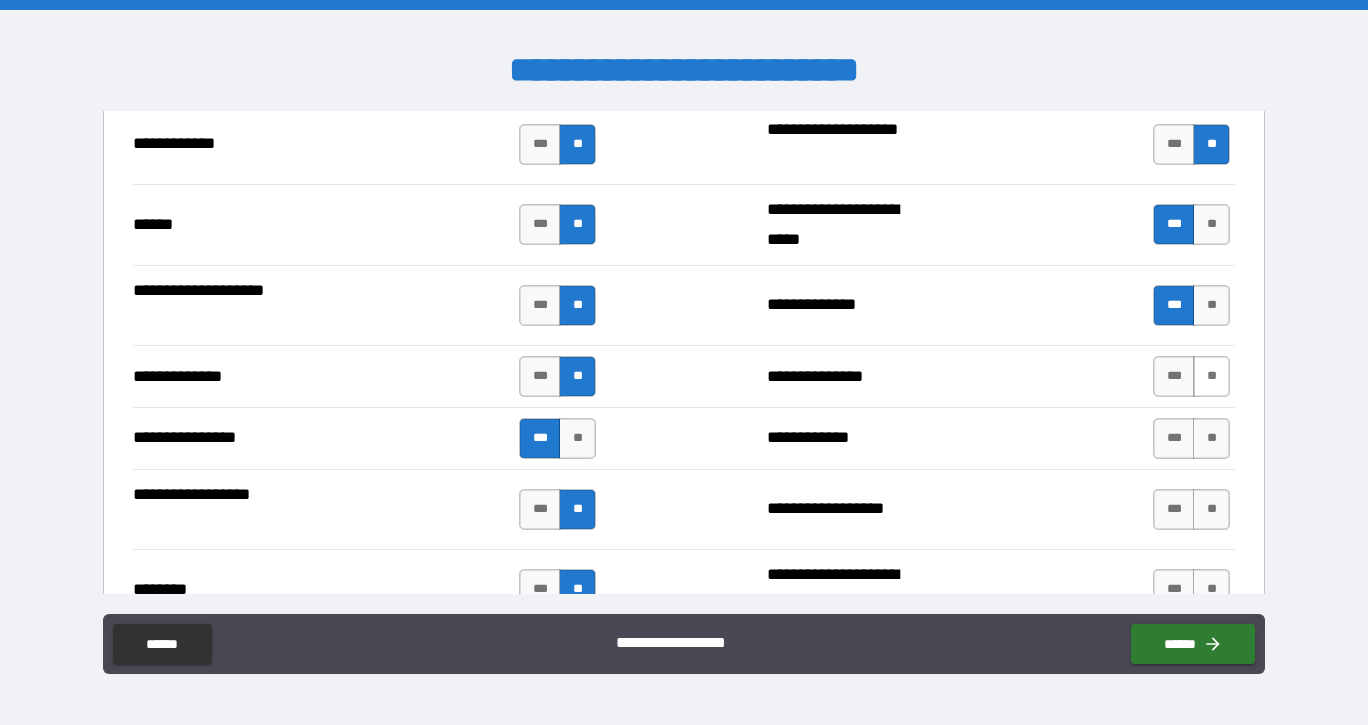 click on "**" at bounding box center (1211, 376) 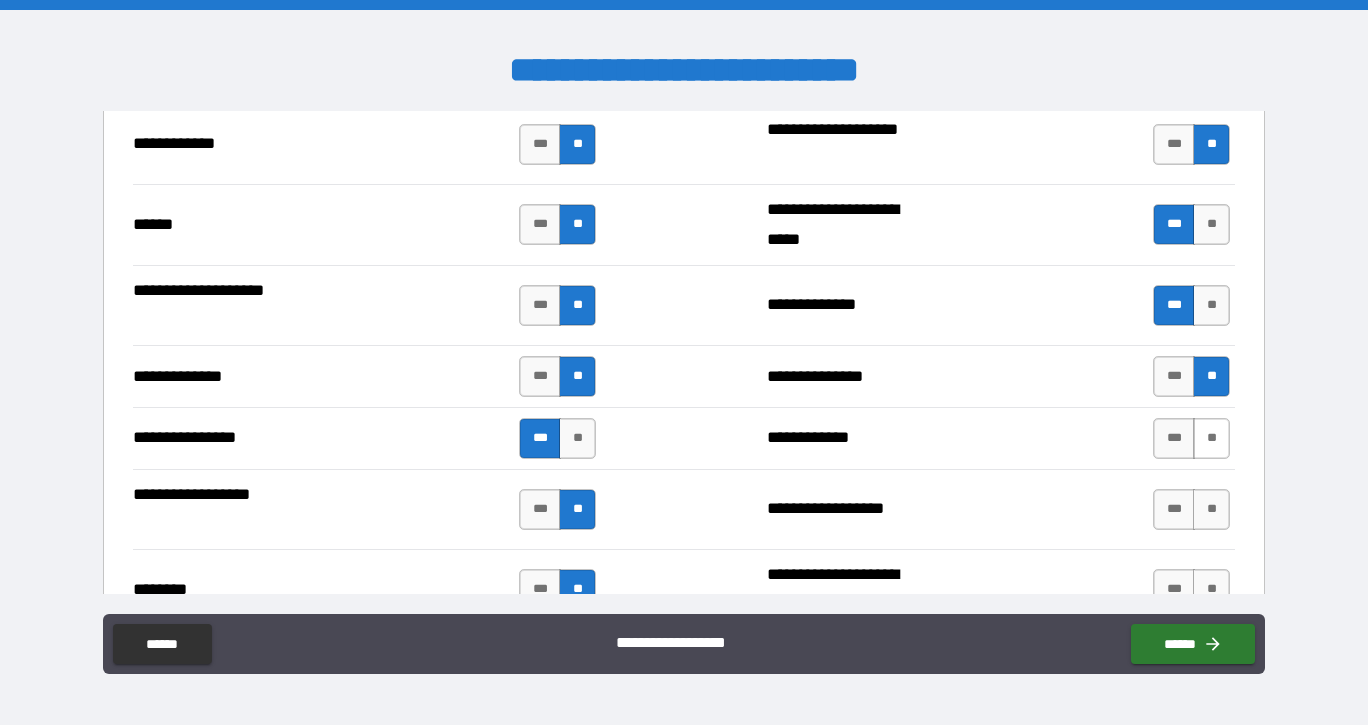 click on "**" at bounding box center [1211, 438] 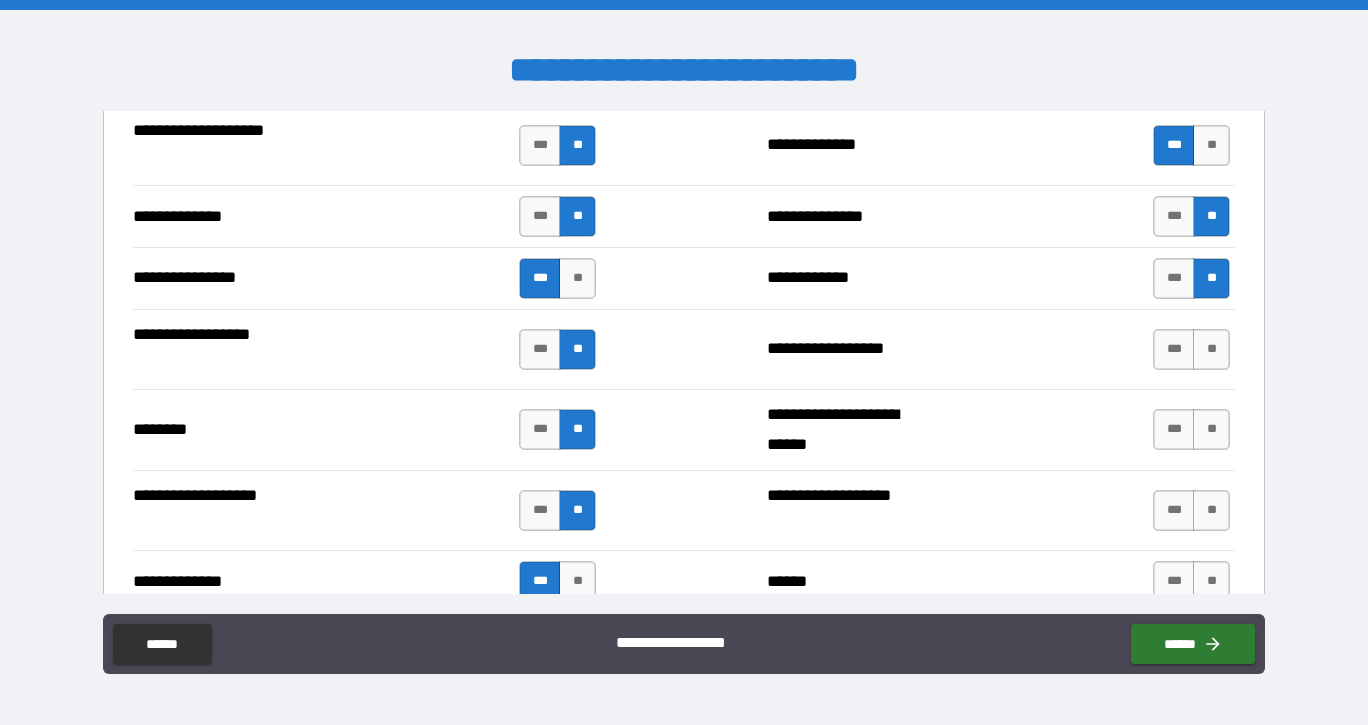 scroll, scrollTop: 3211, scrollLeft: 0, axis: vertical 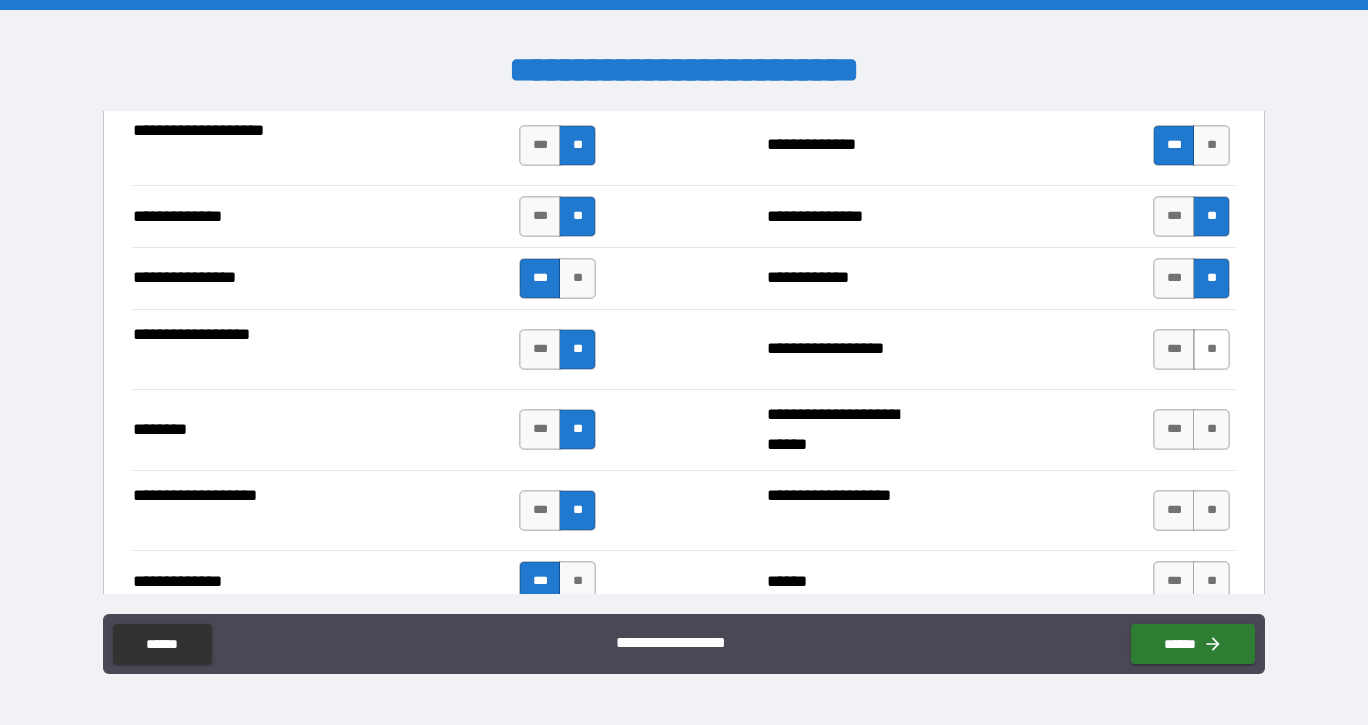 click on "**" at bounding box center [1211, 349] 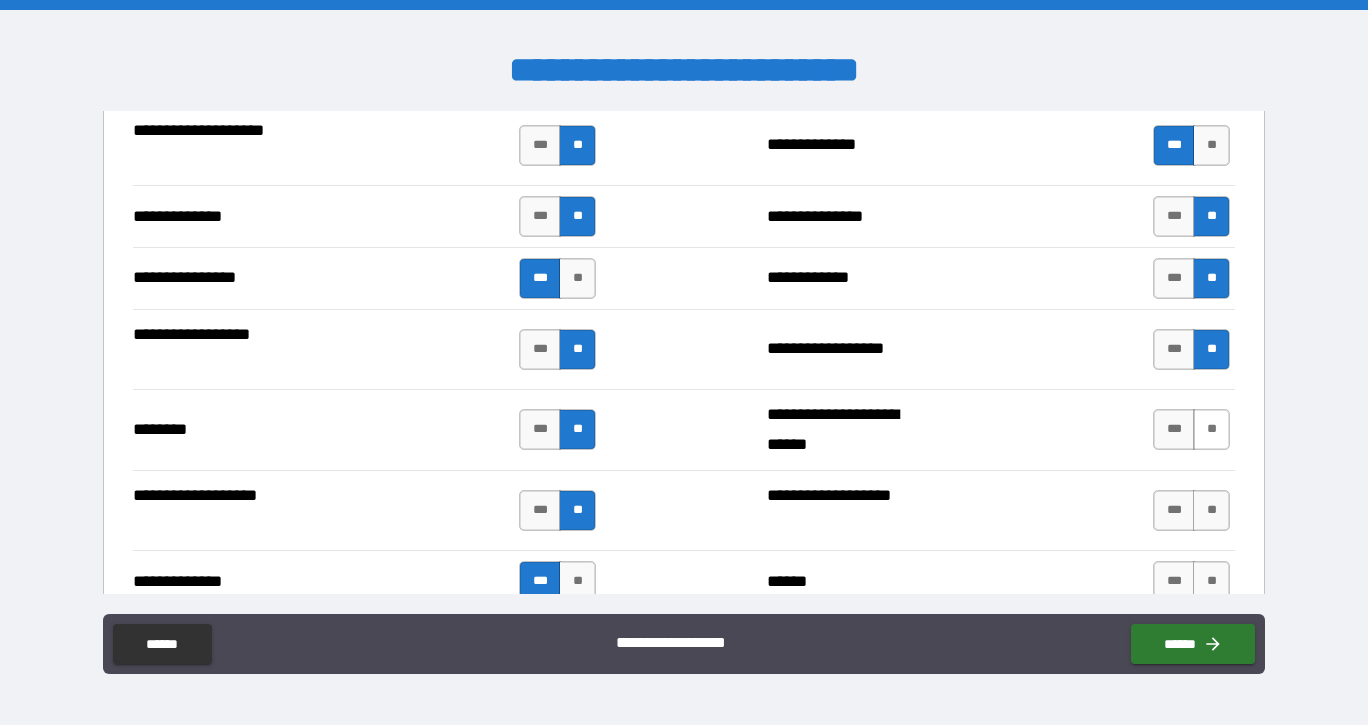 click on "**" at bounding box center (1211, 429) 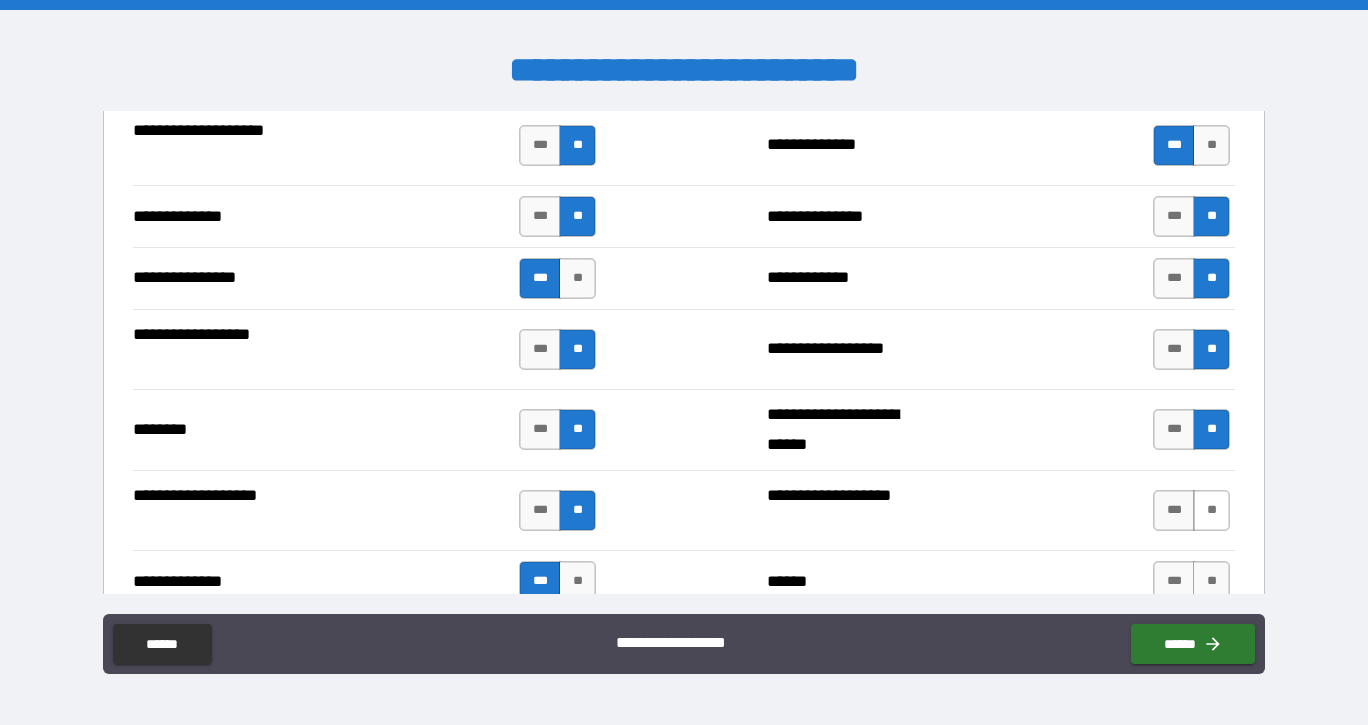 click on "**" at bounding box center (1211, 510) 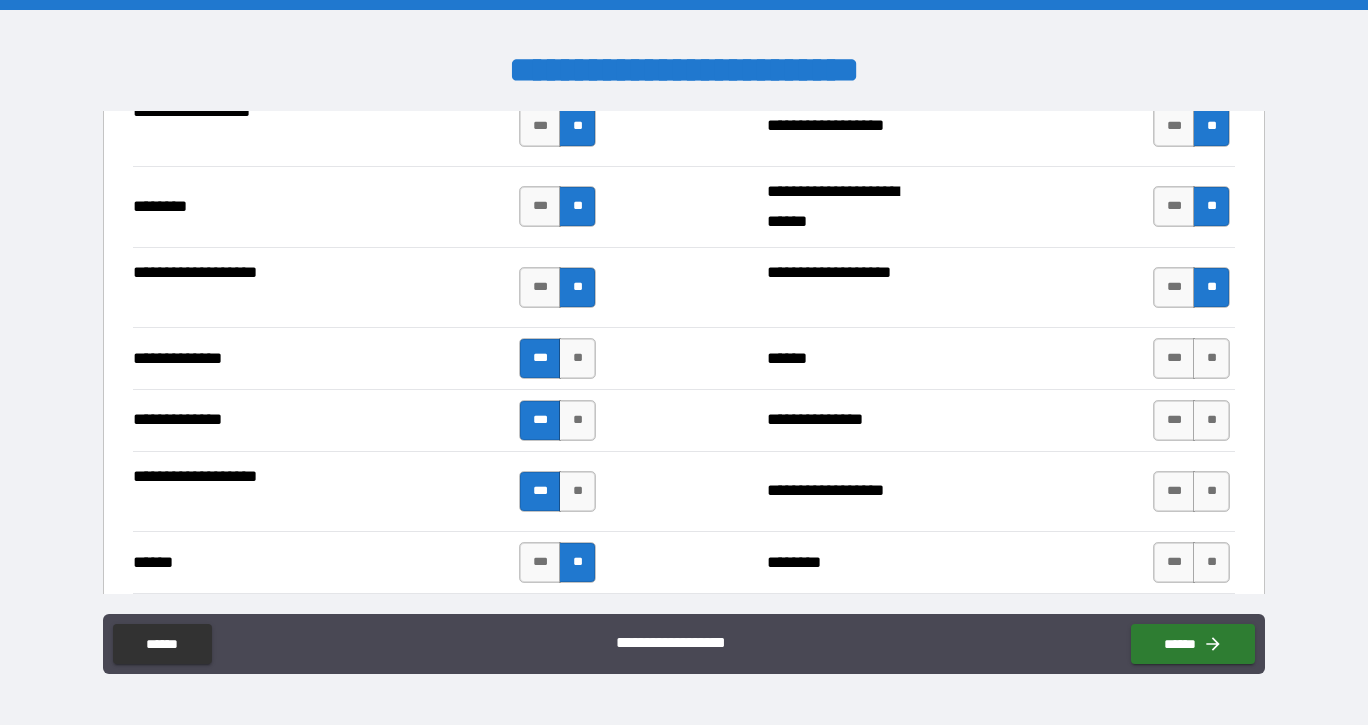 scroll, scrollTop: 3436, scrollLeft: 0, axis: vertical 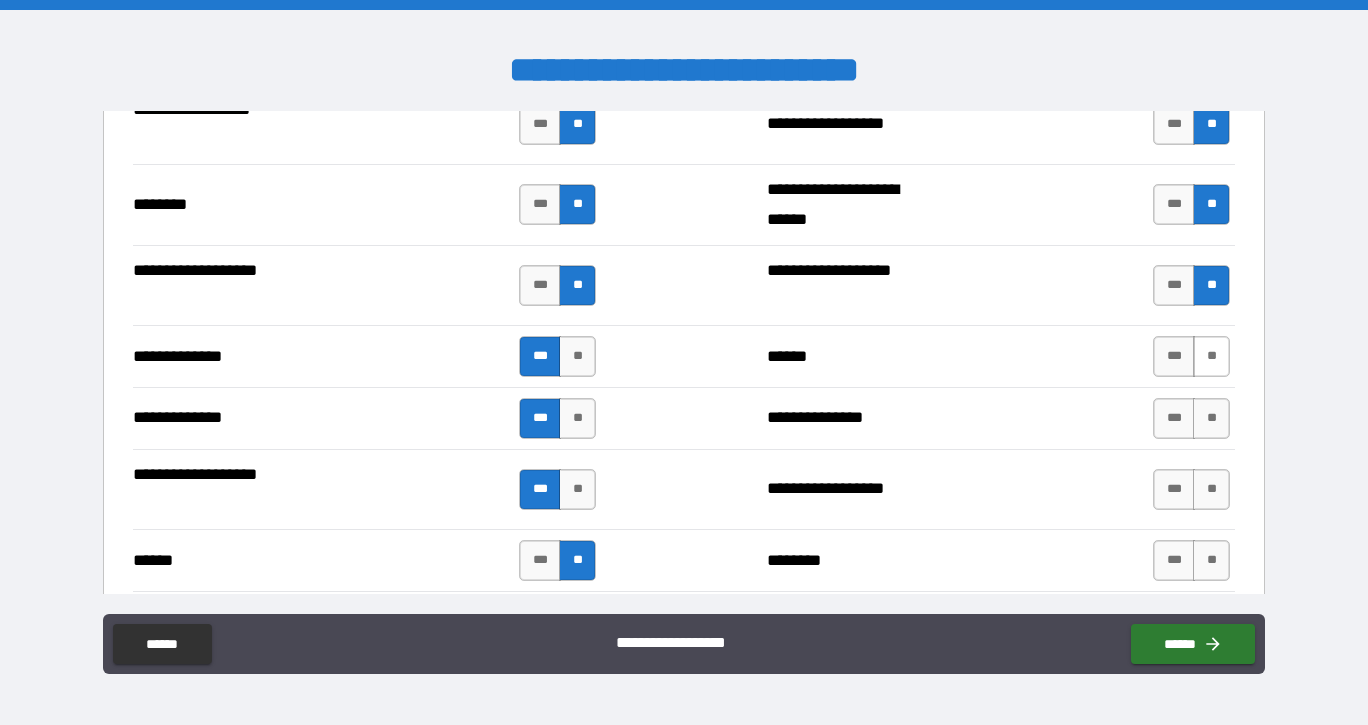 click on "**" at bounding box center [1211, 356] 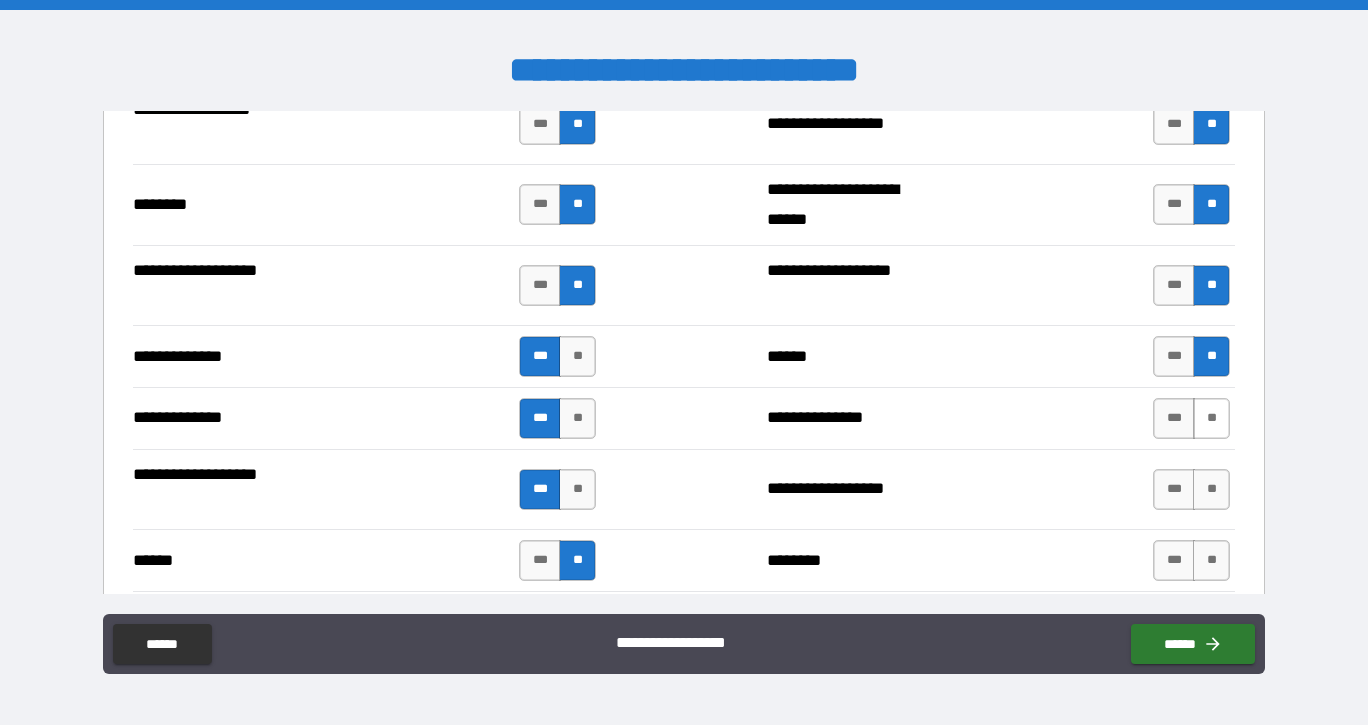 click on "**" at bounding box center (1211, 418) 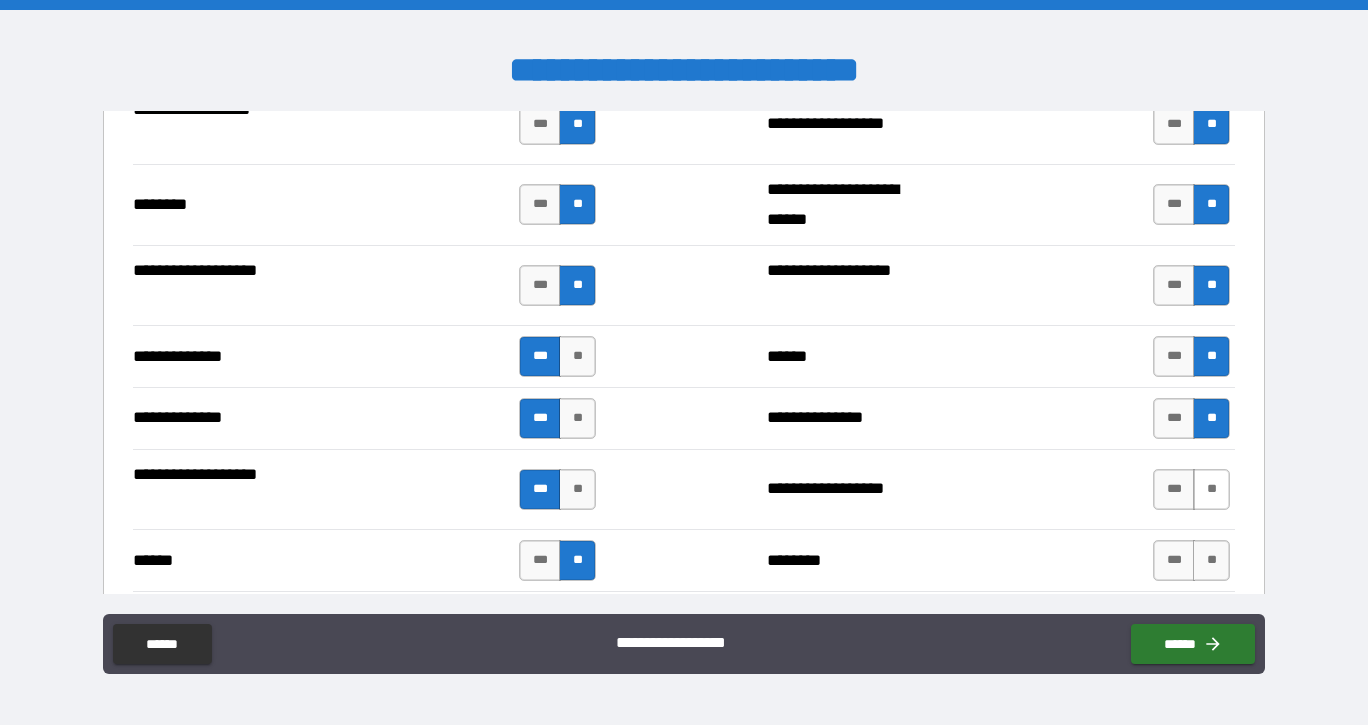 click on "**" at bounding box center [1211, 489] 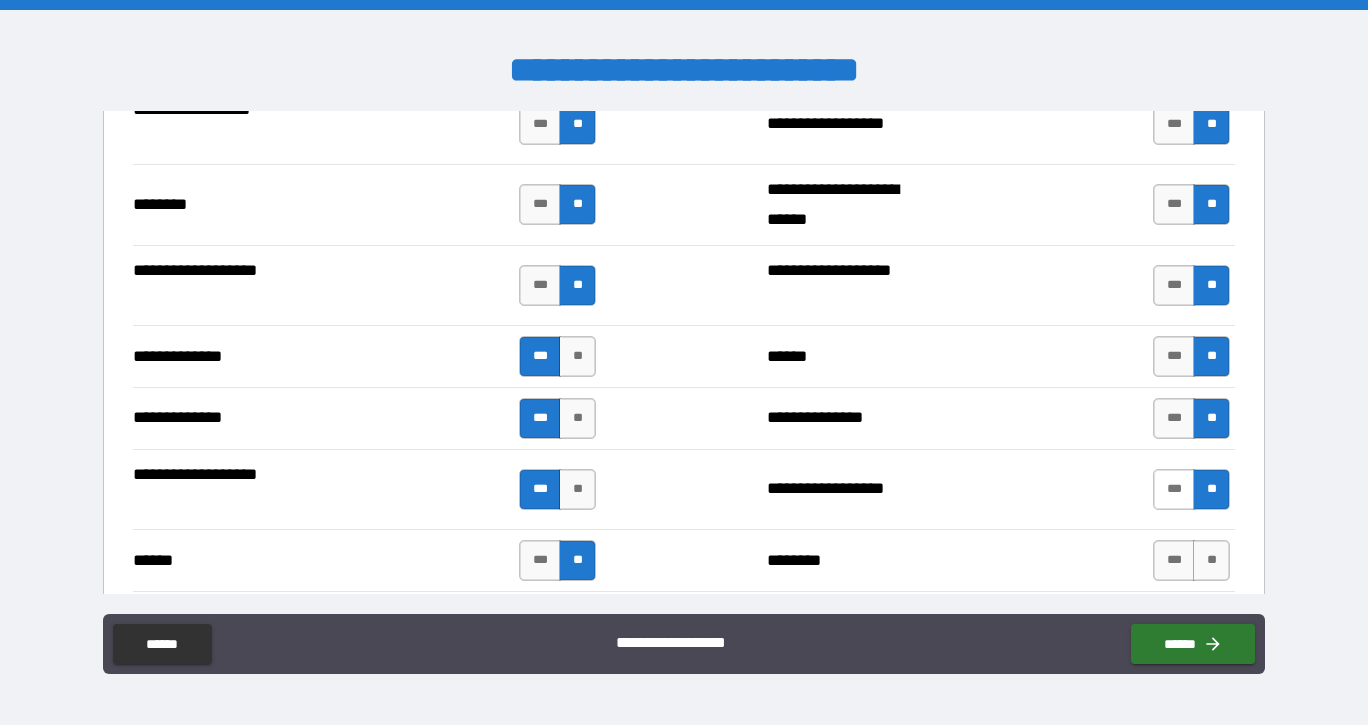 click on "***" at bounding box center (1174, 489) 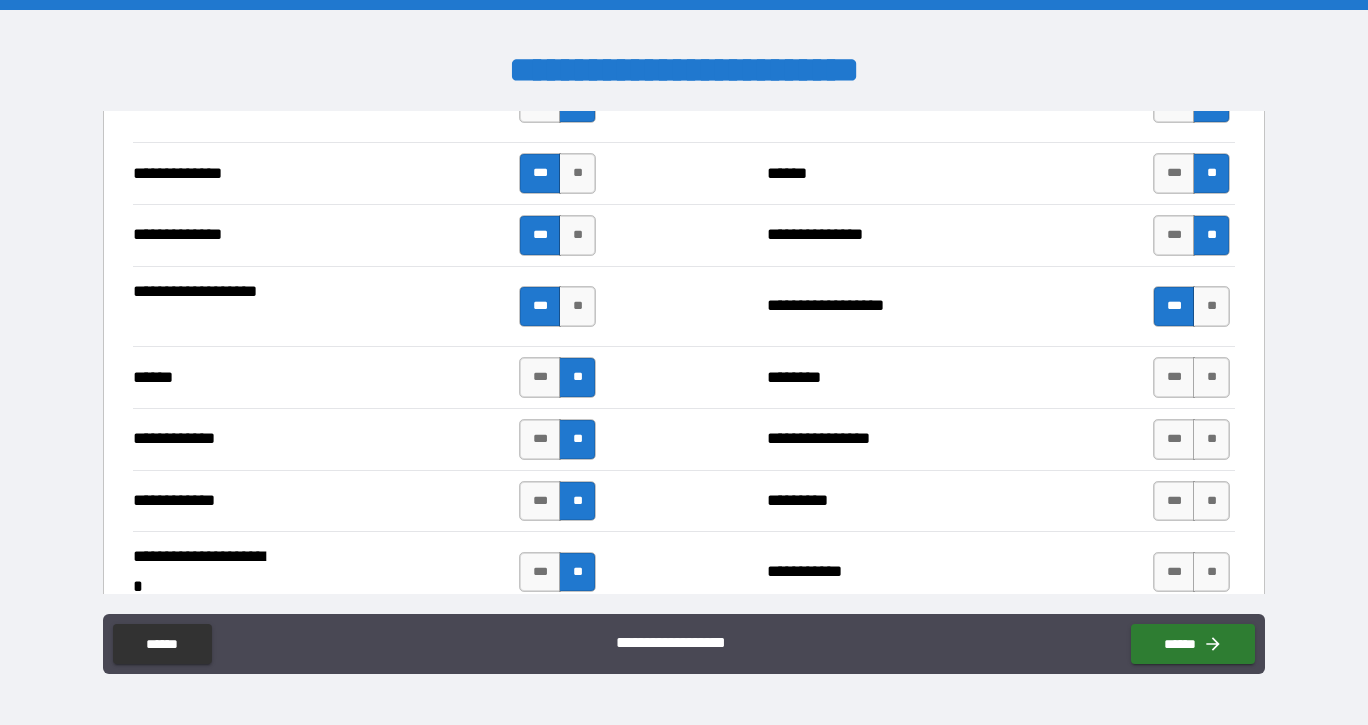 scroll, scrollTop: 3622, scrollLeft: 0, axis: vertical 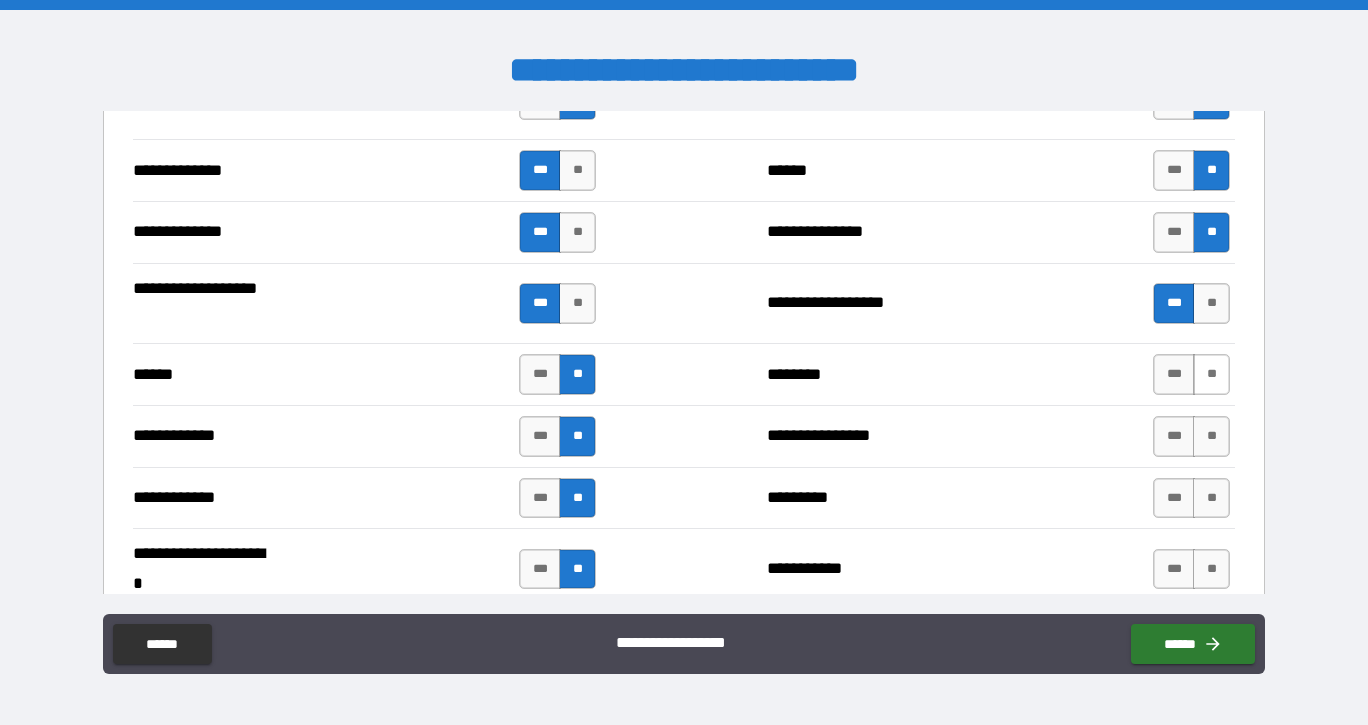 click on "**" at bounding box center (1211, 374) 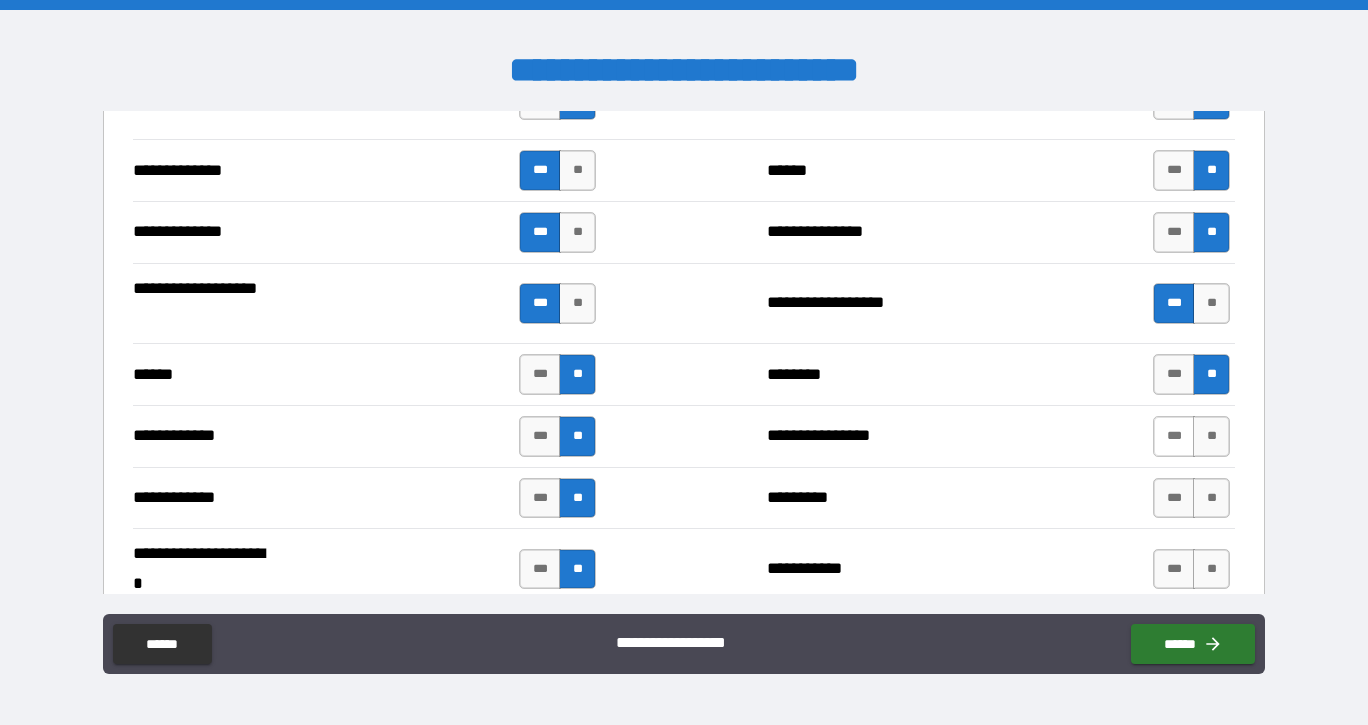 click on "***" at bounding box center (1174, 436) 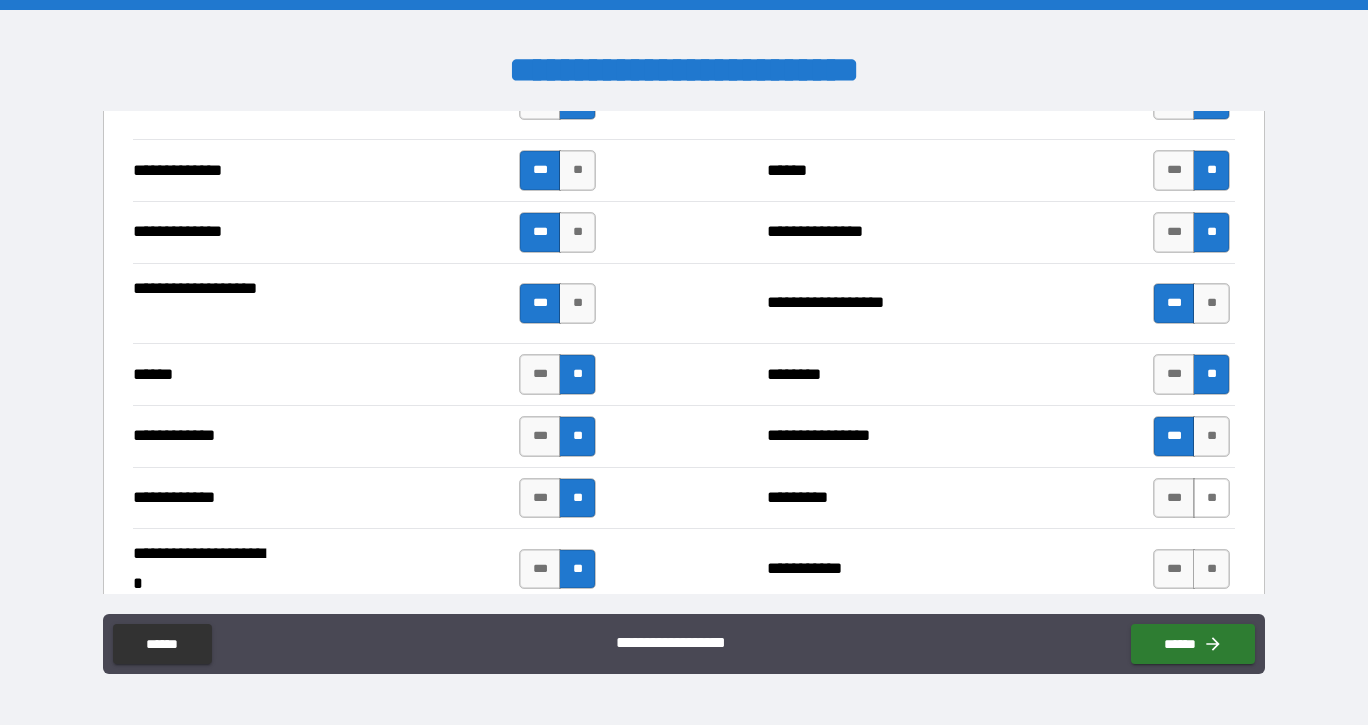 click on "**" at bounding box center (1211, 498) 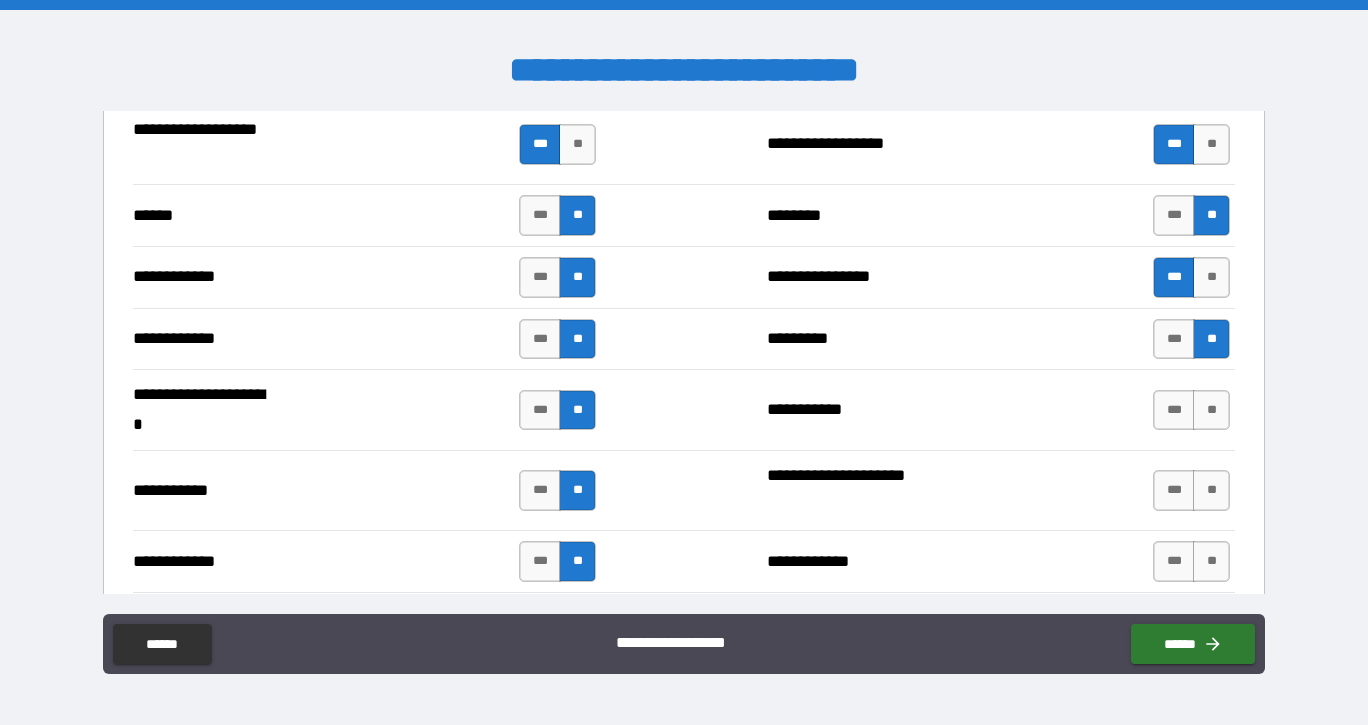scroll, scrollTop: 3785, scrollLeft: 0, axis: vertical 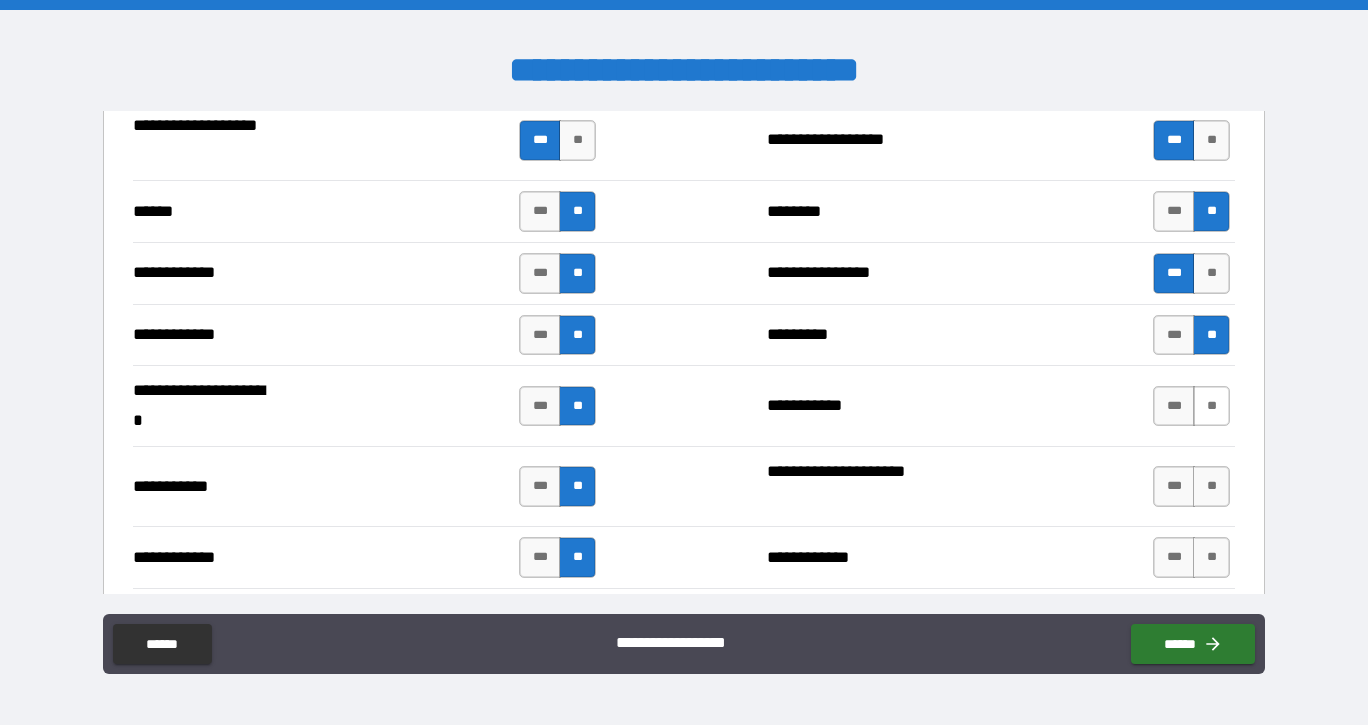 click on "**" at bounding box center [1211, 406] 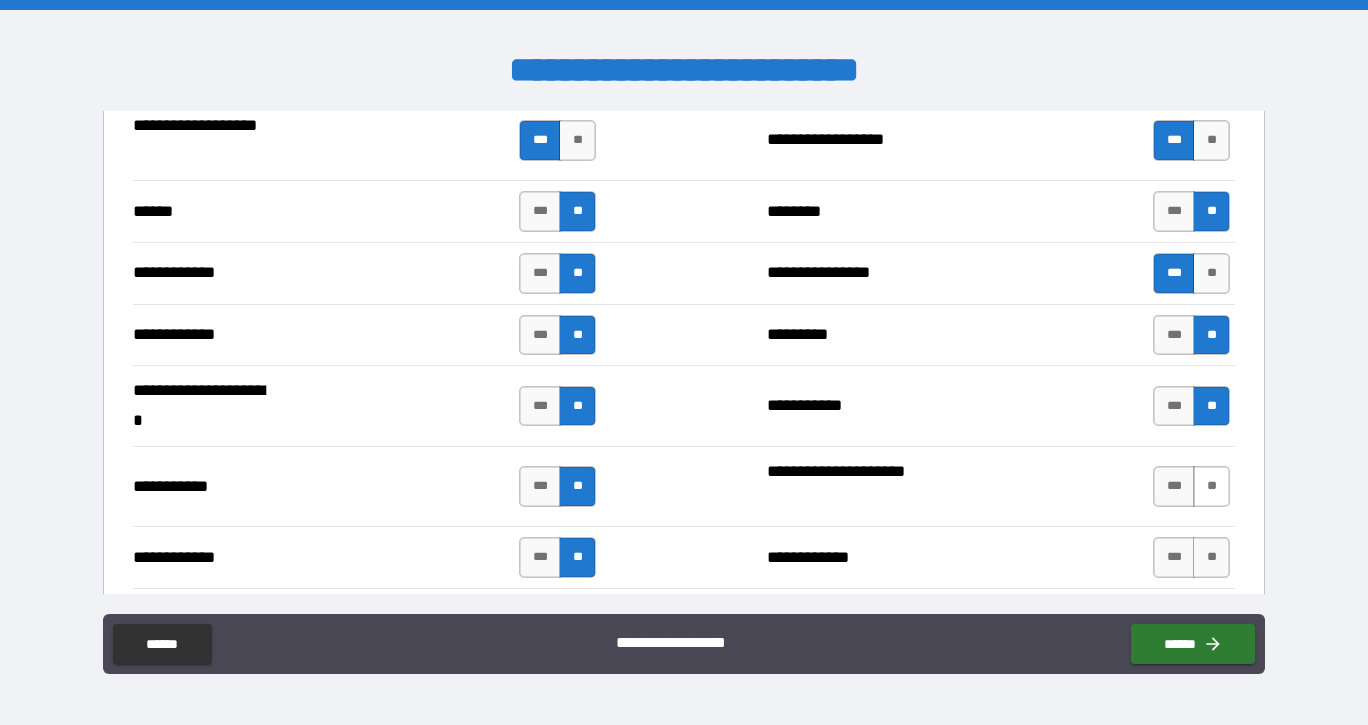 click on "**" at bounding box center [1211, 486] 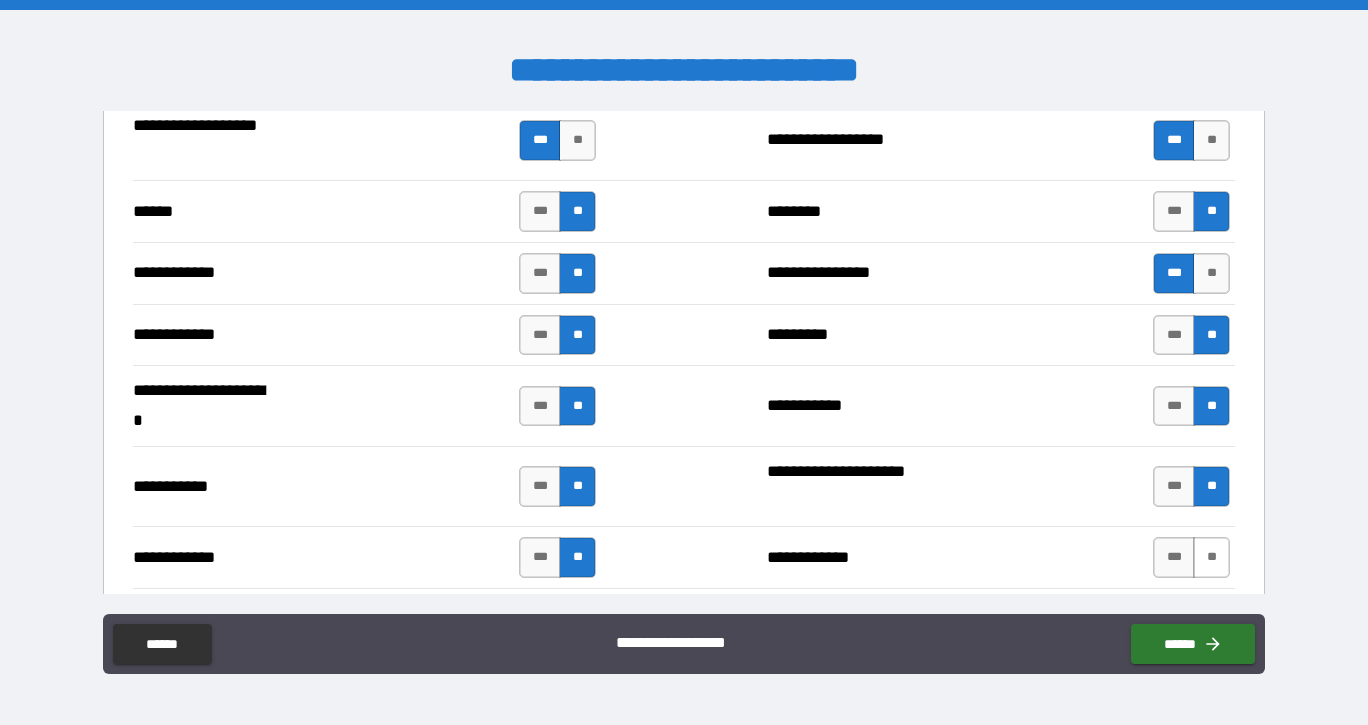 click on "**" at bounding box center (1211, 557) 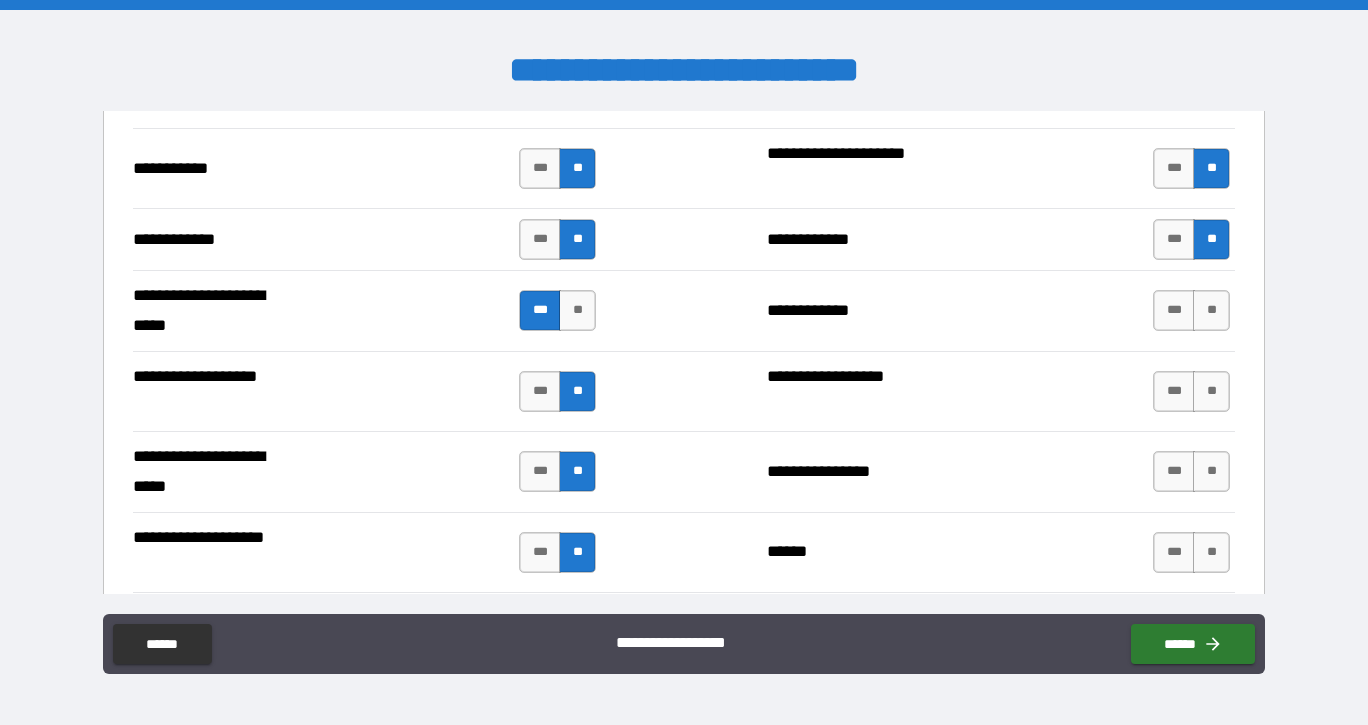scroll, scrollTop: 4104, scrollLeft: 0, axis: vertical 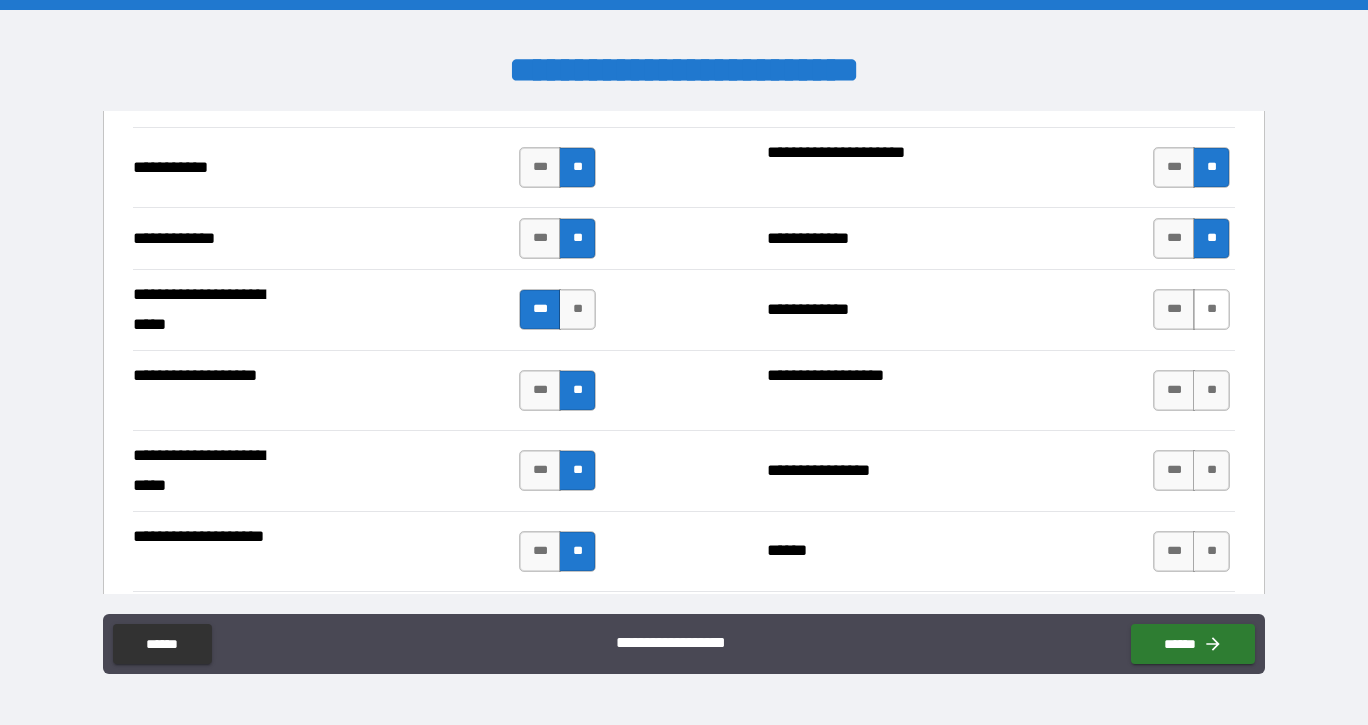 click on "**" at bounding box center (1211, 309) 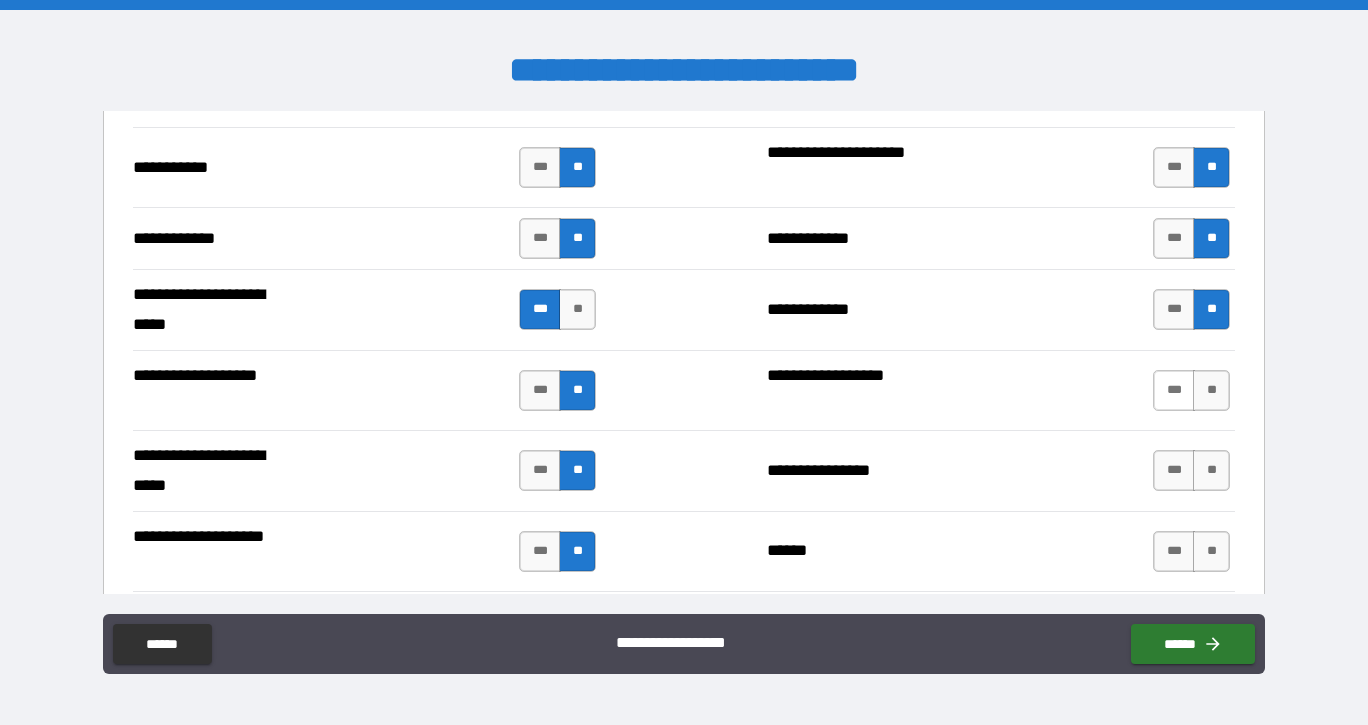 click on "***" at bounding box center (1174, 390) 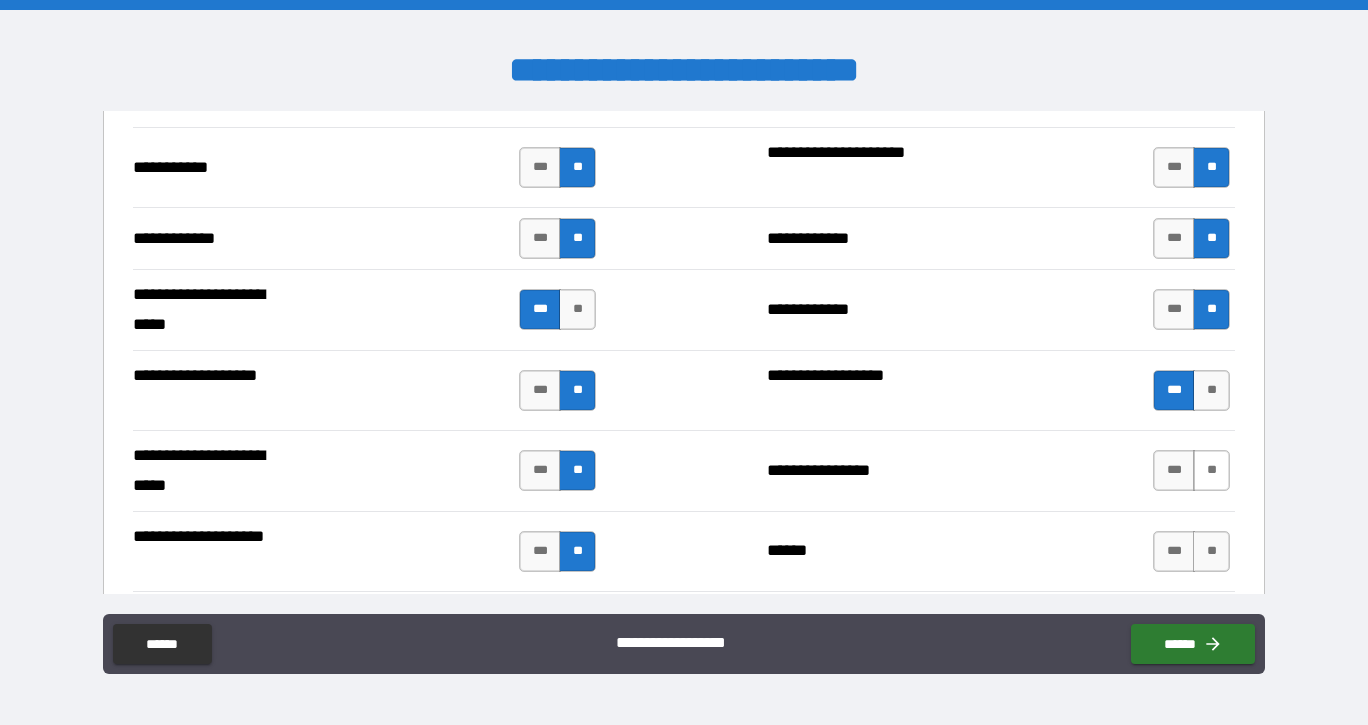 click on "**" at bounding box center (1211, 470) 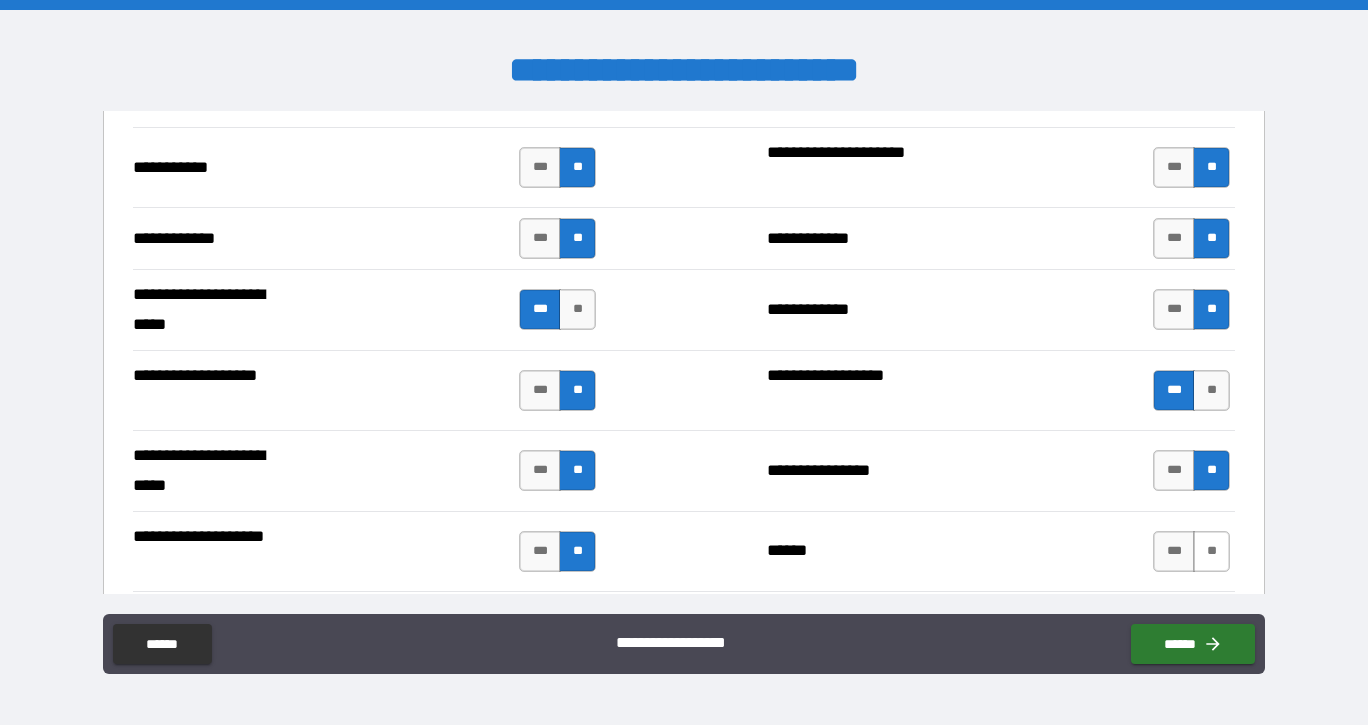 click on "**" at bounding box center [1211, 551] 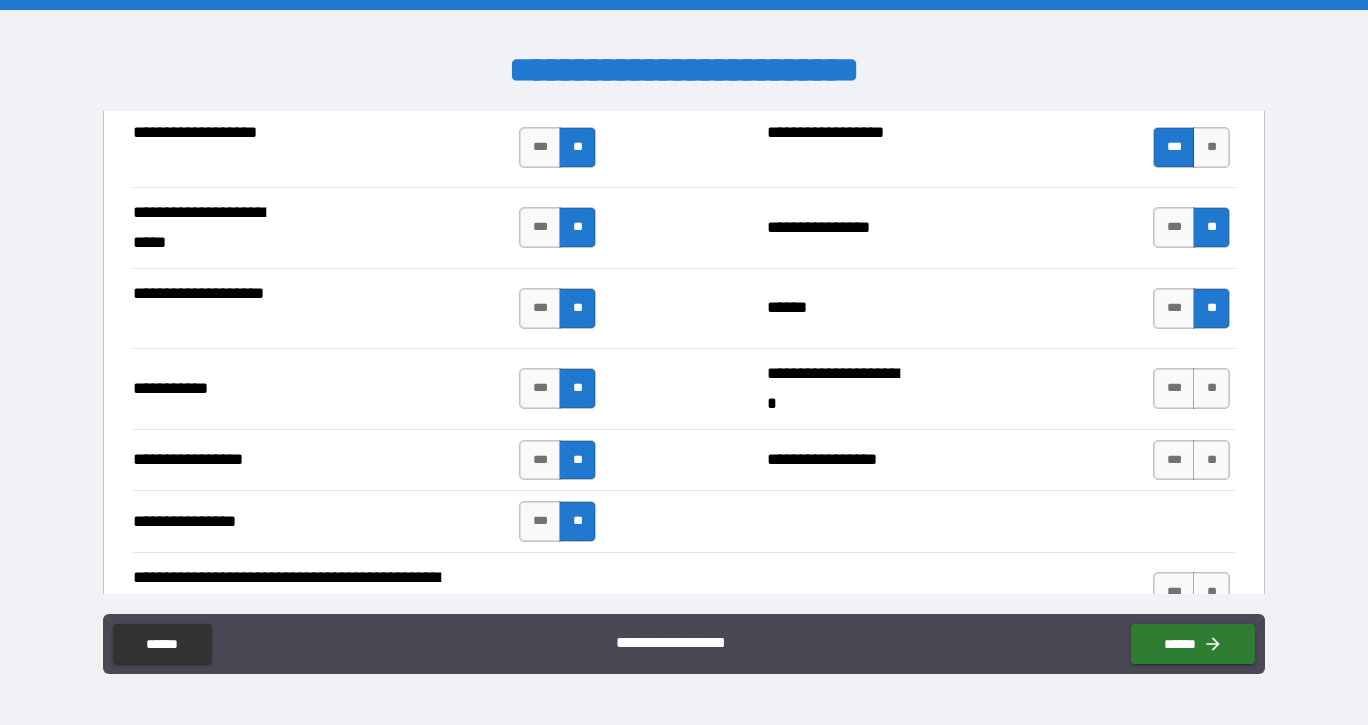 scroll, scrollTop: 4387, scrollLeft: 0, axis: vertical 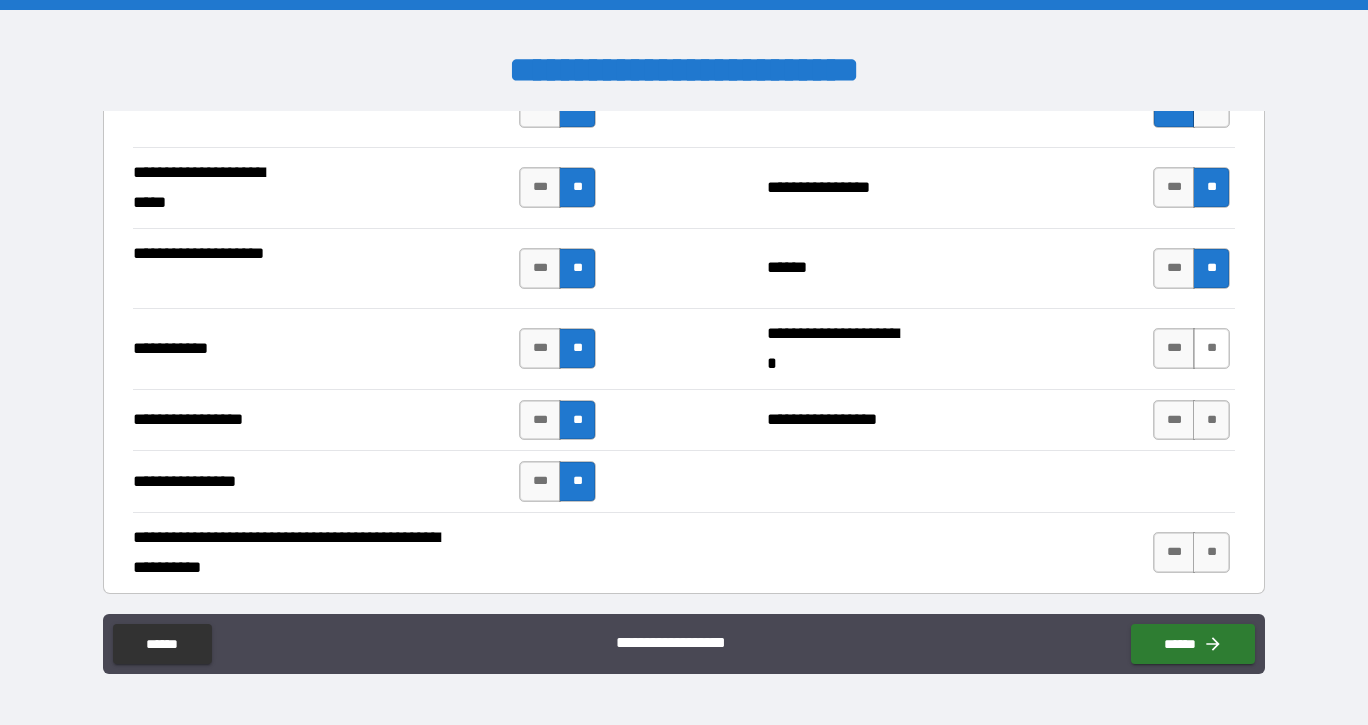 click on "**" at bounding box center [1211, 348] 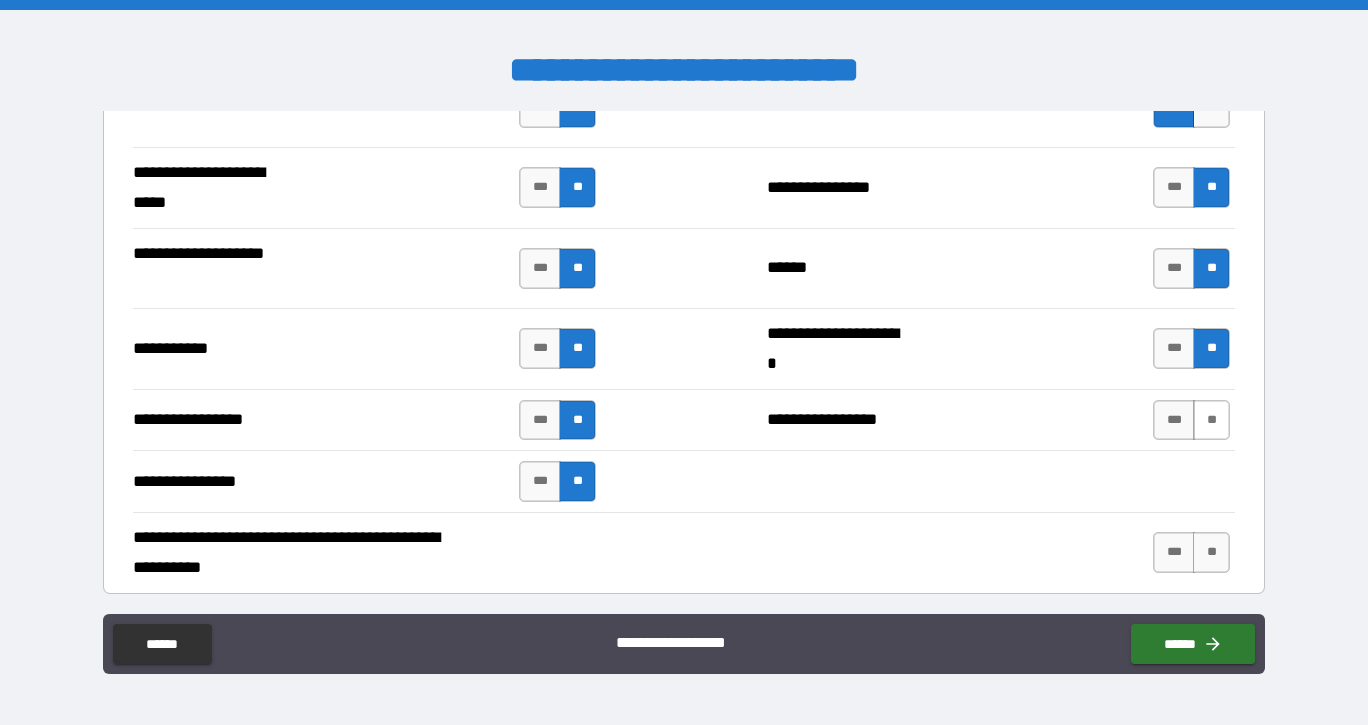 click on "**" at bounding box center [1211, 420] 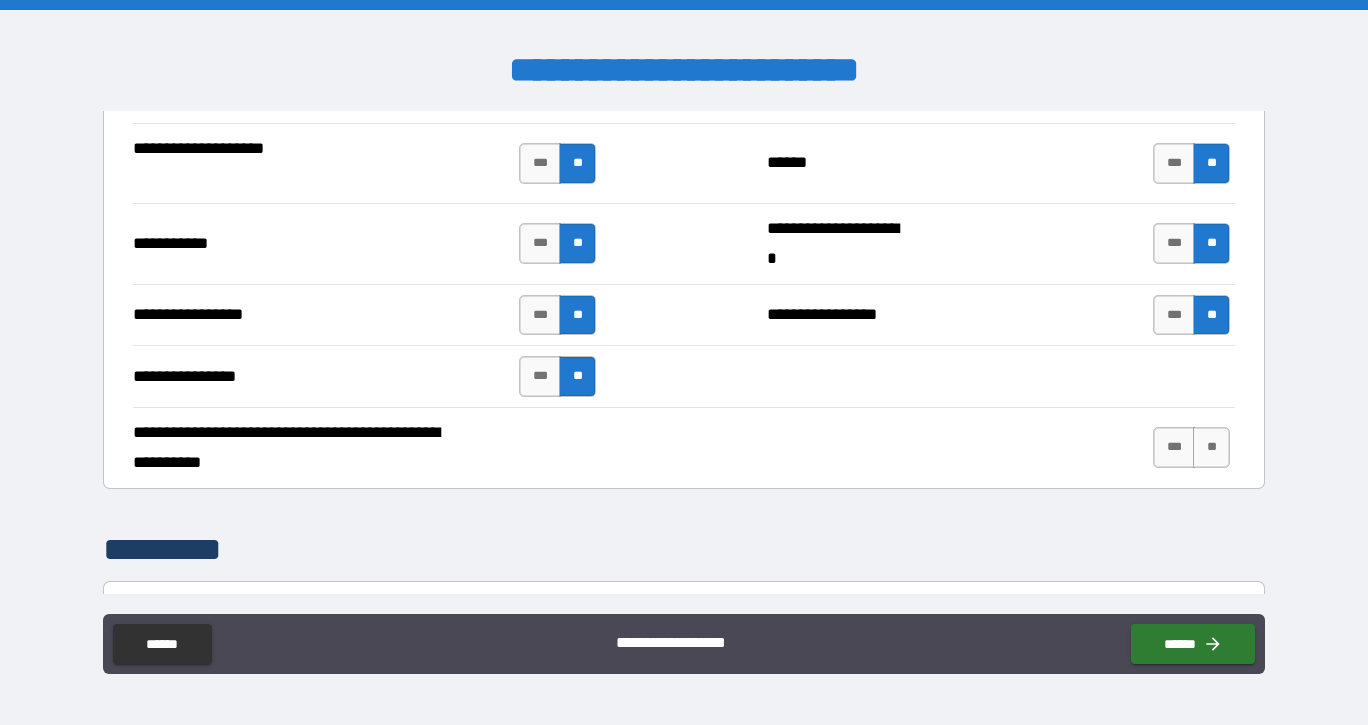 scroll, scrollTop: 4500, scrollLeft: 0, axis: vertical 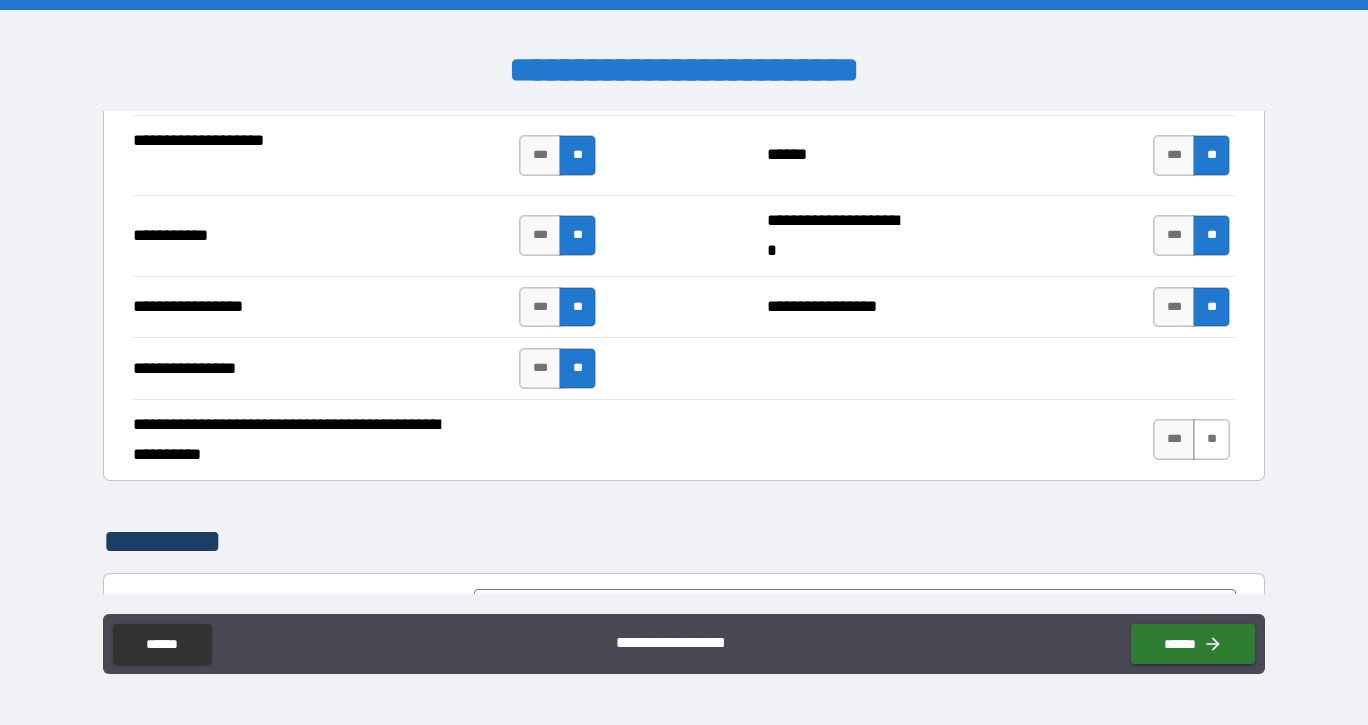 click on "**" at bounding box center (1211, 439) 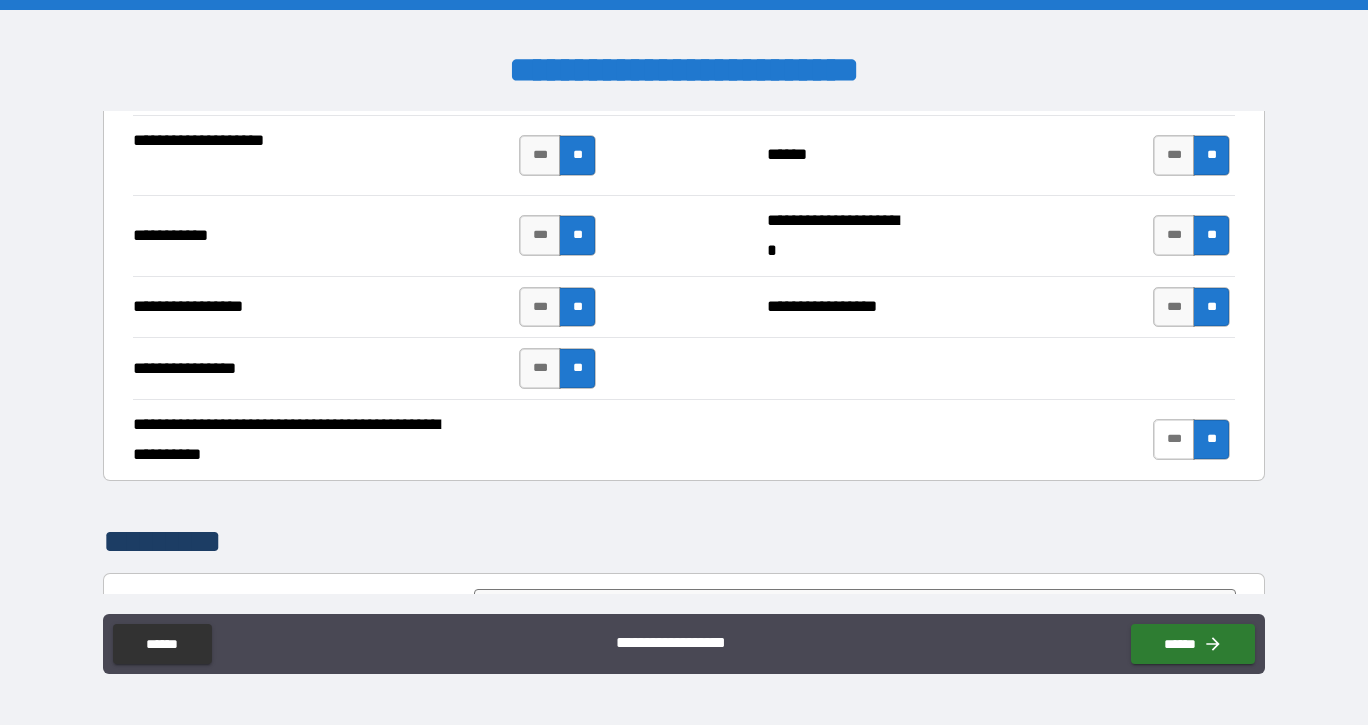 click on "***" at bounding box center (1174, 439) 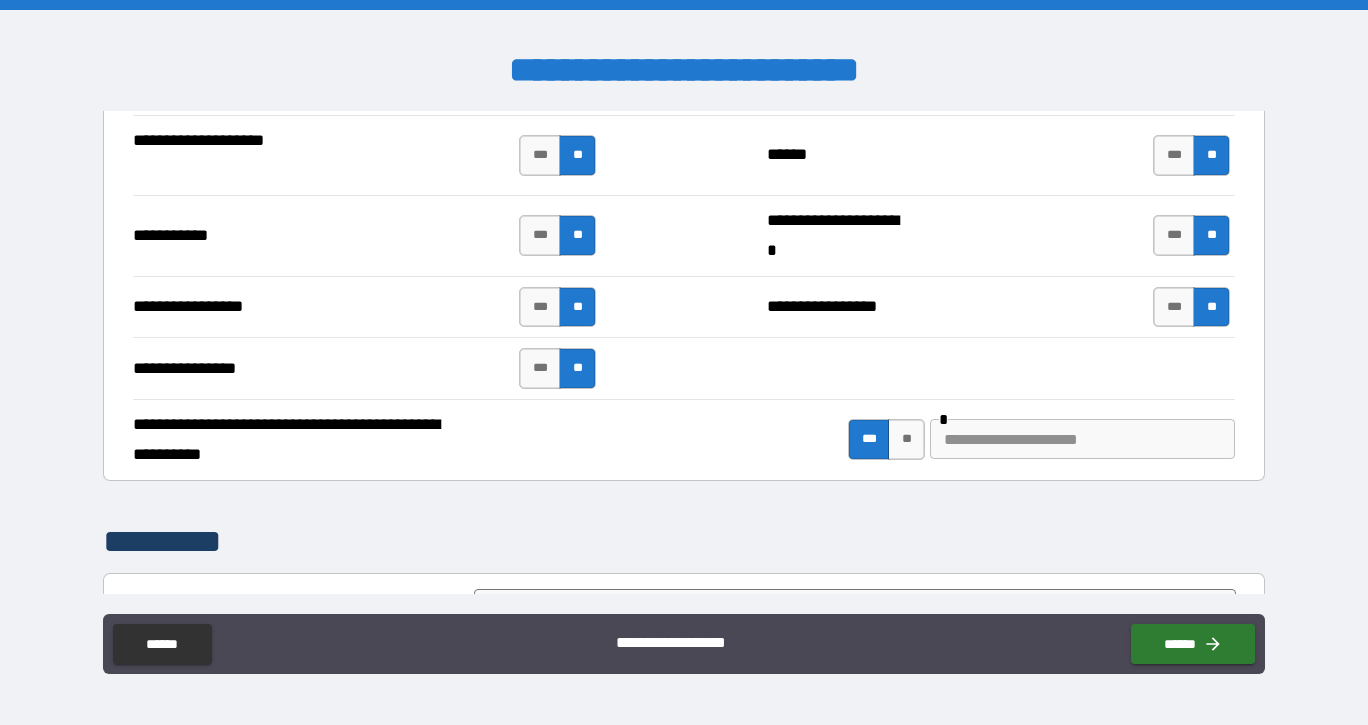 click at bounding box center [1082, 439] 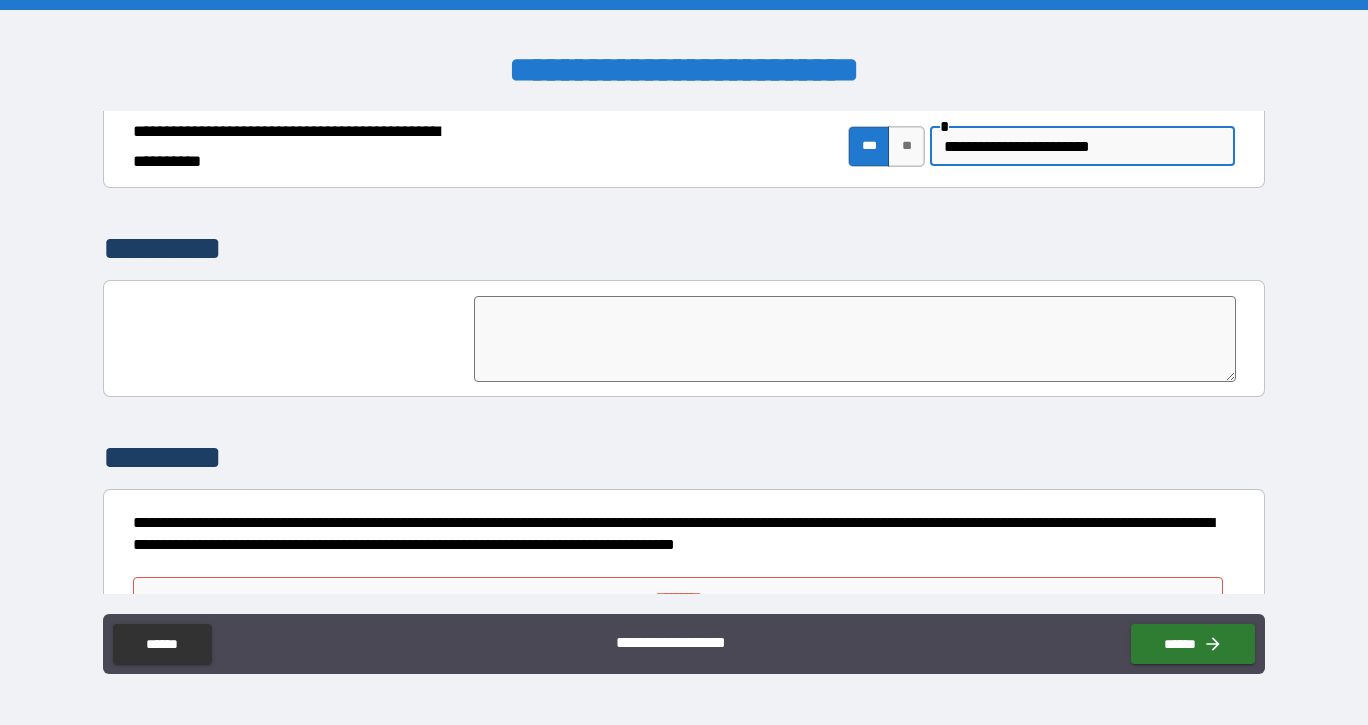 scroll, scrollTop: 4847, scrollLeft: 0, axis: vertical 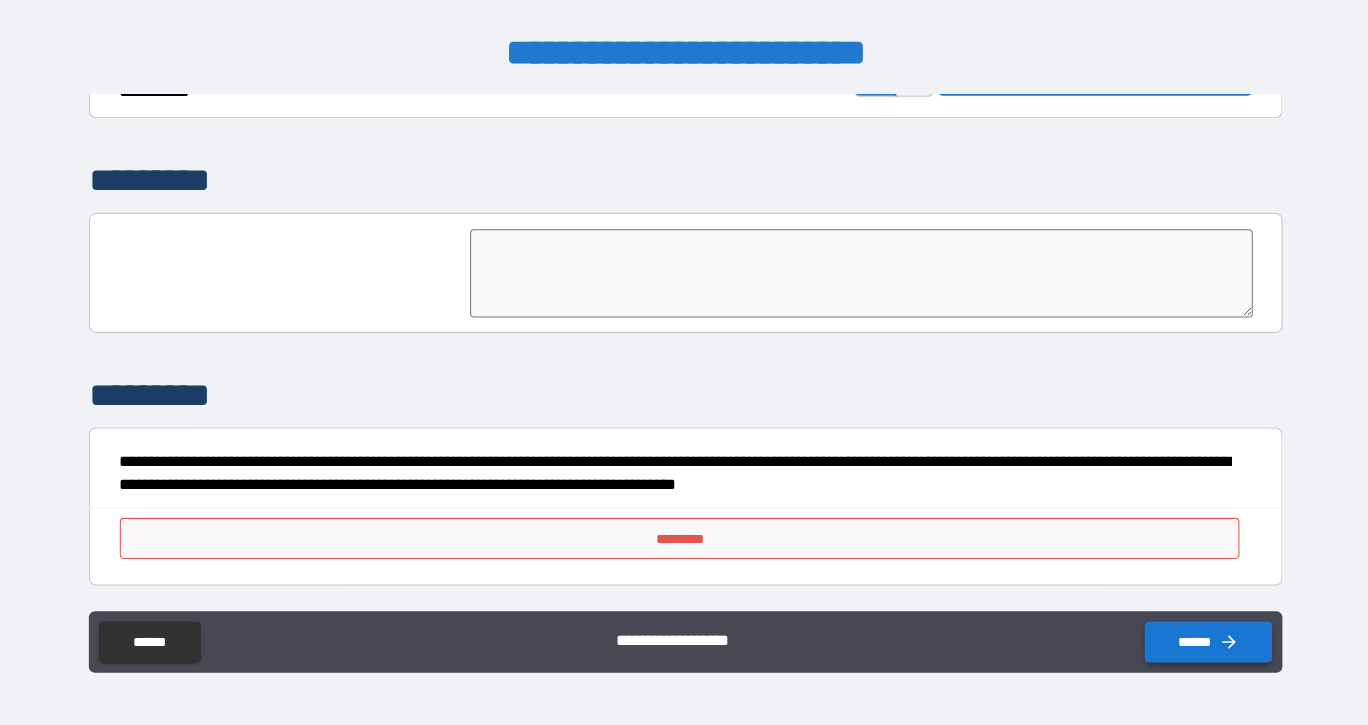 type on "**********" 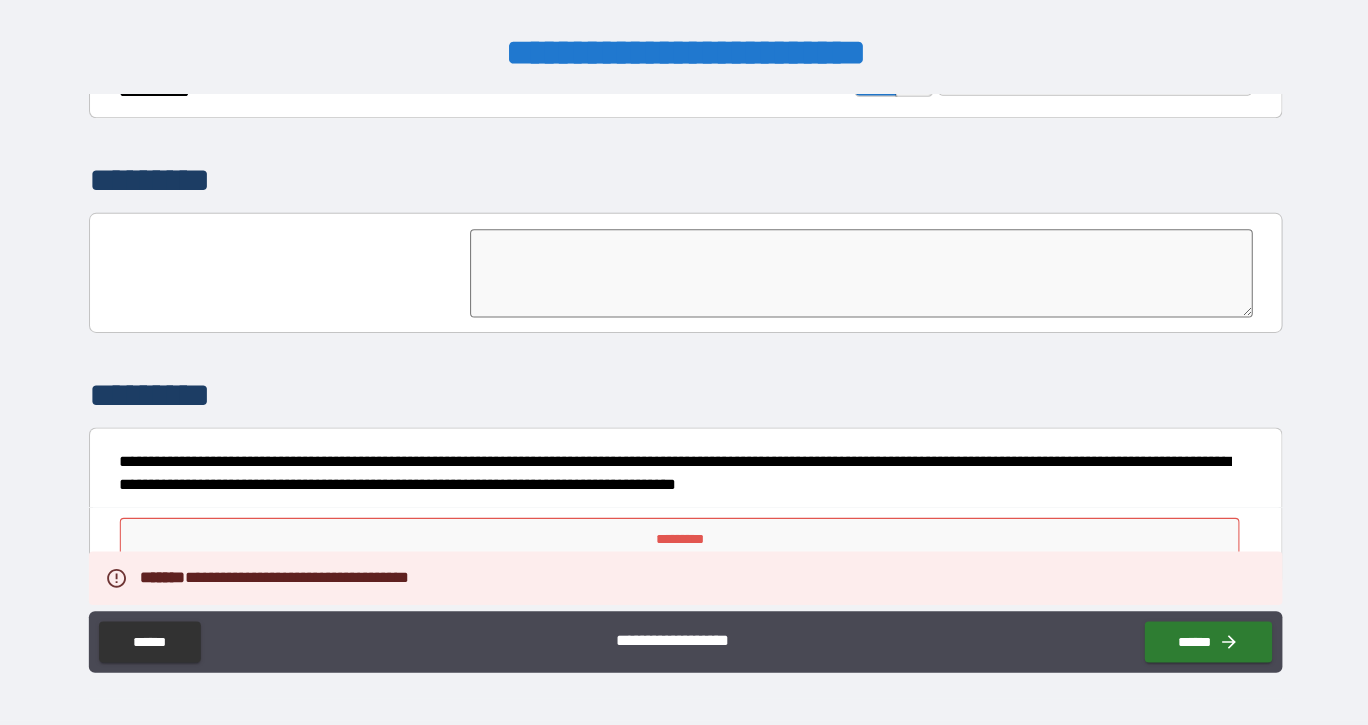 click on "*********" at bounding box center (678, 543) 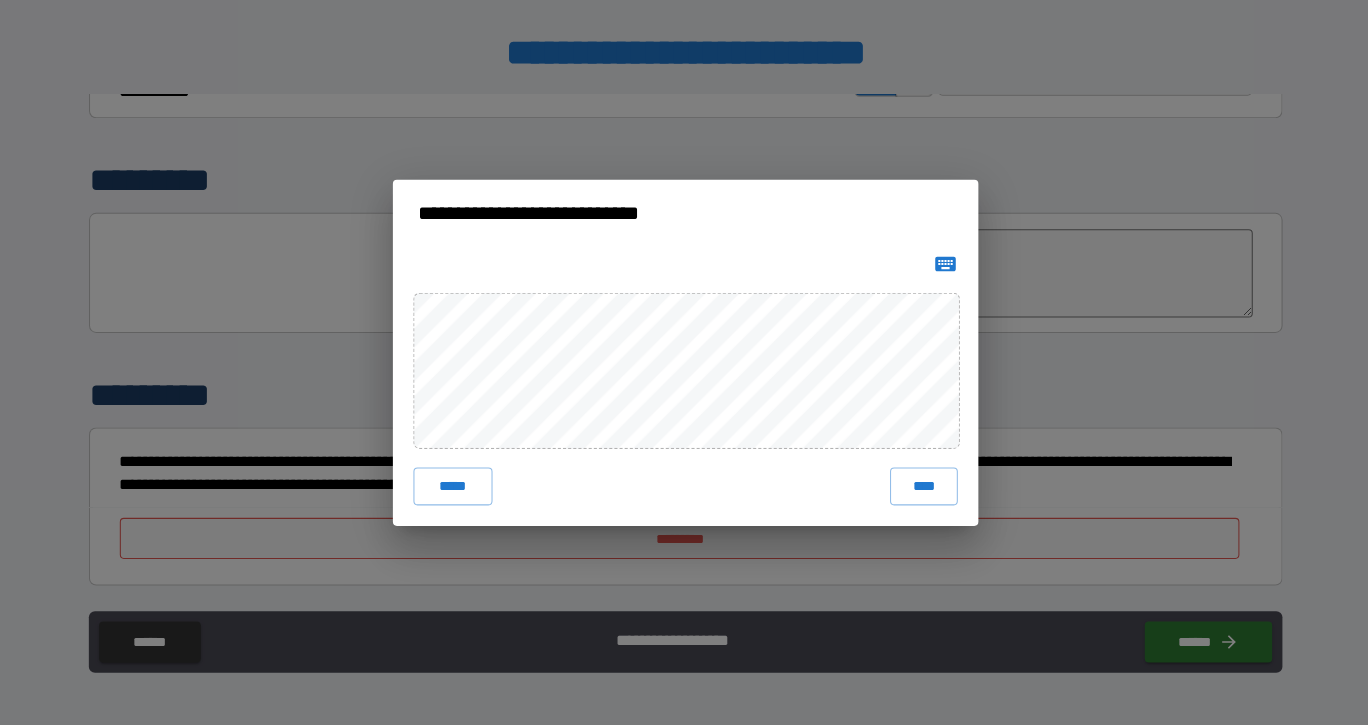 click 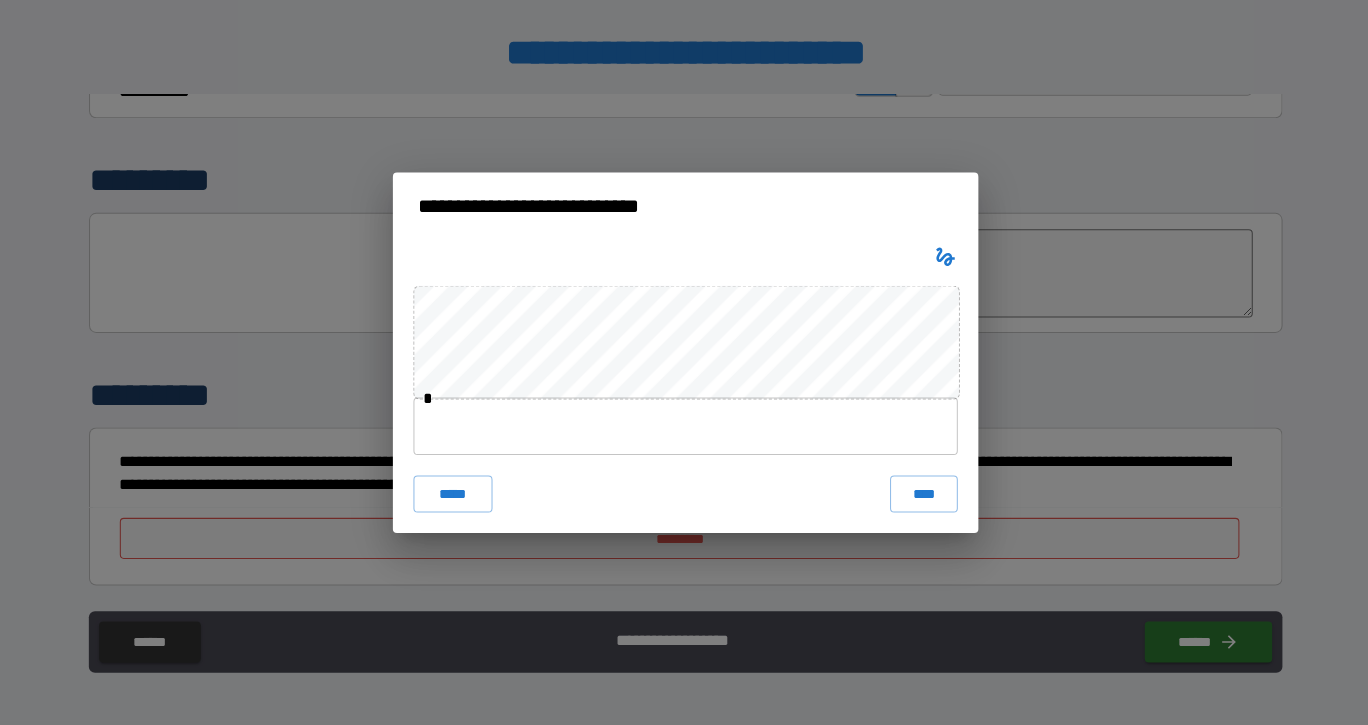 type 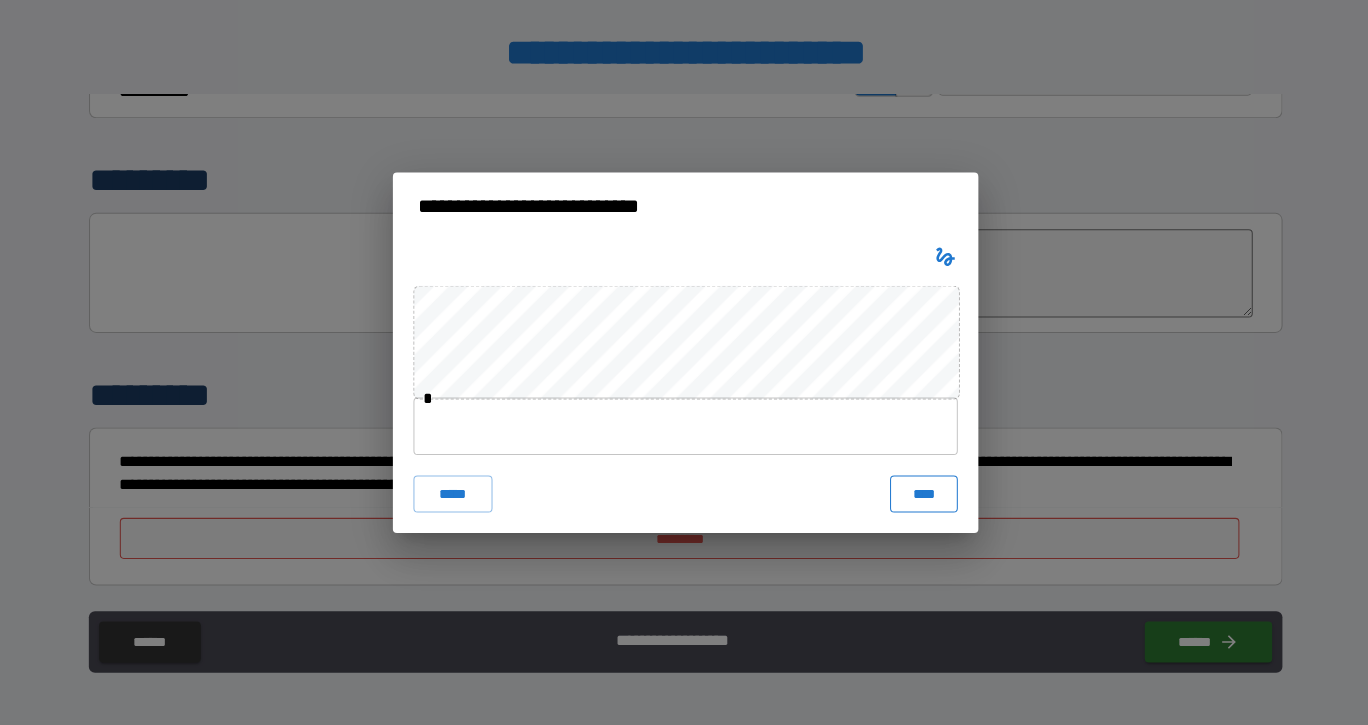 click on "****" at bounding box center [916, 500] 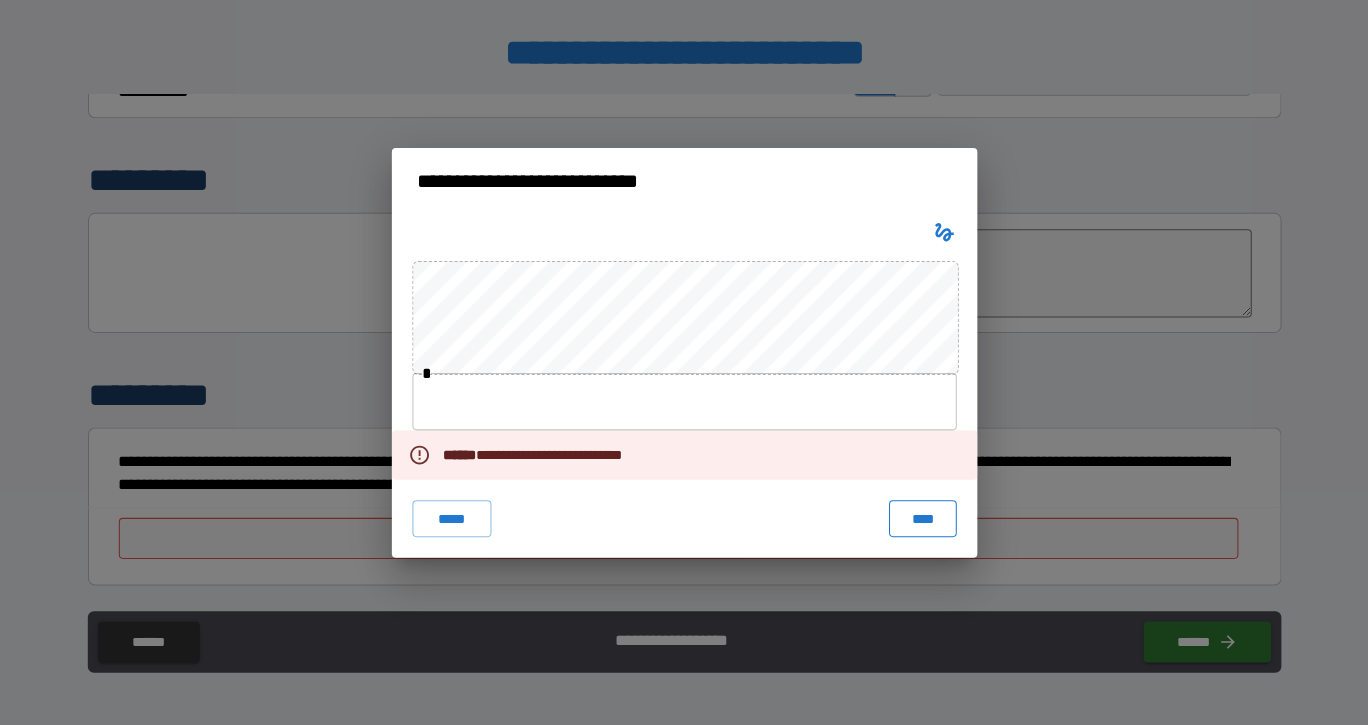 click on "****" at bounding box center (916, 524) 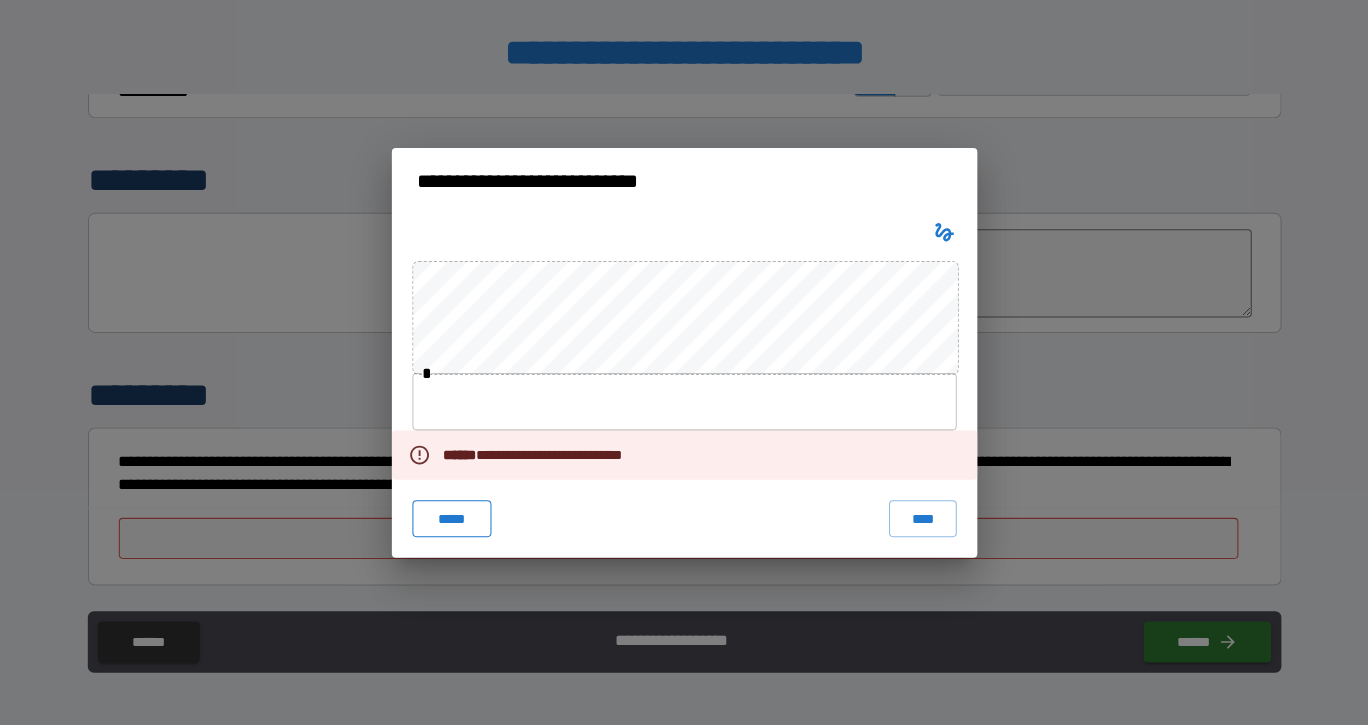 click on "*****" at bounding box center (457, 524) 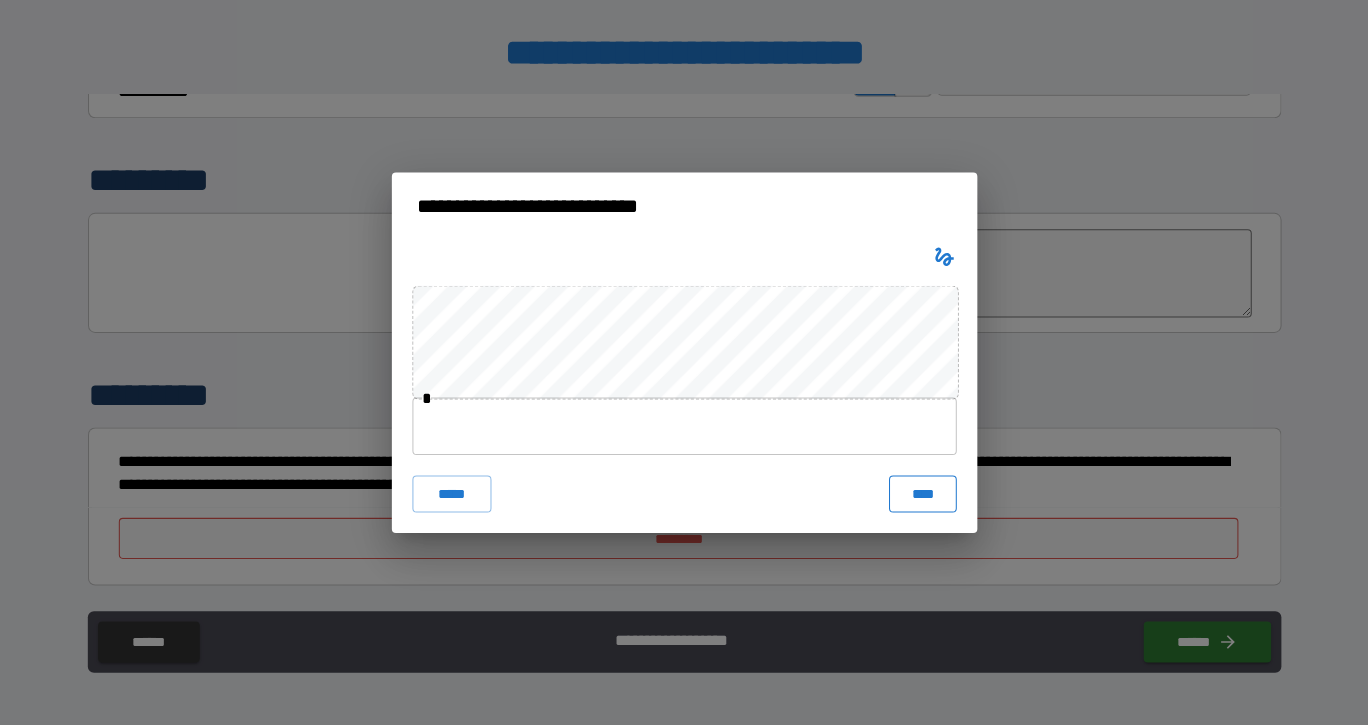 click on "****" at bounding box center (916, 500) 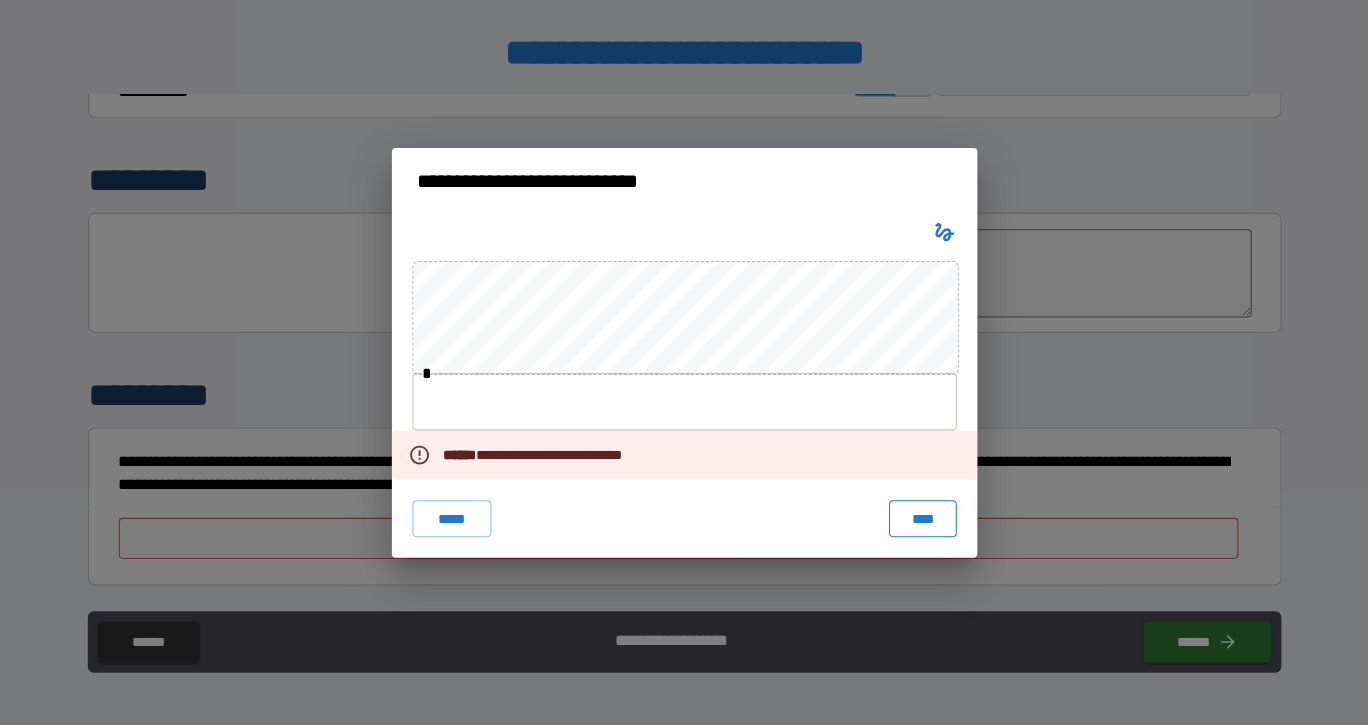 scroll, scrollTop: 0, scrollLeft: 0, axis: both 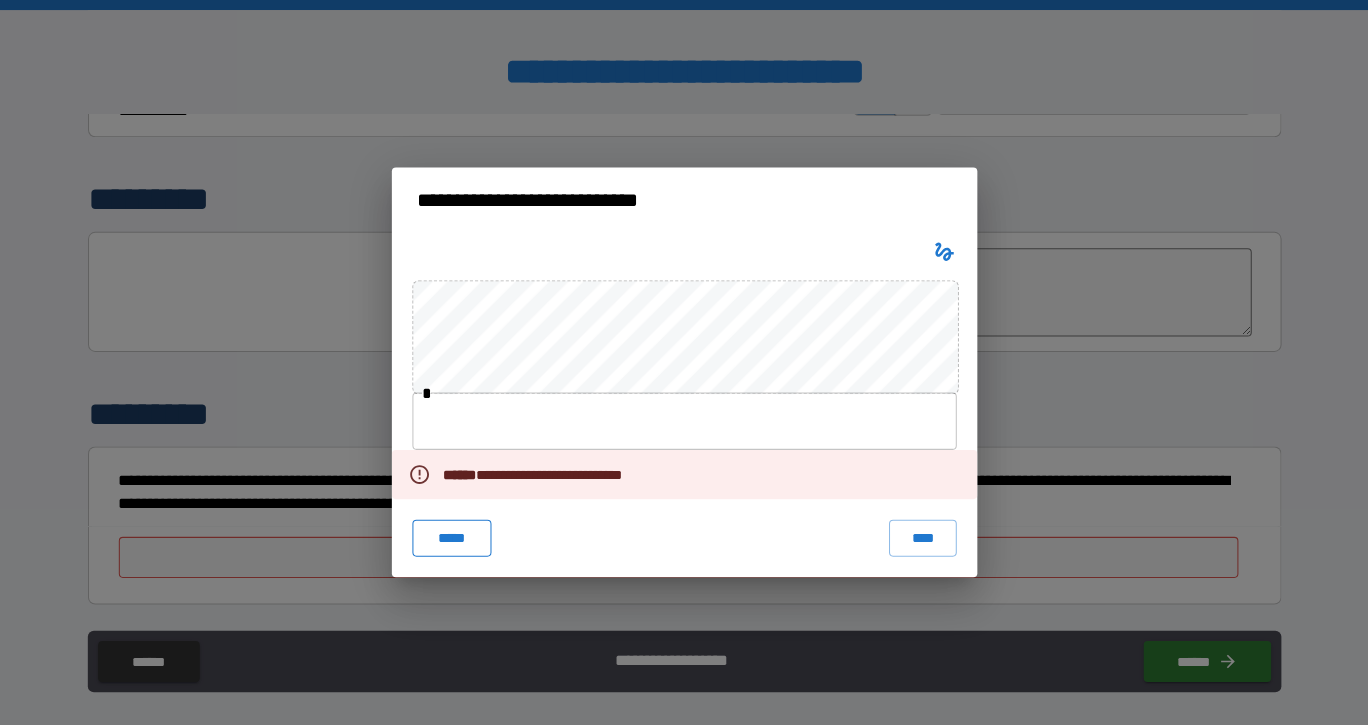 click on "*****" at bounding box center (457, 524) 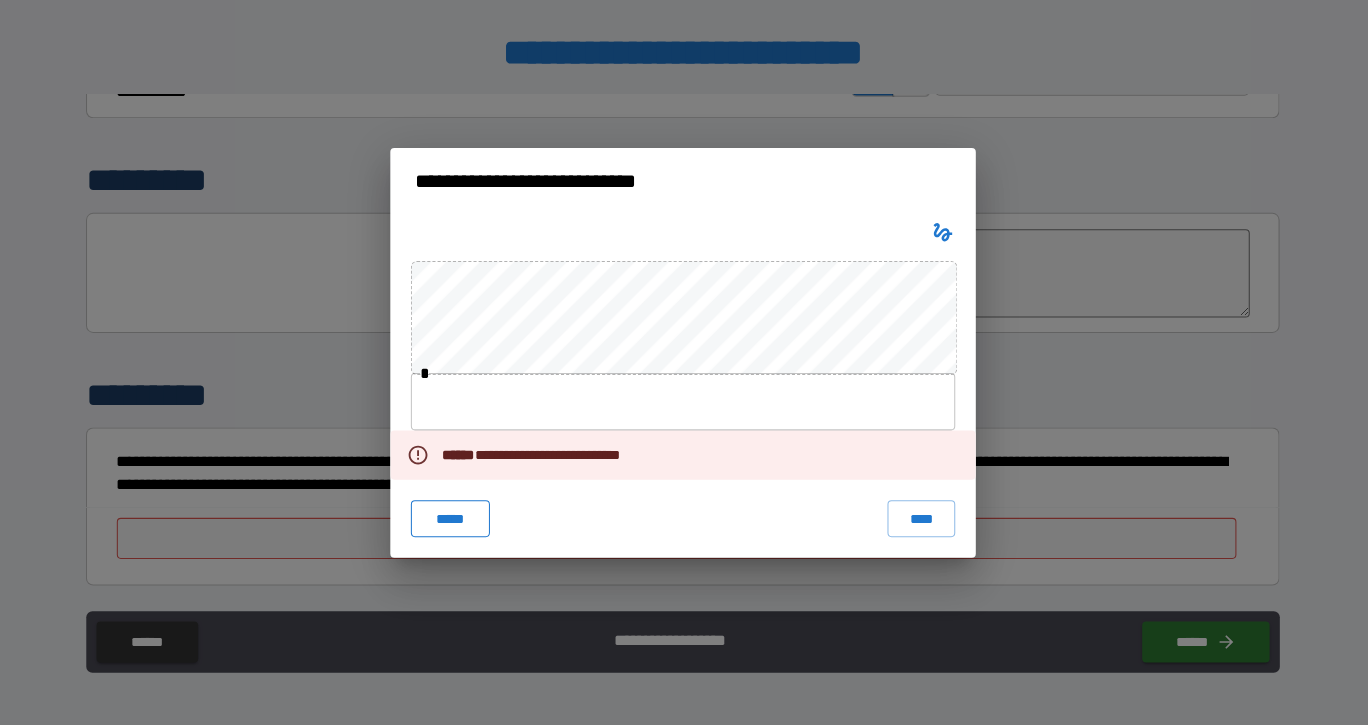 scroll, scrollTop: 0, scrollLeft: 0, axis: both 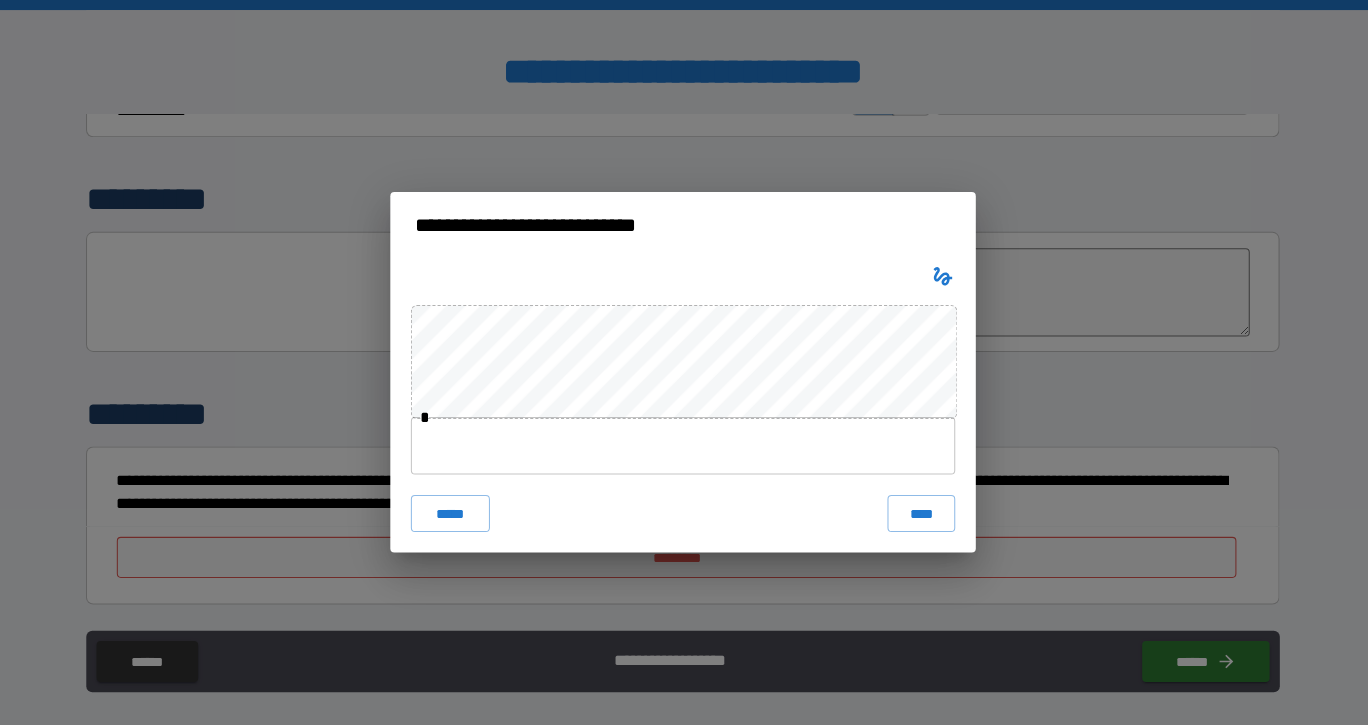 click 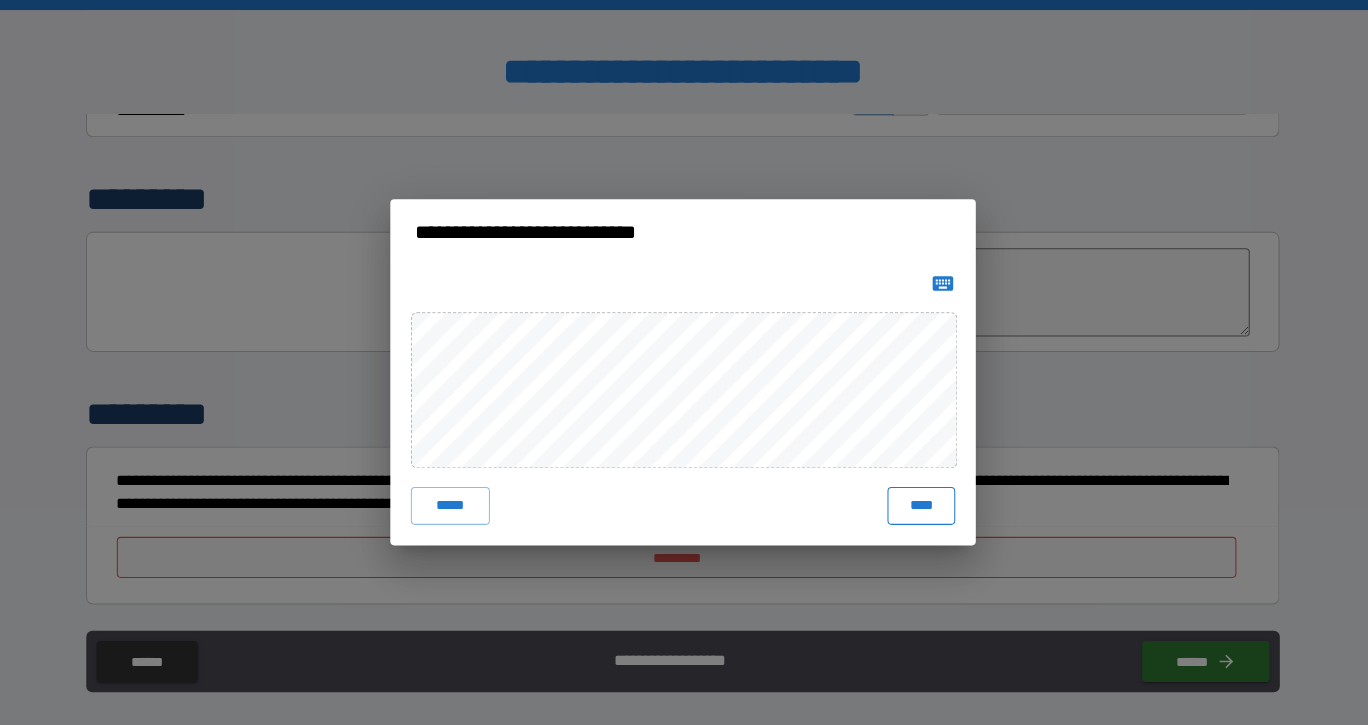 click on "****" at bounding box center (916, 492) 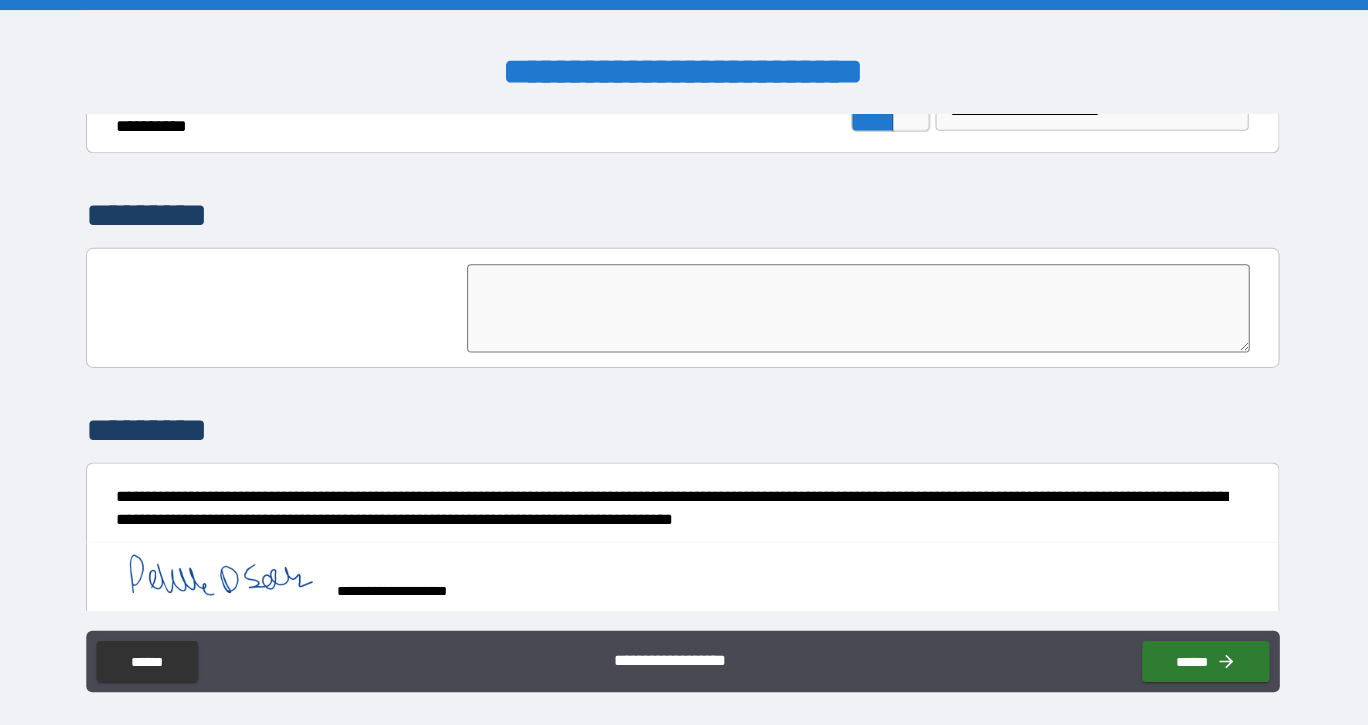 scroll, scrollTop: 4864, scrollLeft: 0, axis: vertical 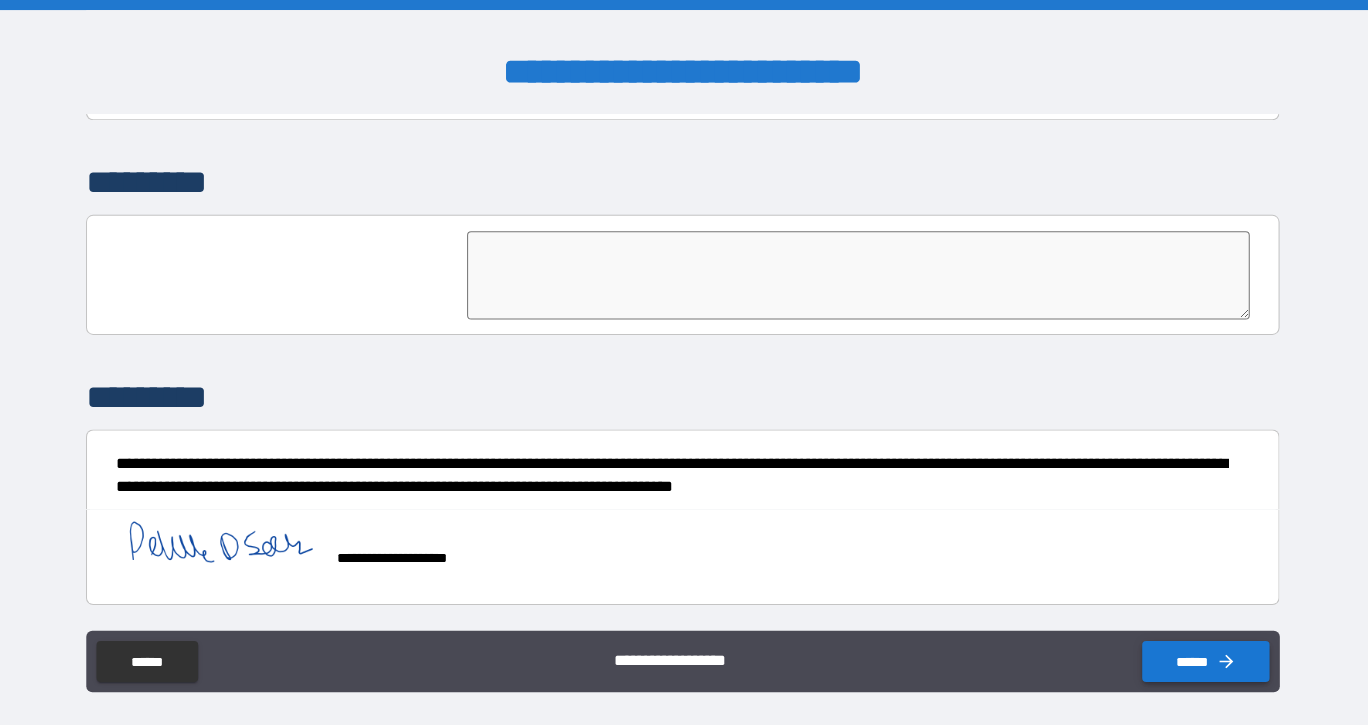 click on "******" at bounding box center [1193, 644] 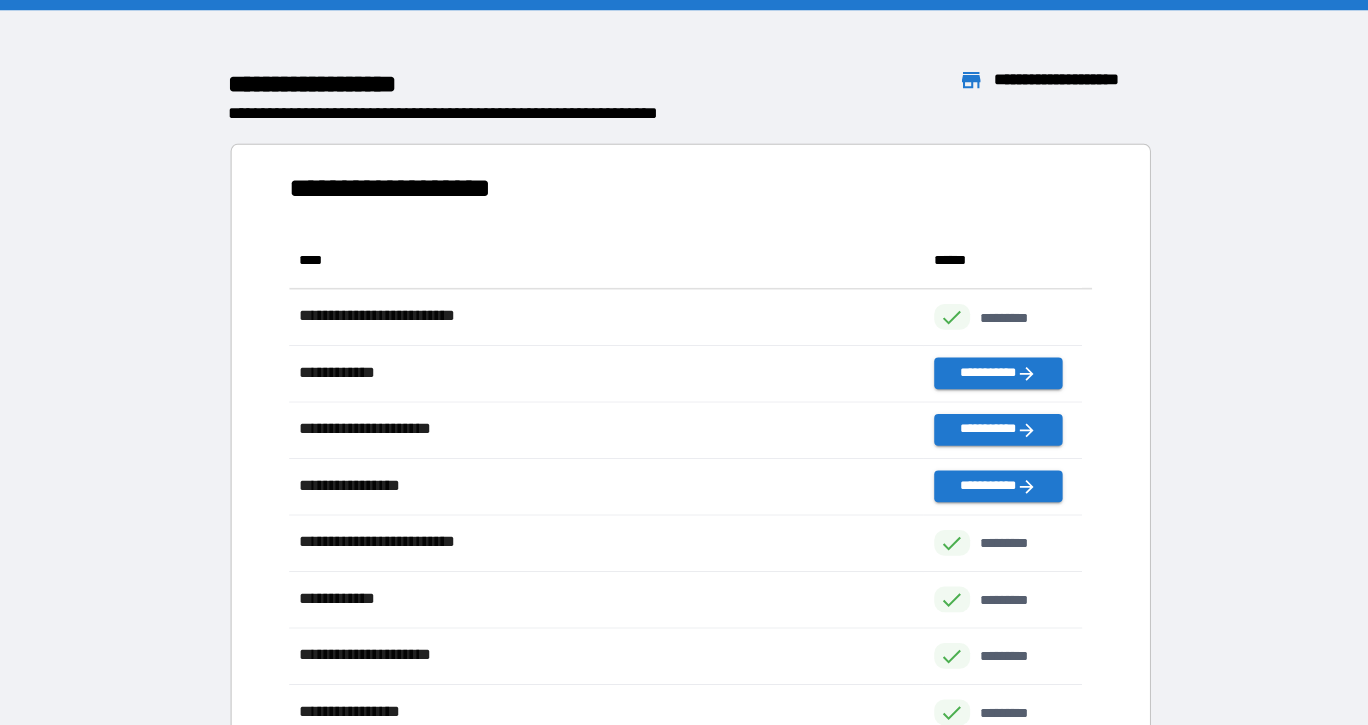 scroll, scrollTop: 536, scrollLeft: 757, axis: both 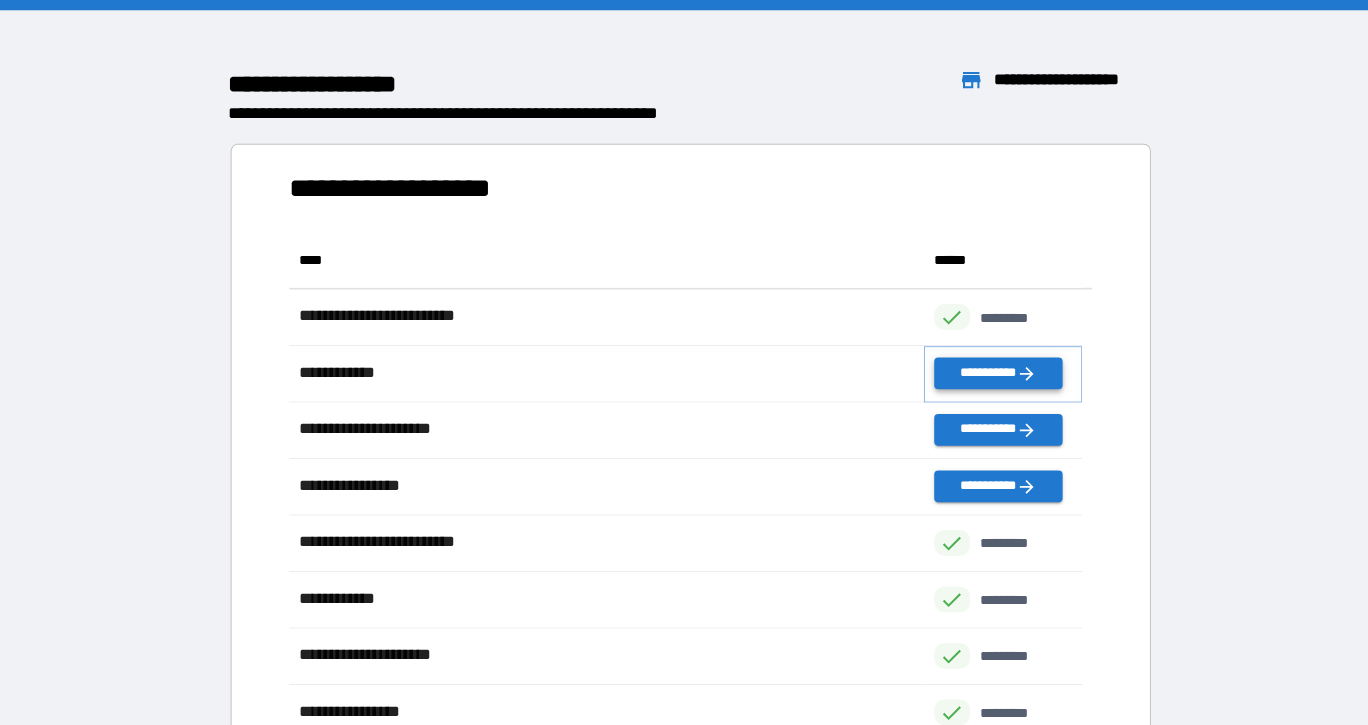 click on "**********" at bounding box center [991, 363] 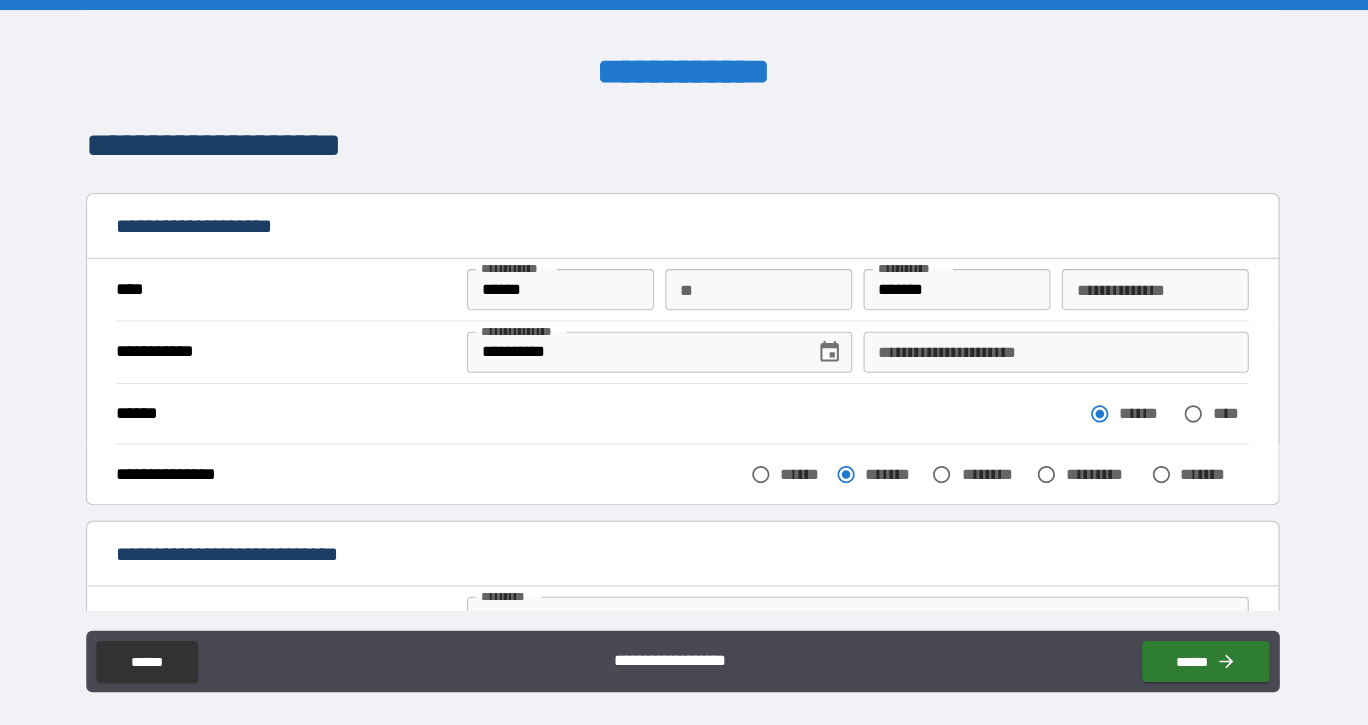 scroll, scrollTop: 0, scrollLeft: 0, axis: both 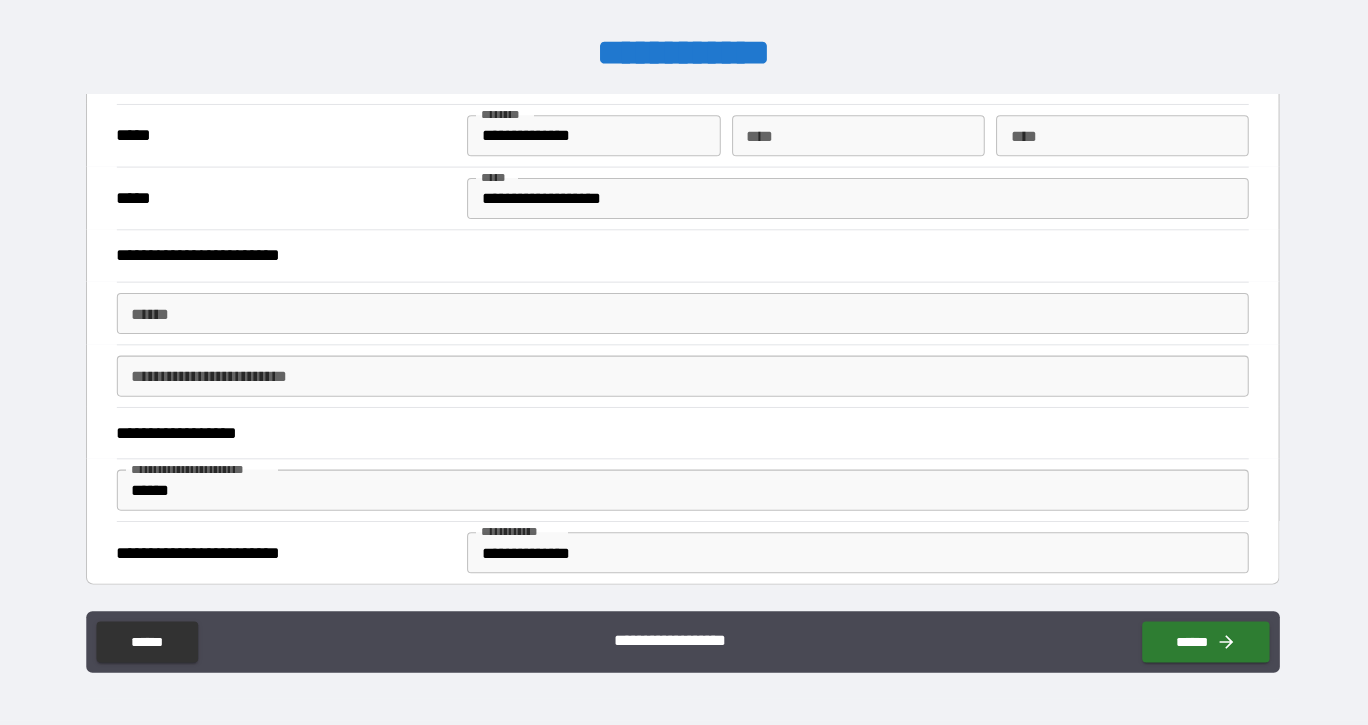 click on "****   *" at bounding box center (684, 324) 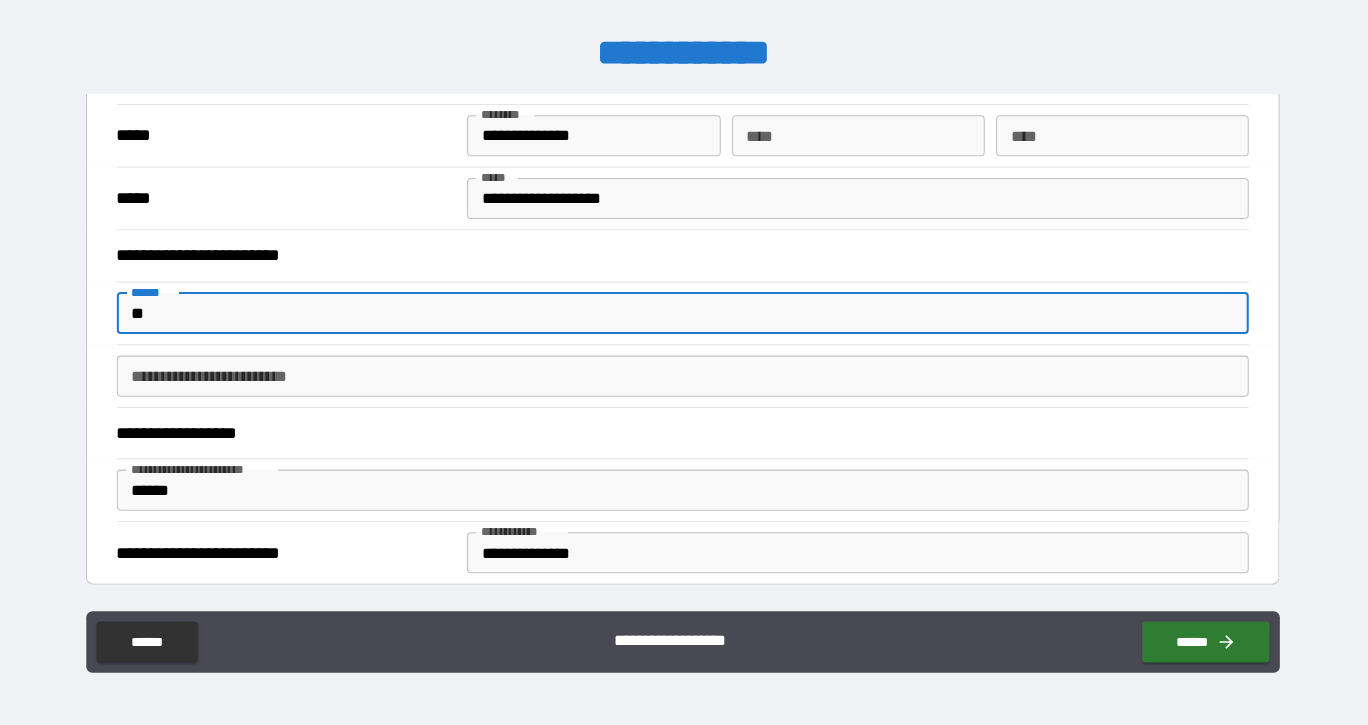 type on "*" 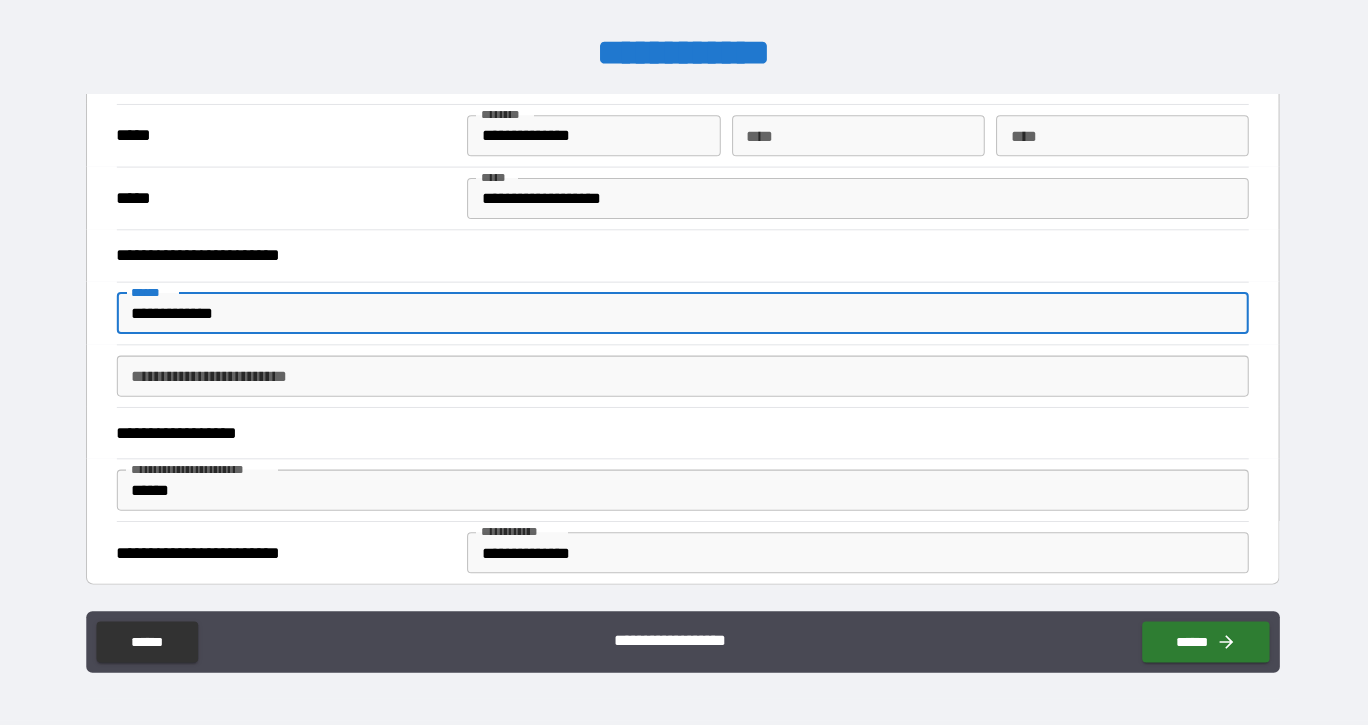 type on "**********" 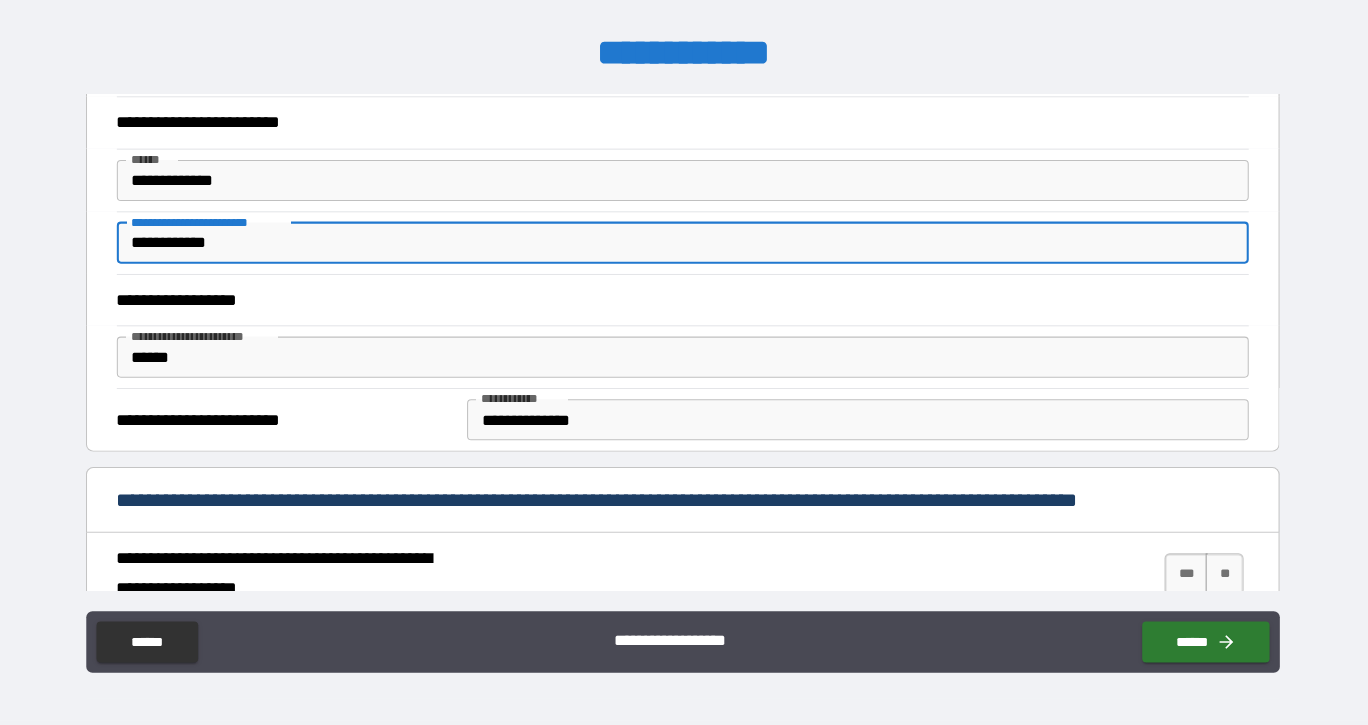 scroll, scrollTop: 747, scrollLeft: 0, axis: vertical 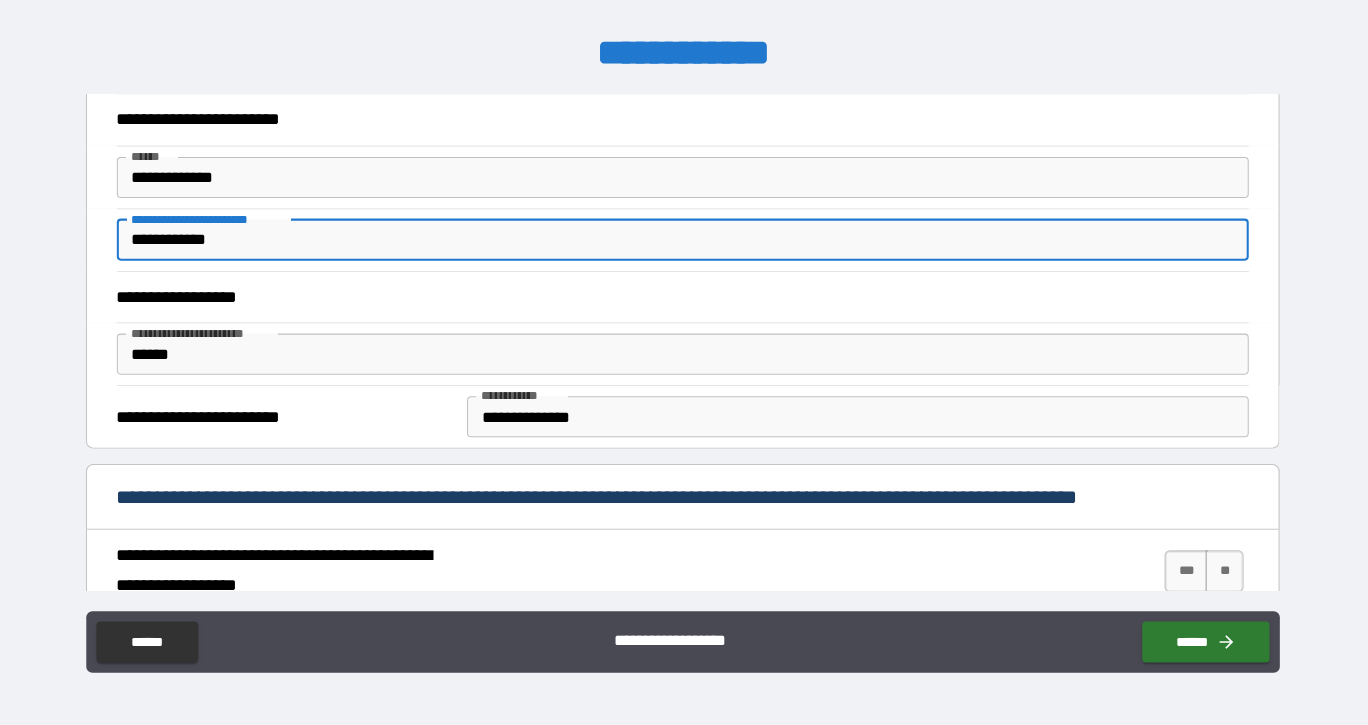 type on "**********" 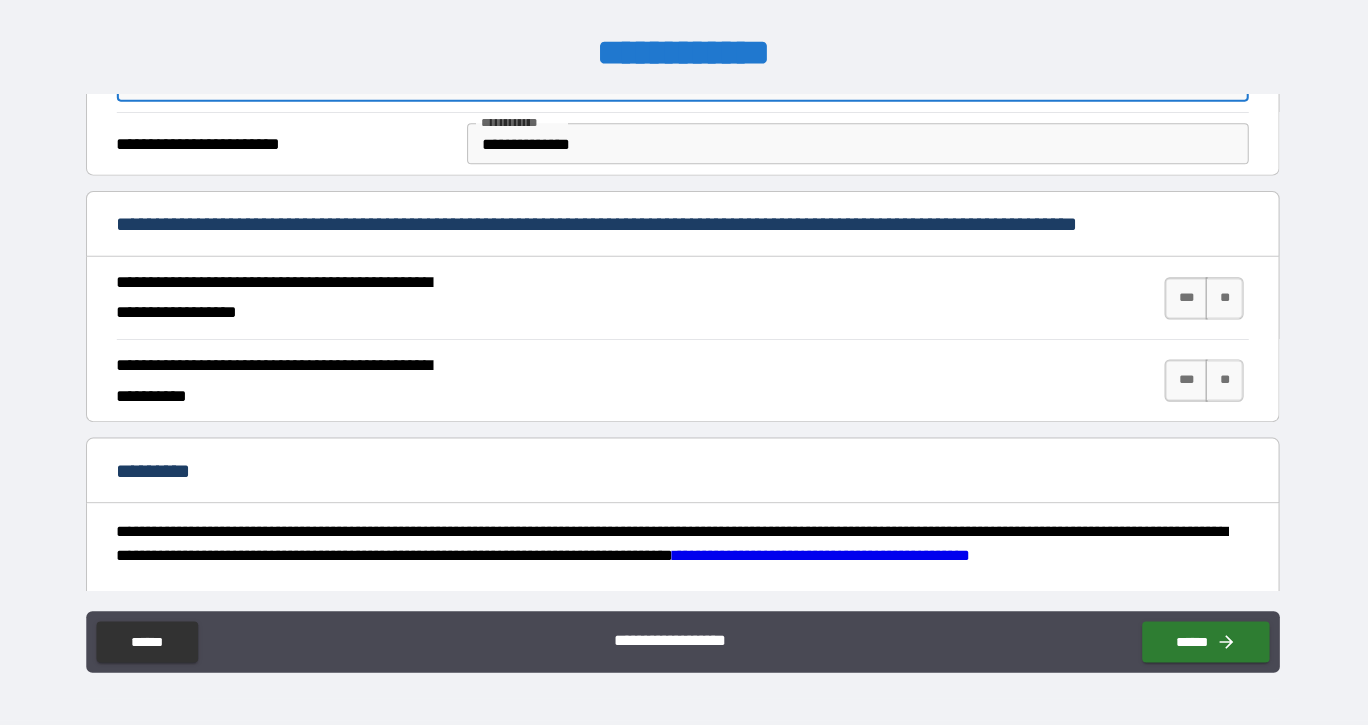 scroll, scrollTop: 1016, scrollLeft: 0, axis: vertical 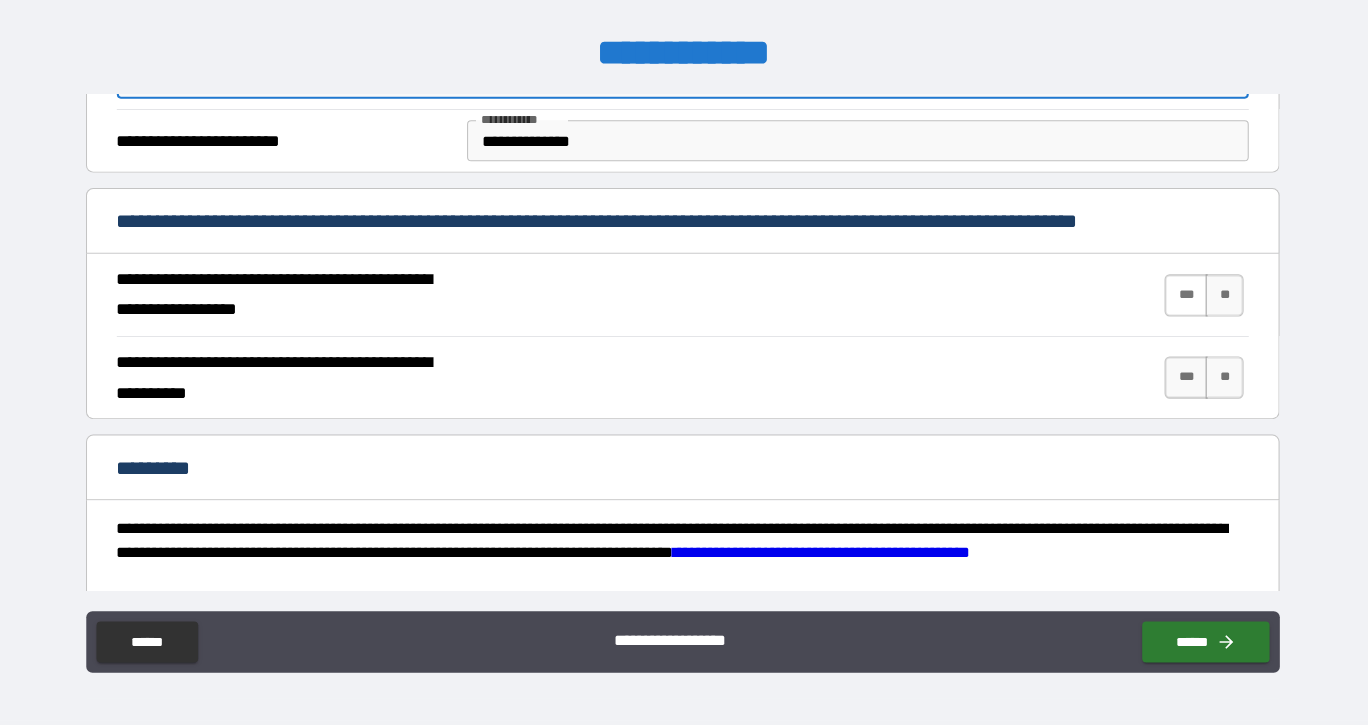 type on "**********" 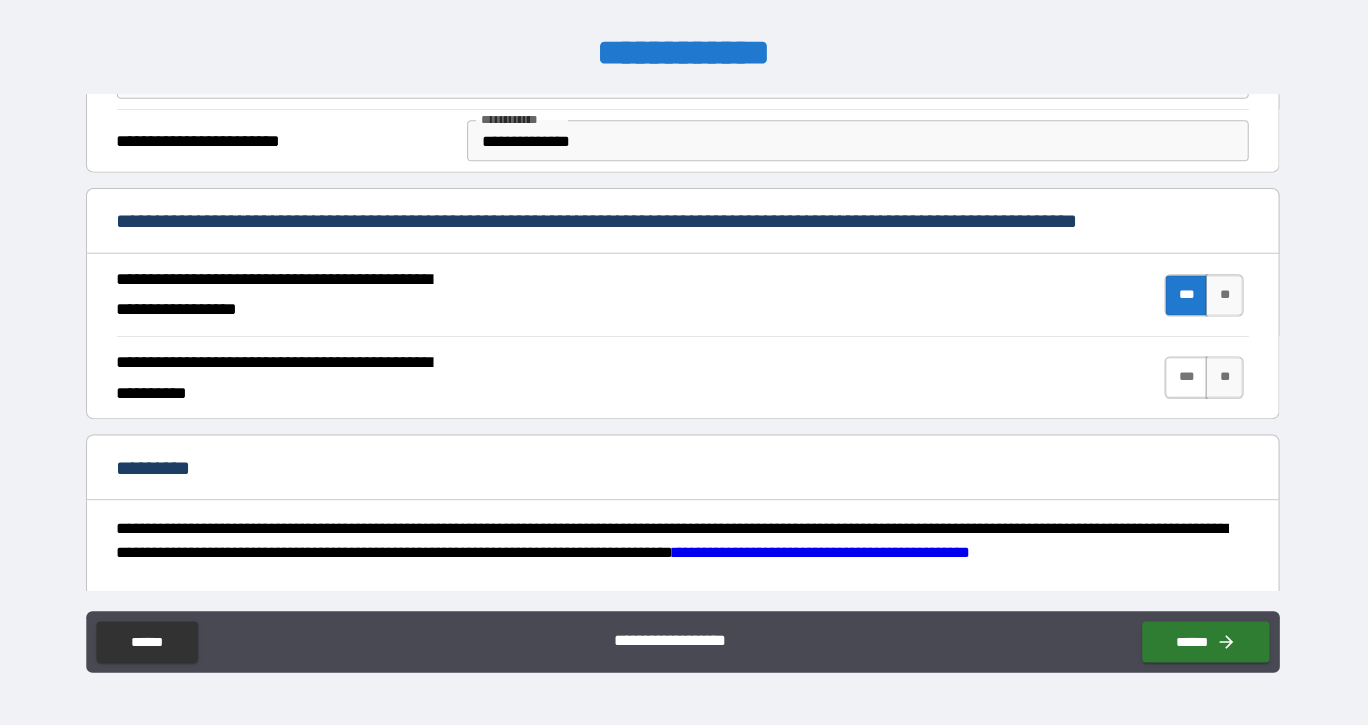 click on "***" at bounding box center (1174, 386) 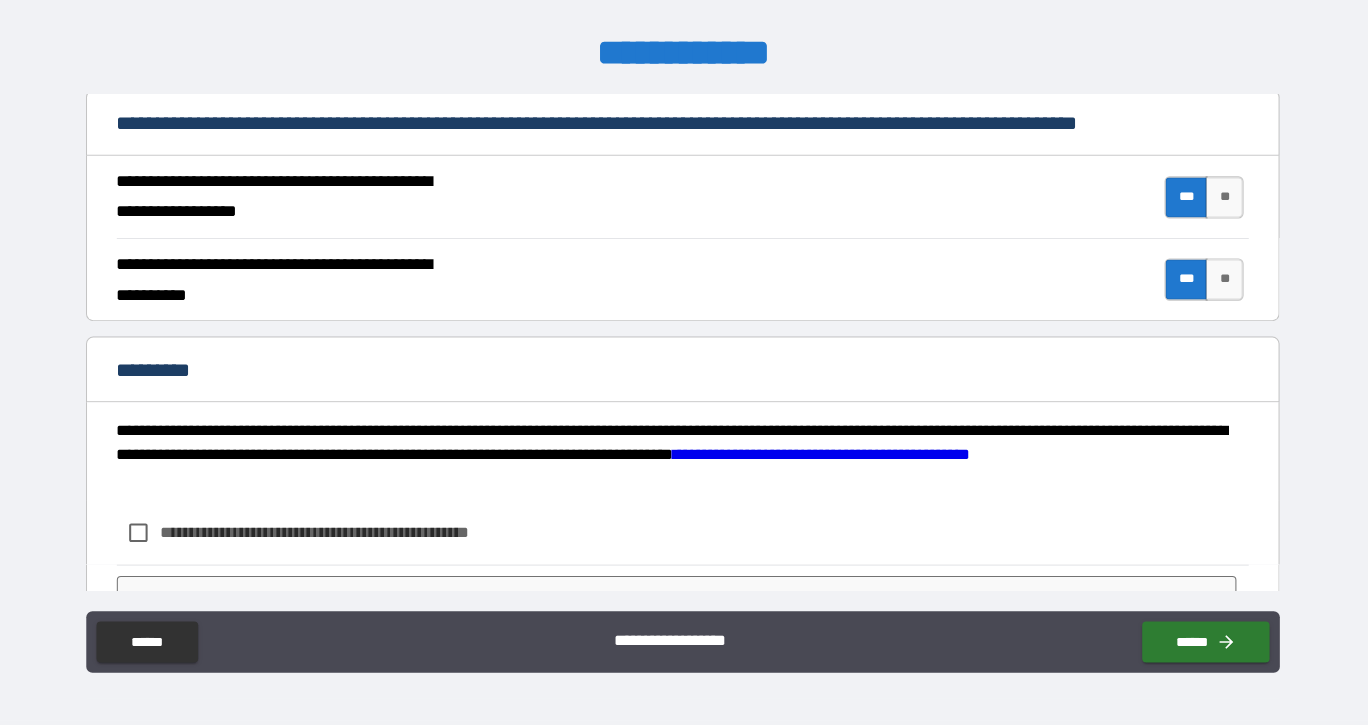 scroll, scrollTop: 1168, scrollLeft: 0, axis: vertical 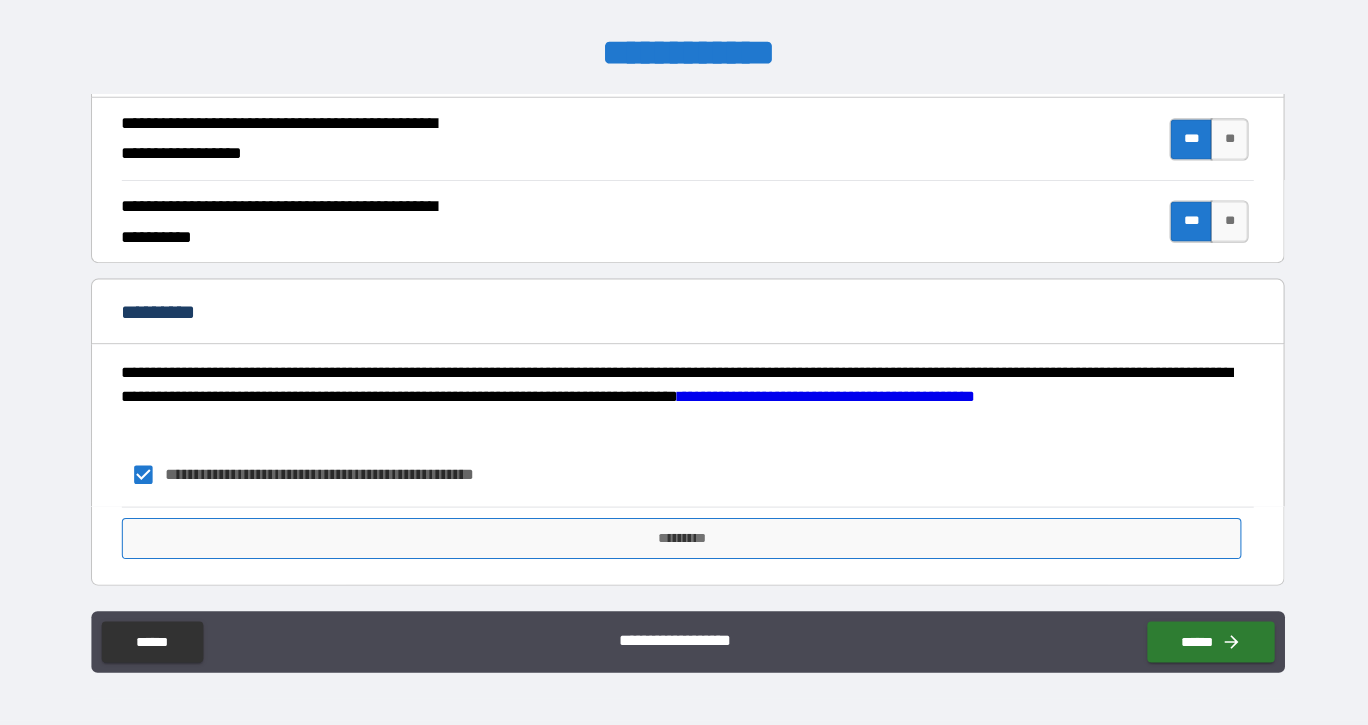 click on "*********" at bounding box center (678, 543) 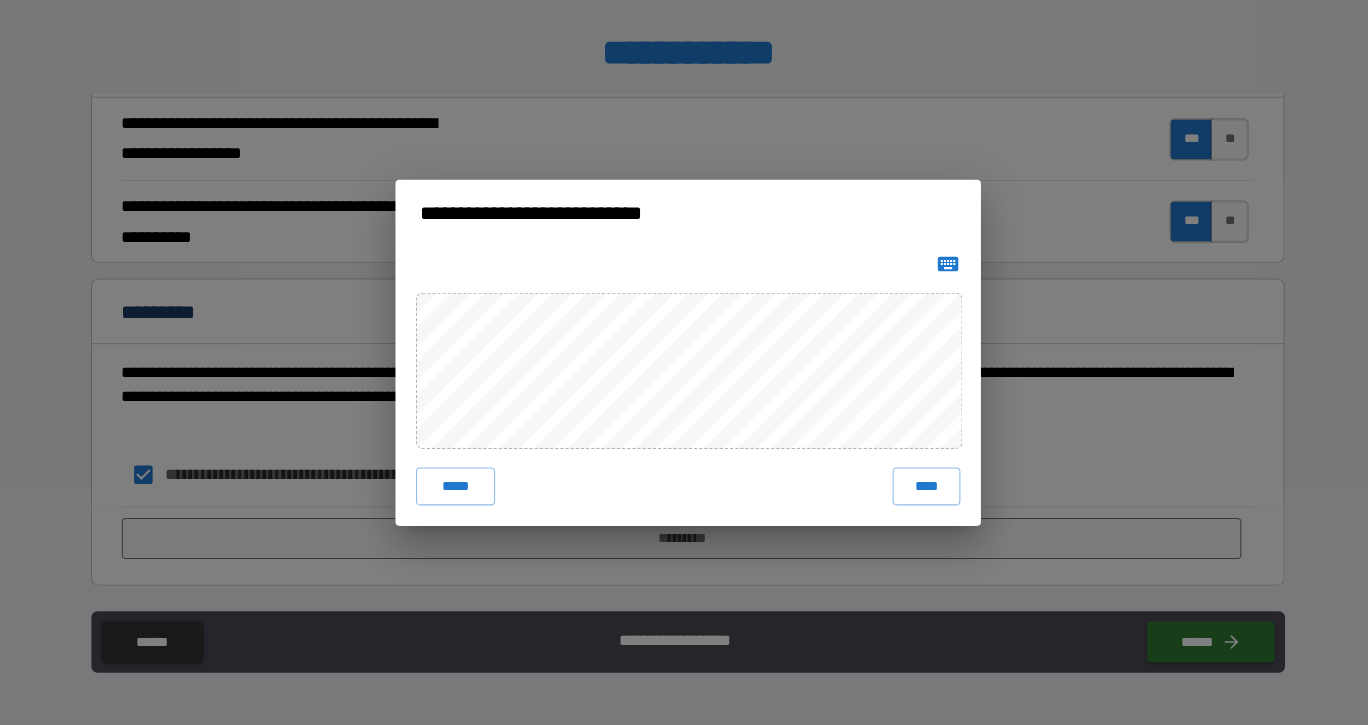 click at bounding box center (937, 276) 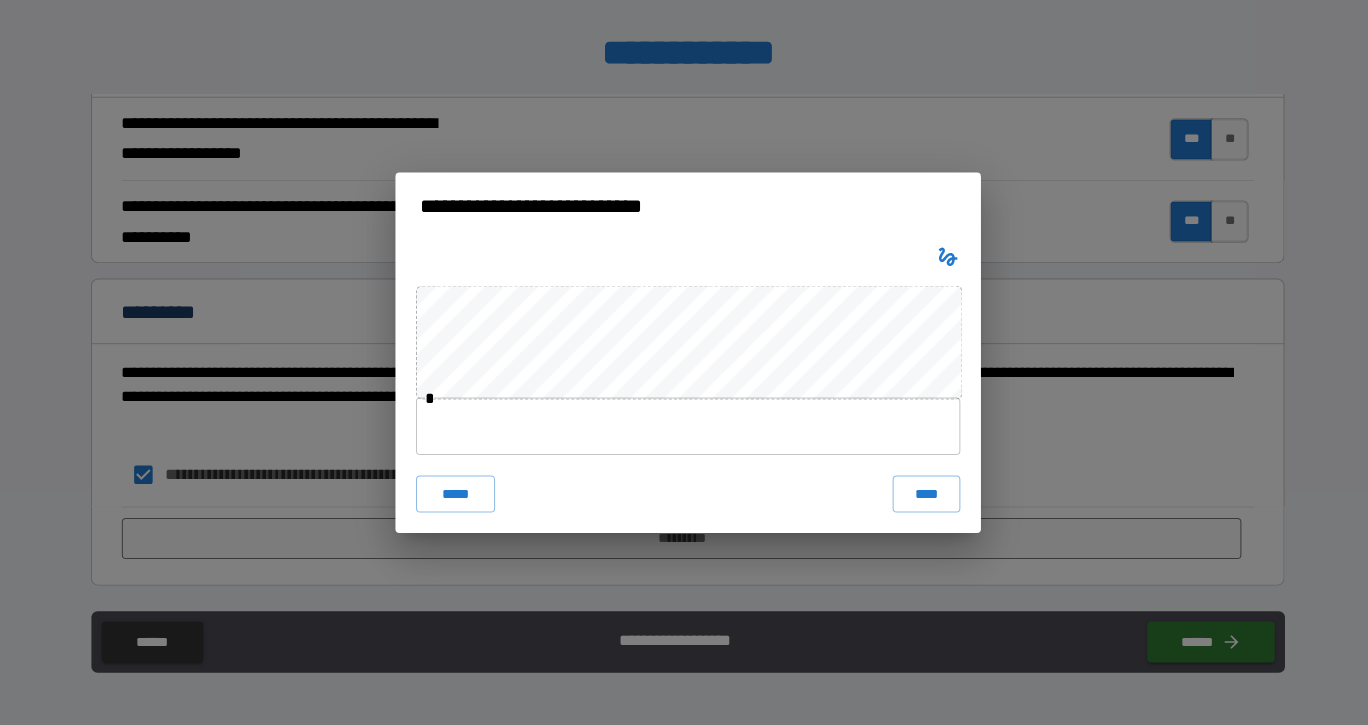 click 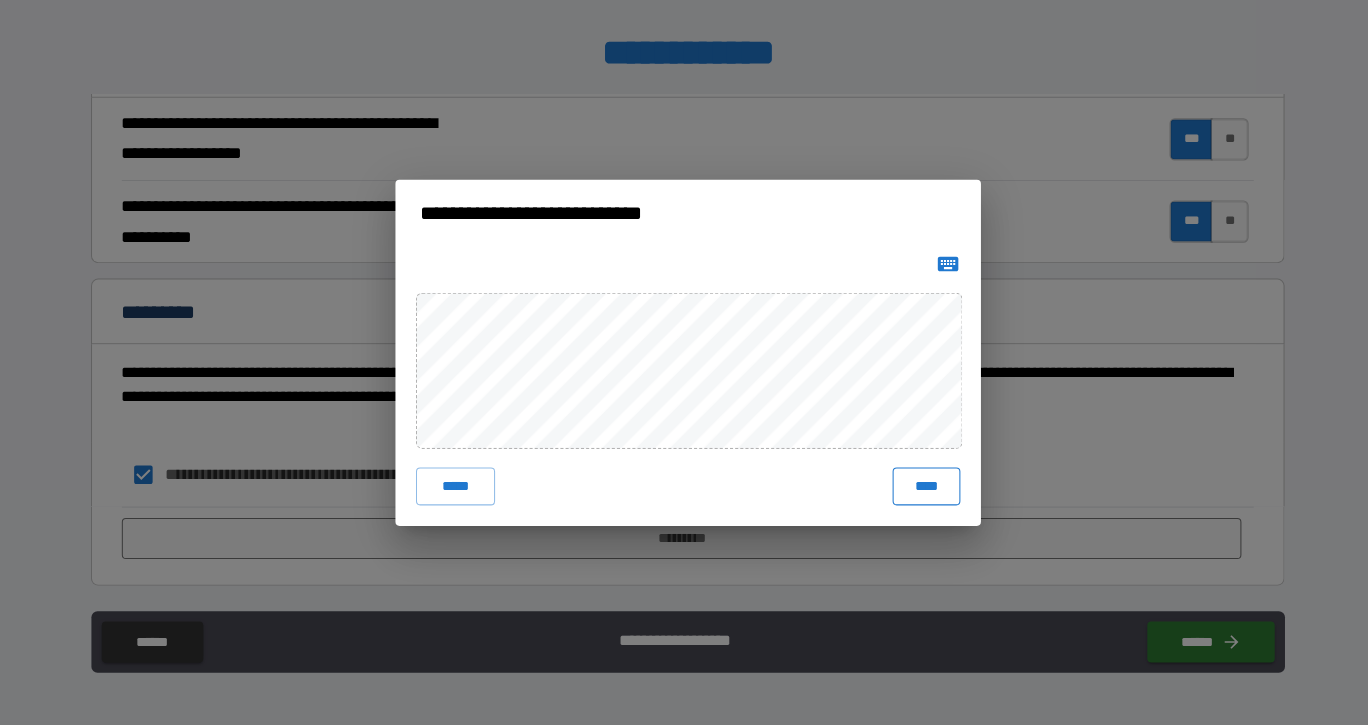 click on "****" at bounding box center (916, 492) 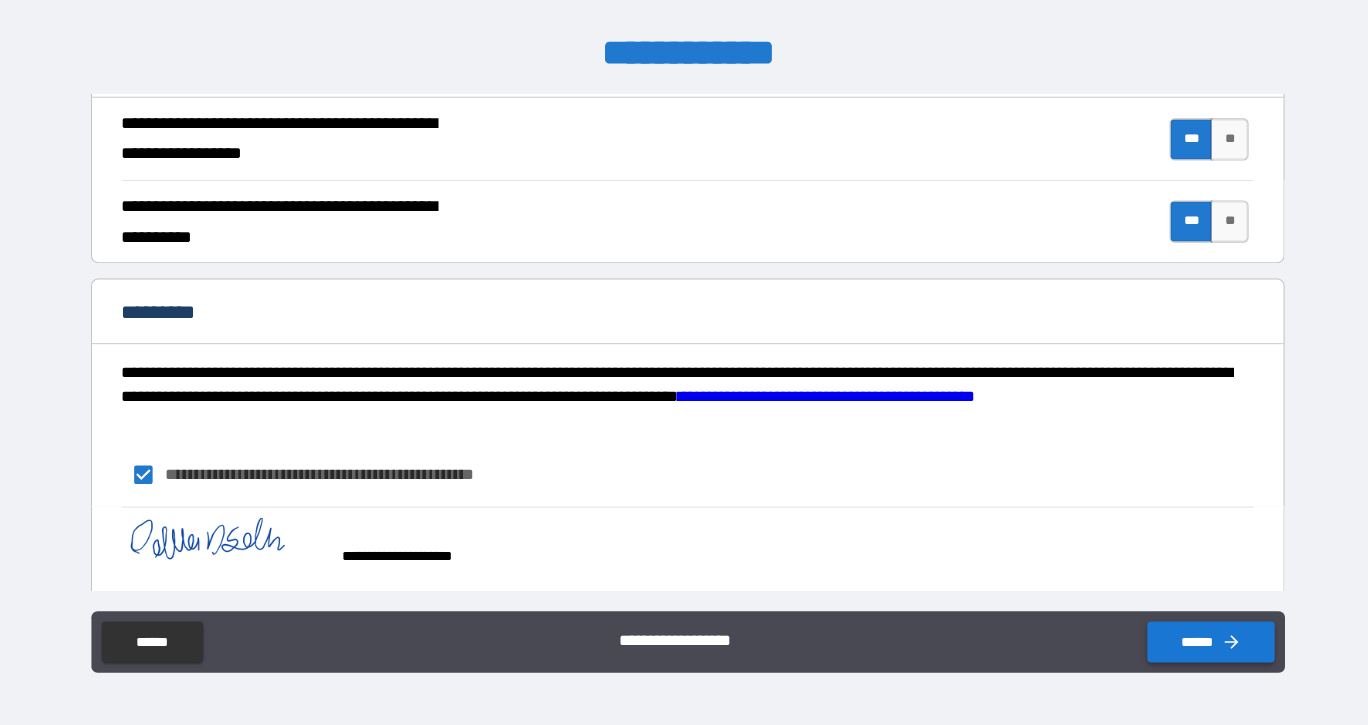 click on "******" at bounding box center [1193, 644] 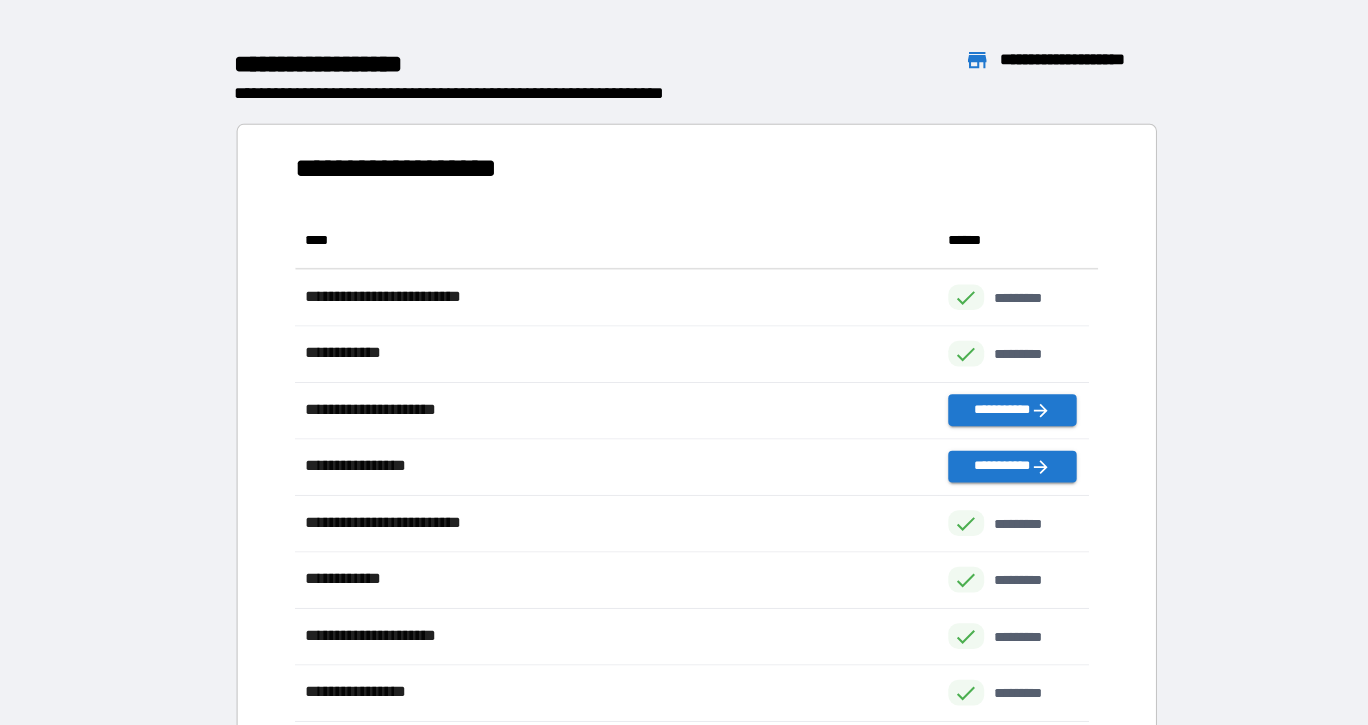 scroll, scrollTop: 16, scrollLeft: 16, axis: both 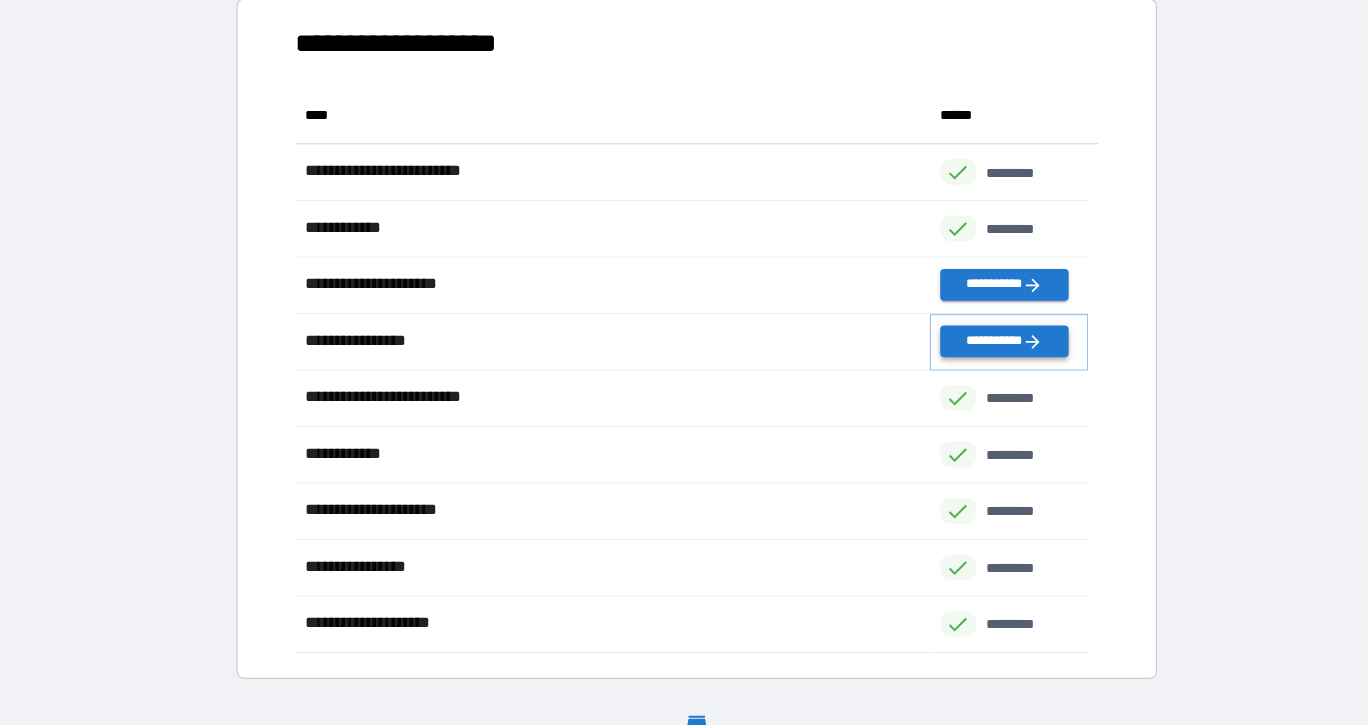 click on "**********" at bounding box center (991, 351) 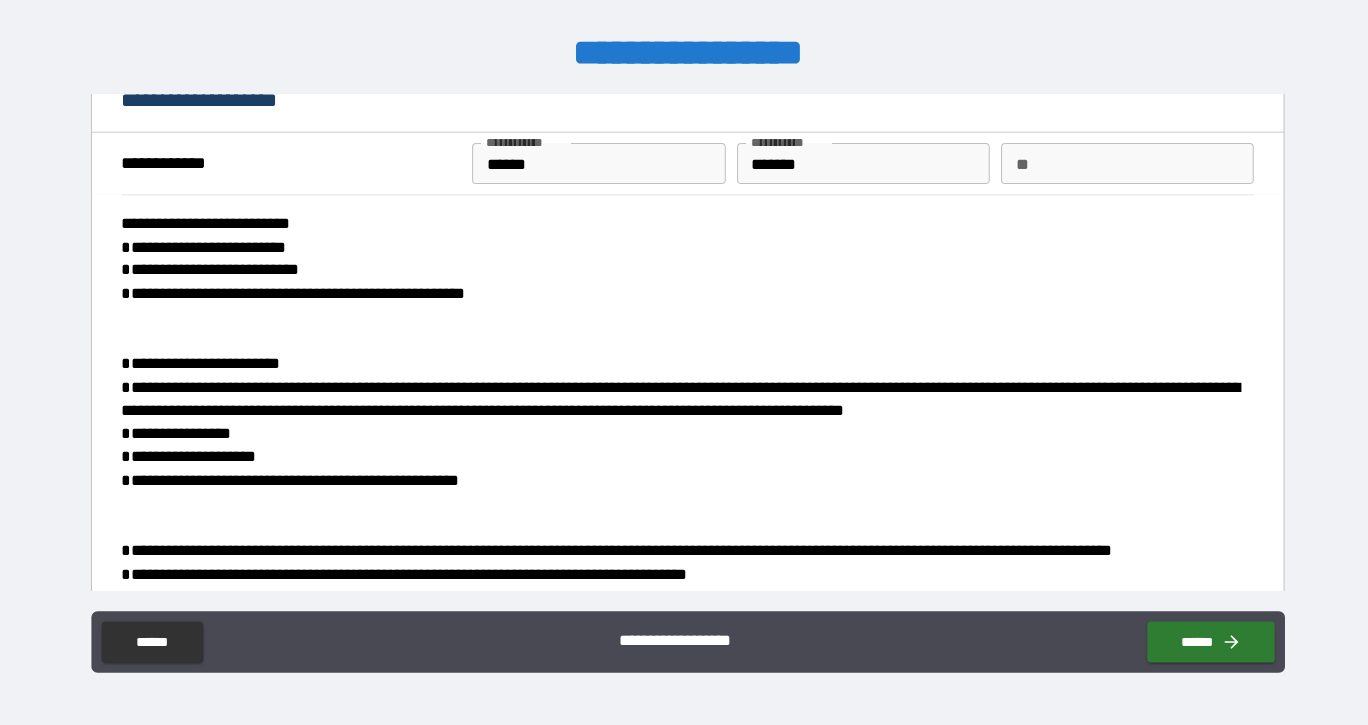 scroll, scrollTop: 27, scrollLeft: 0, axis: vertical 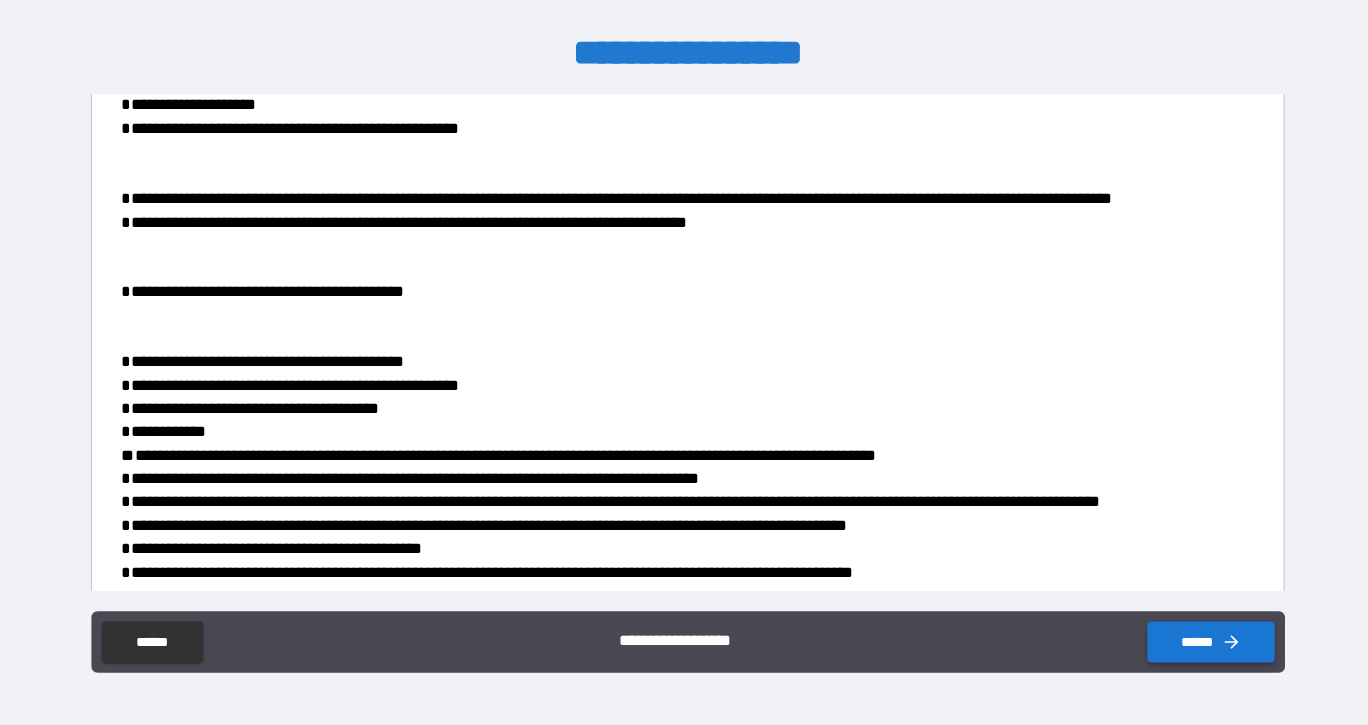type on "*" 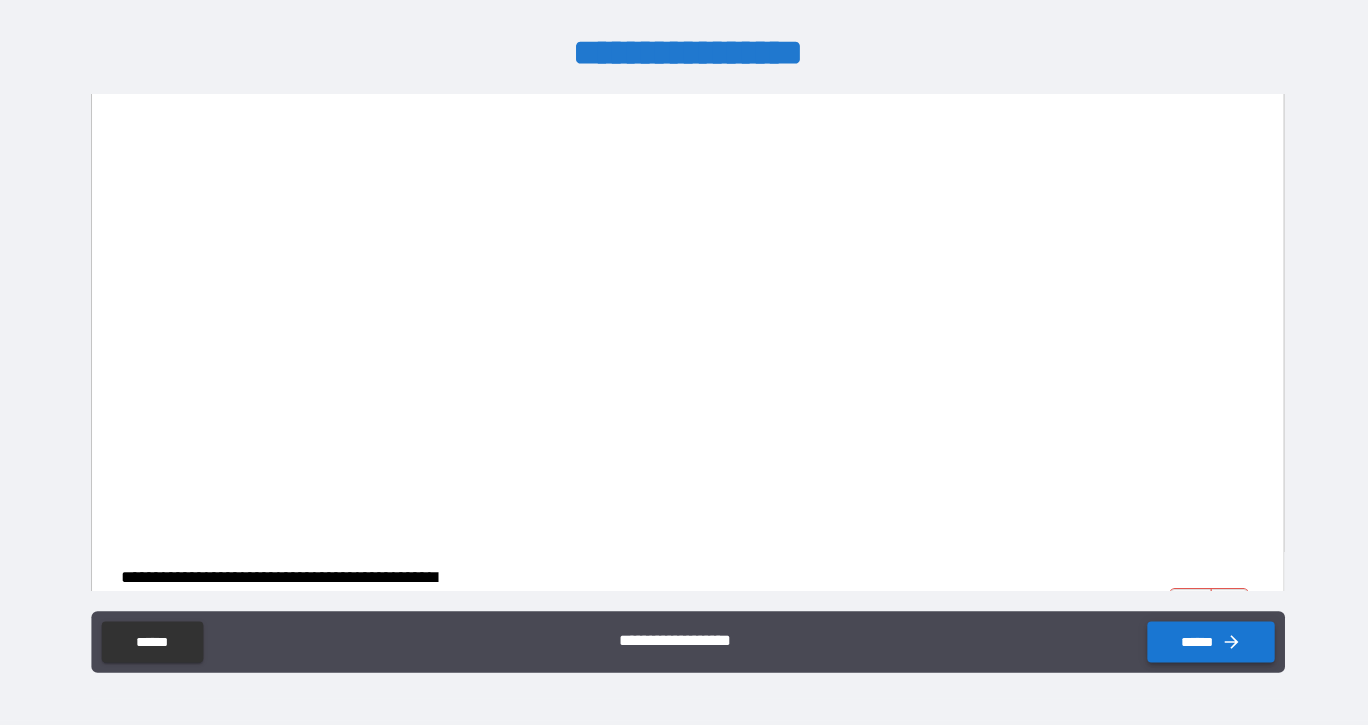 scroll, scrollTop: 1139, scrollLeft: 0, axis: vertical 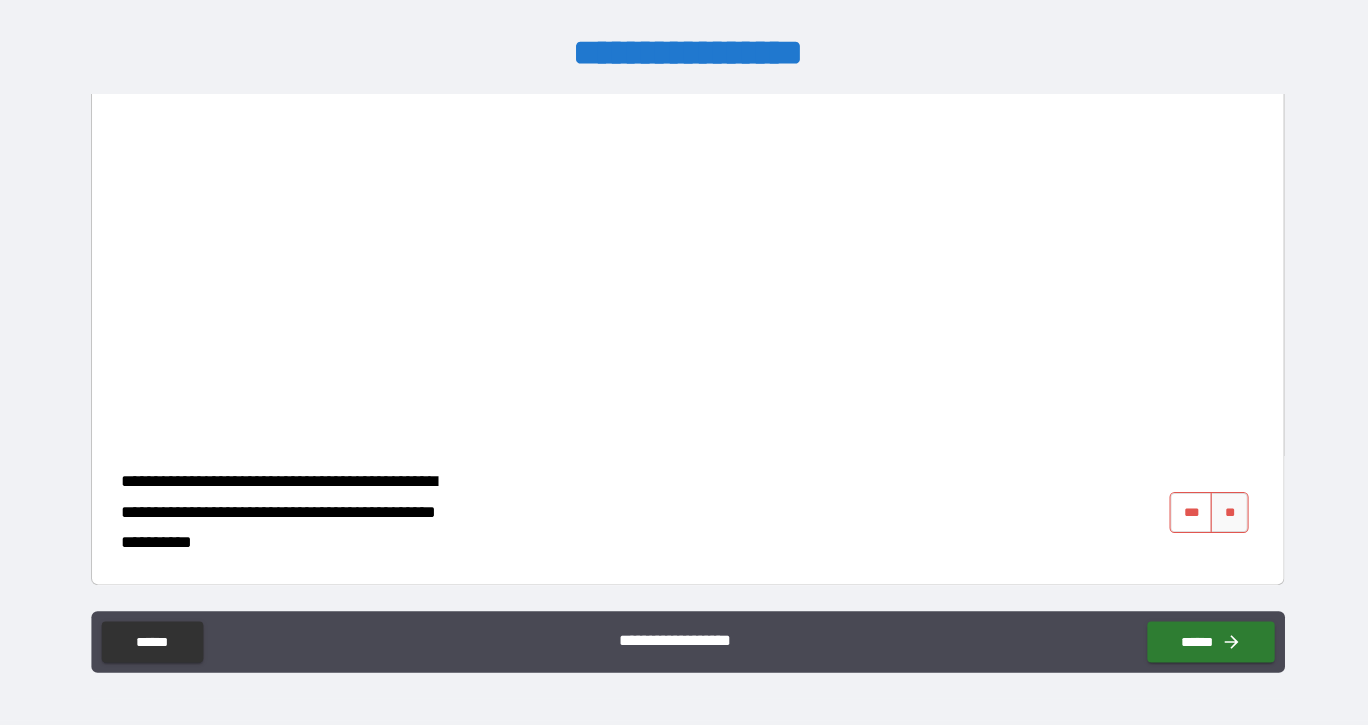 click on "***" at bounding box center [1174, 518] 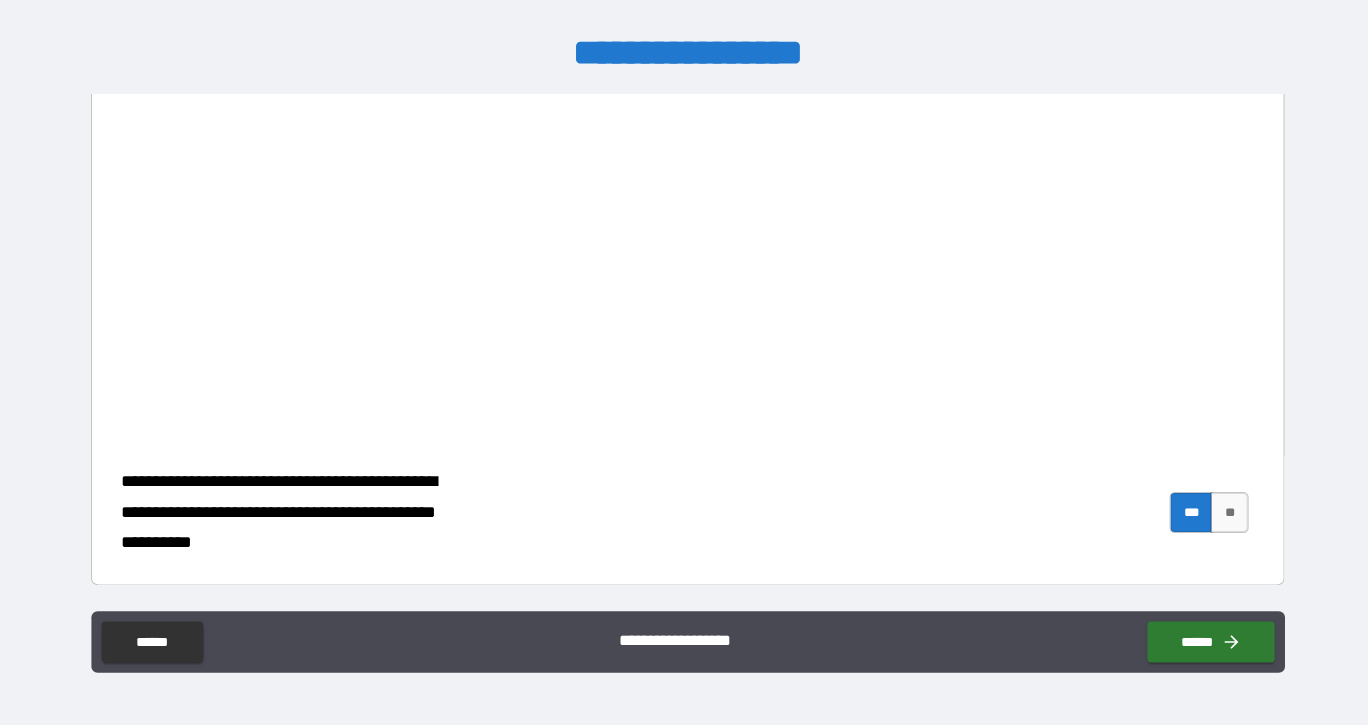 scroll, scrollTop: 0, scrollLeft: 0, axis: both 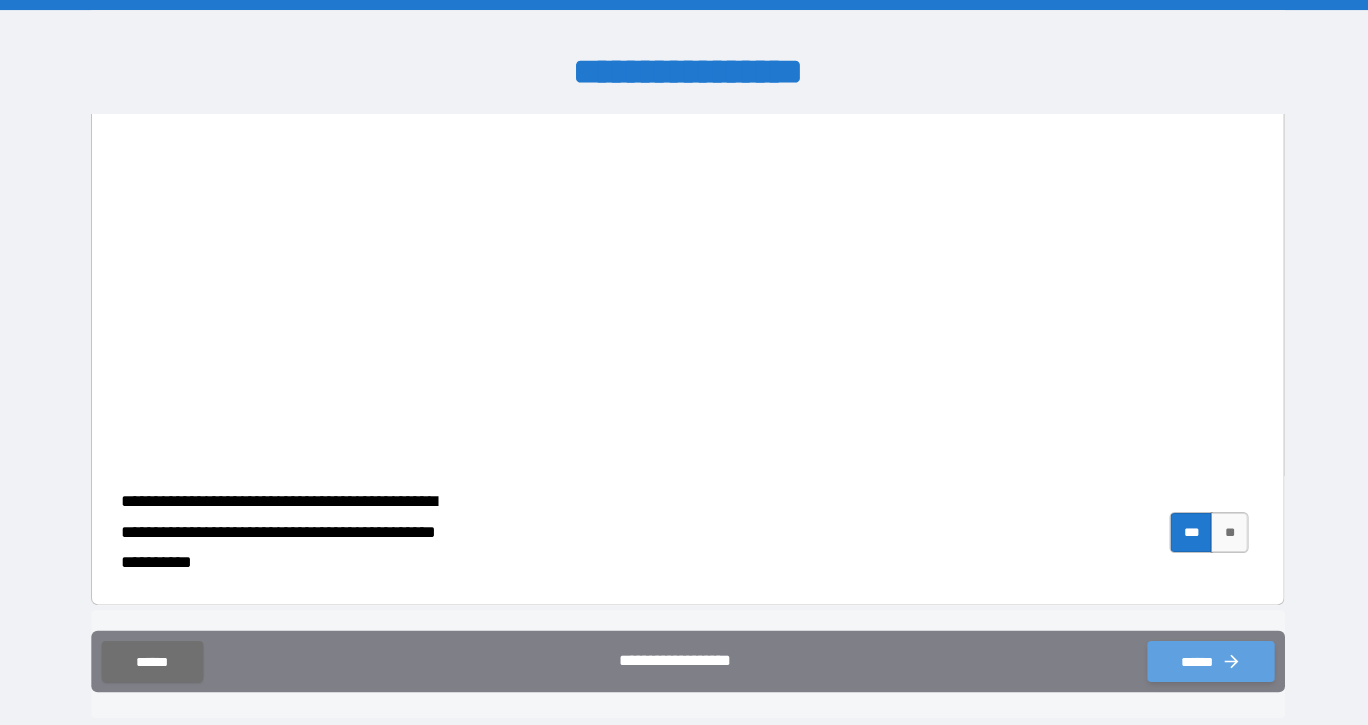 click on "******" at bounding box center (1193, 644) 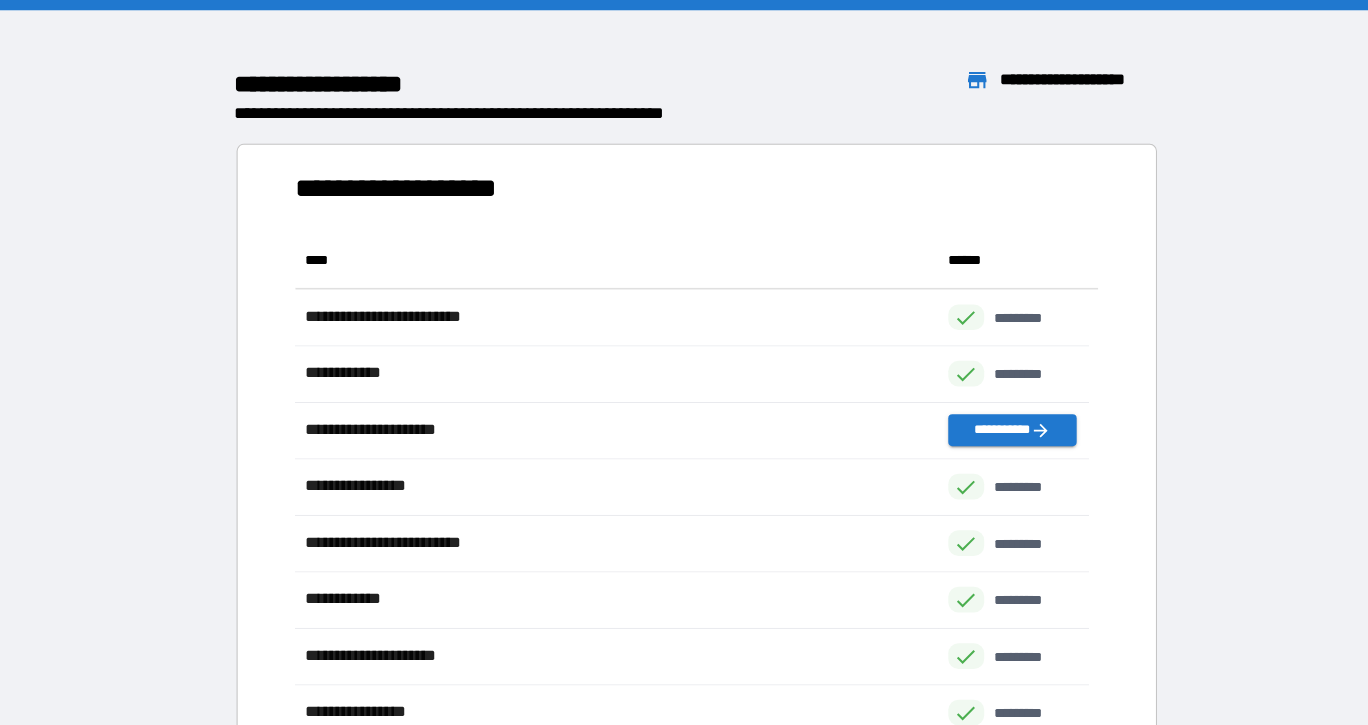 scroll, scrollTop: 16, scrollLeft: 16, axis: both 